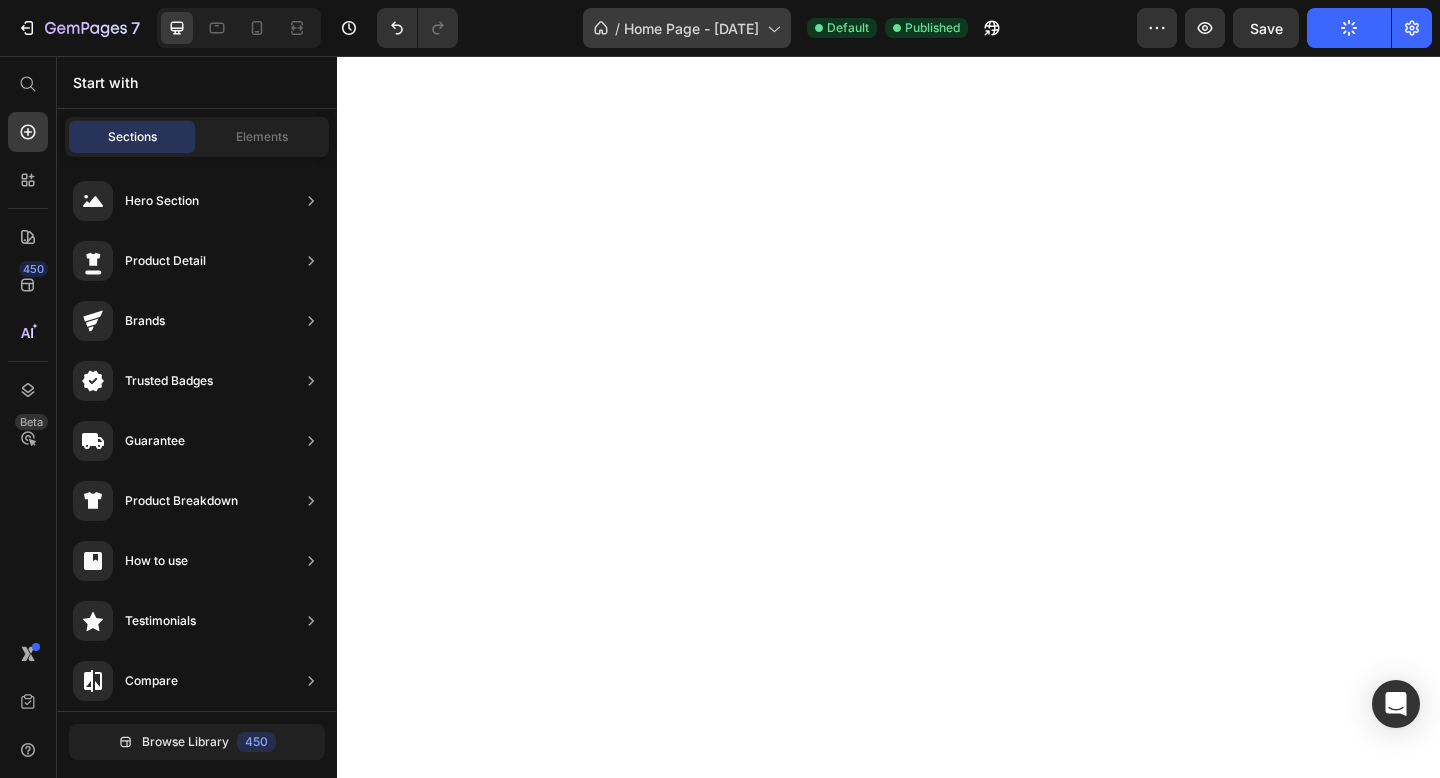 scroll, scrollTop: 0, scrollLeft: 0, axis: both 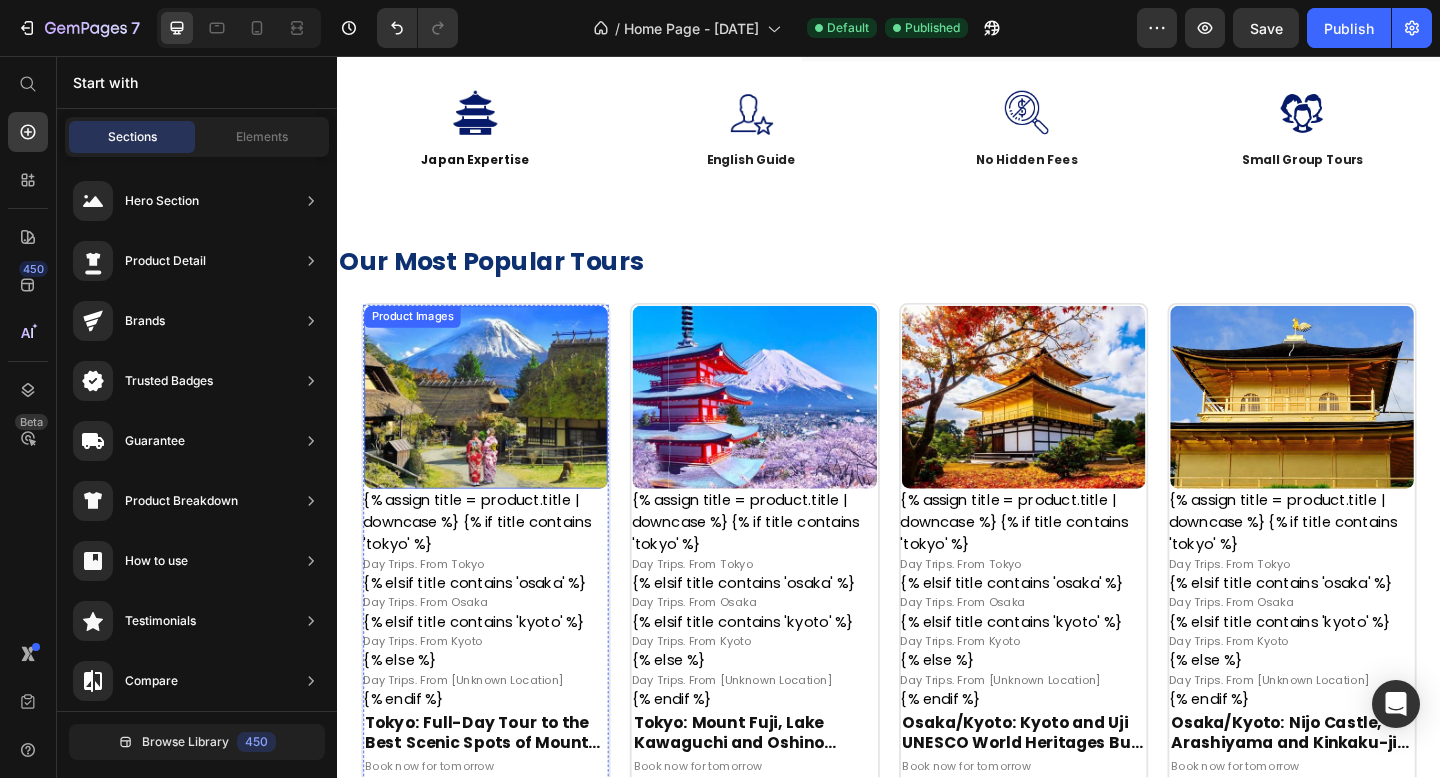 click at bounding box center (498, 427) 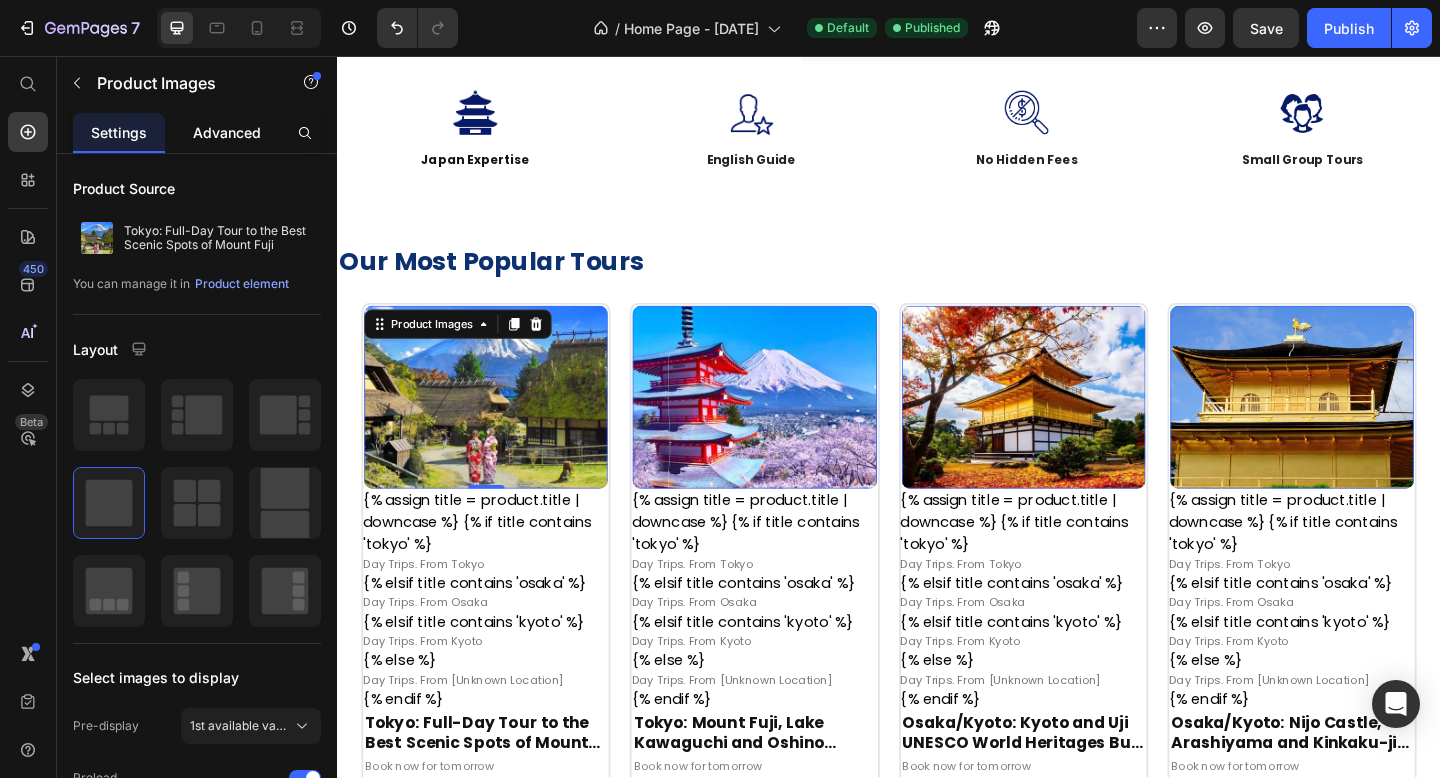 click on "Advanced" at bounding box center [227, 132] 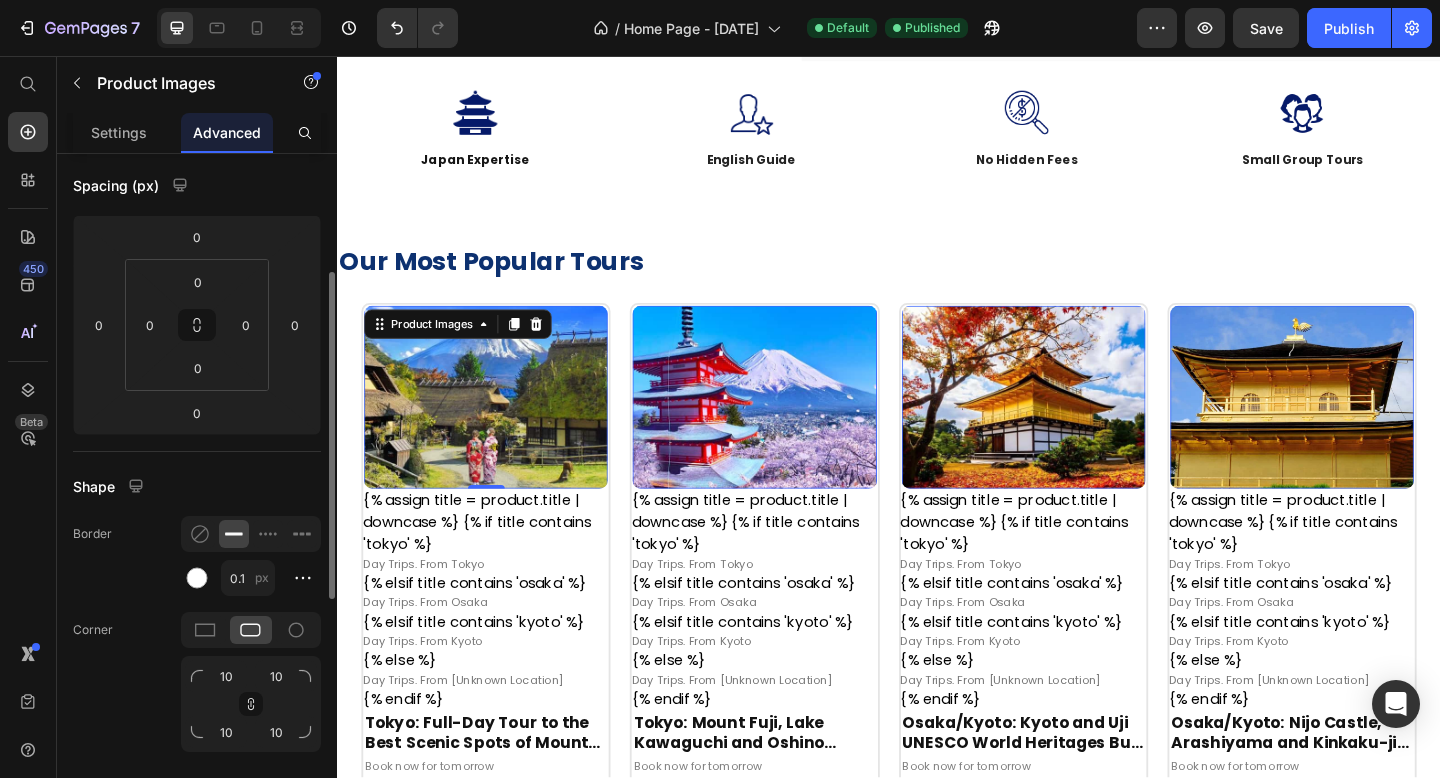 scroll, scrollTop: 218, scrollLeft: 0, axis: vertical 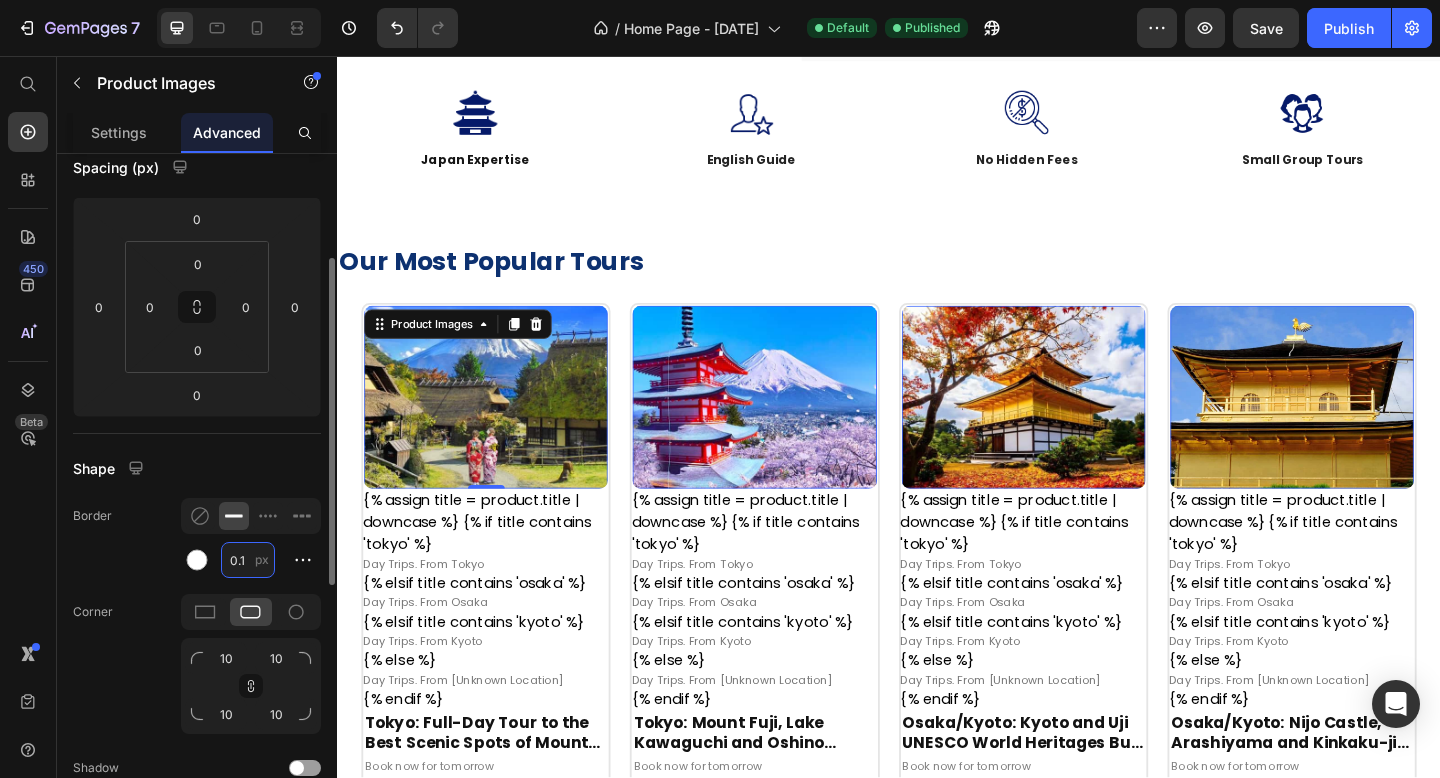 click on "0.1" at bounding box center [248, 560] 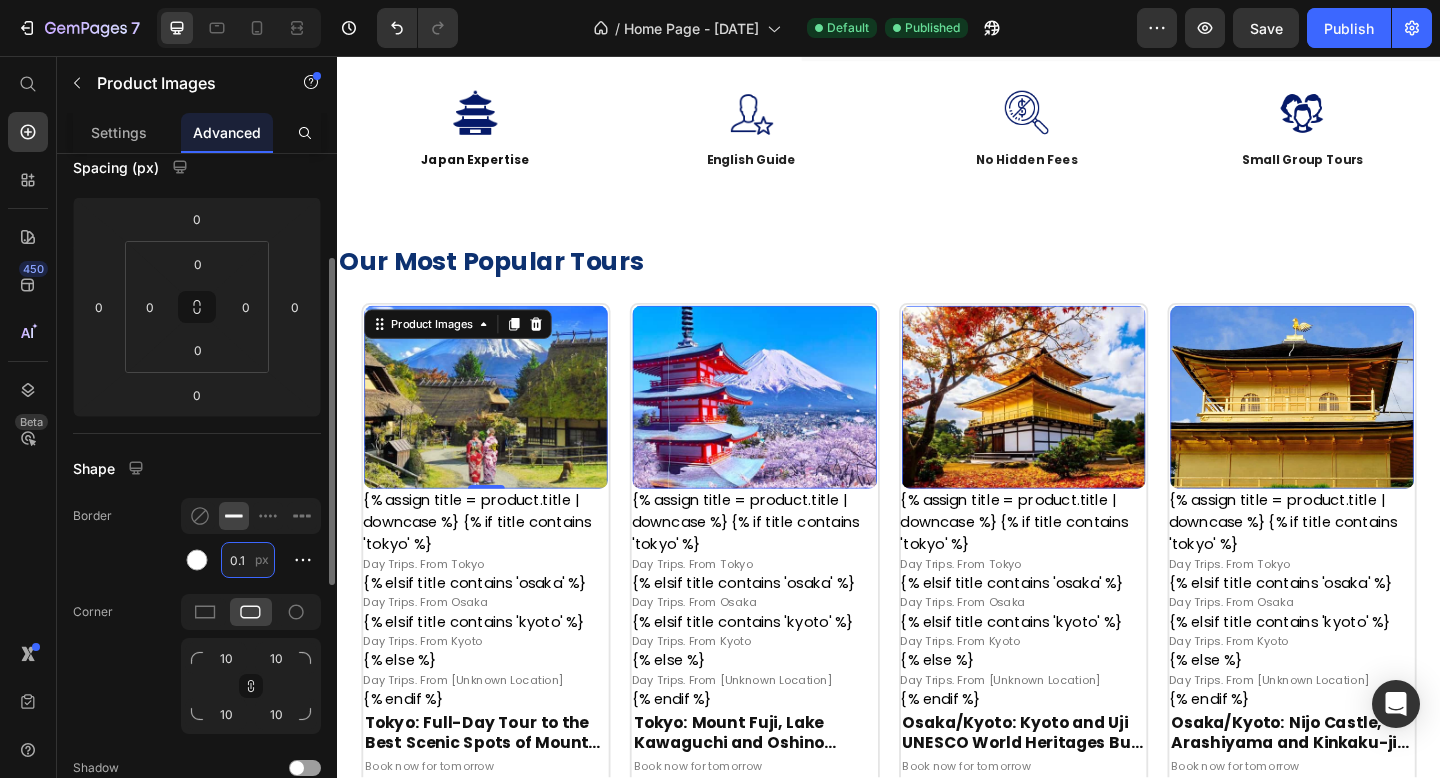 click on "0.1" at bounding box center (248, 560) 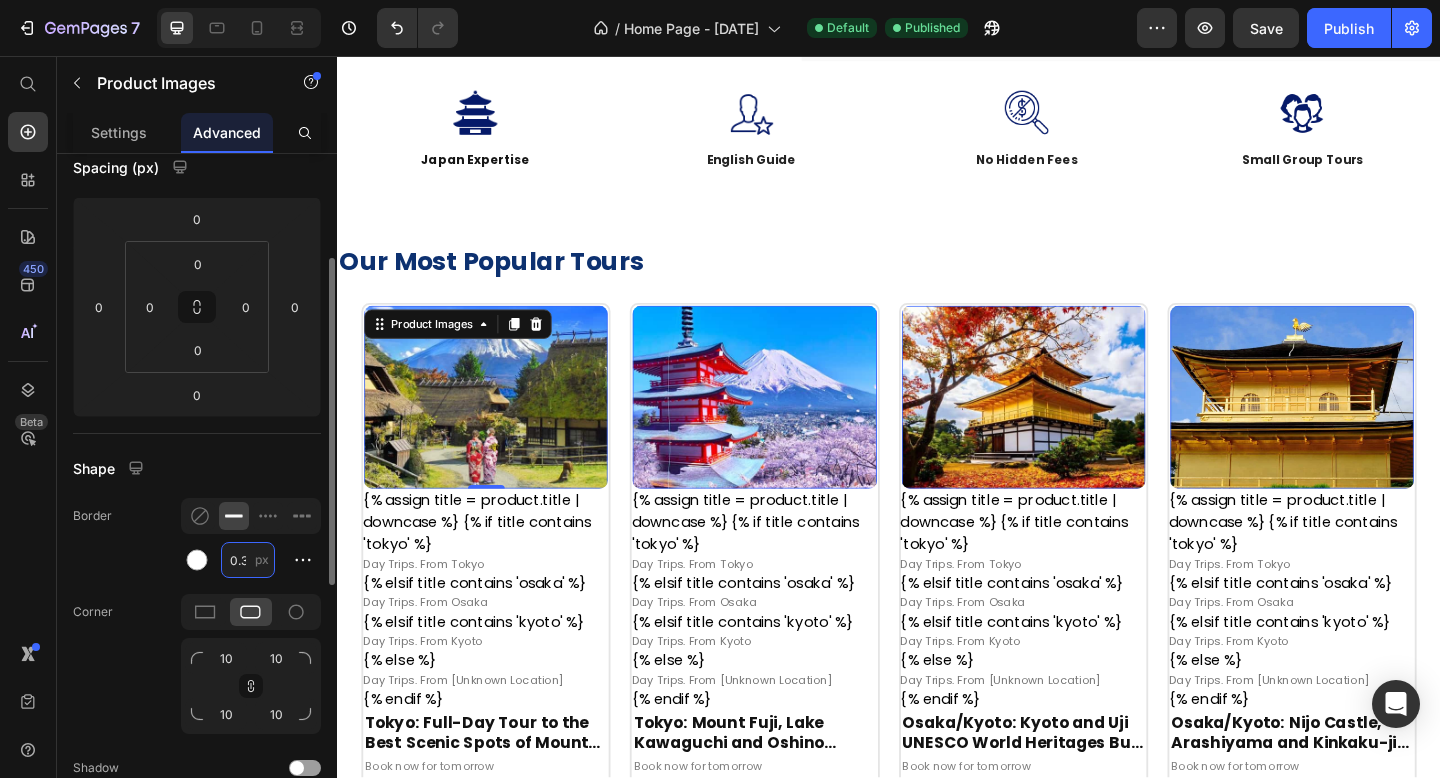 scroll, scrollTop: 0, scrollLeft: 1, axis: horizontal 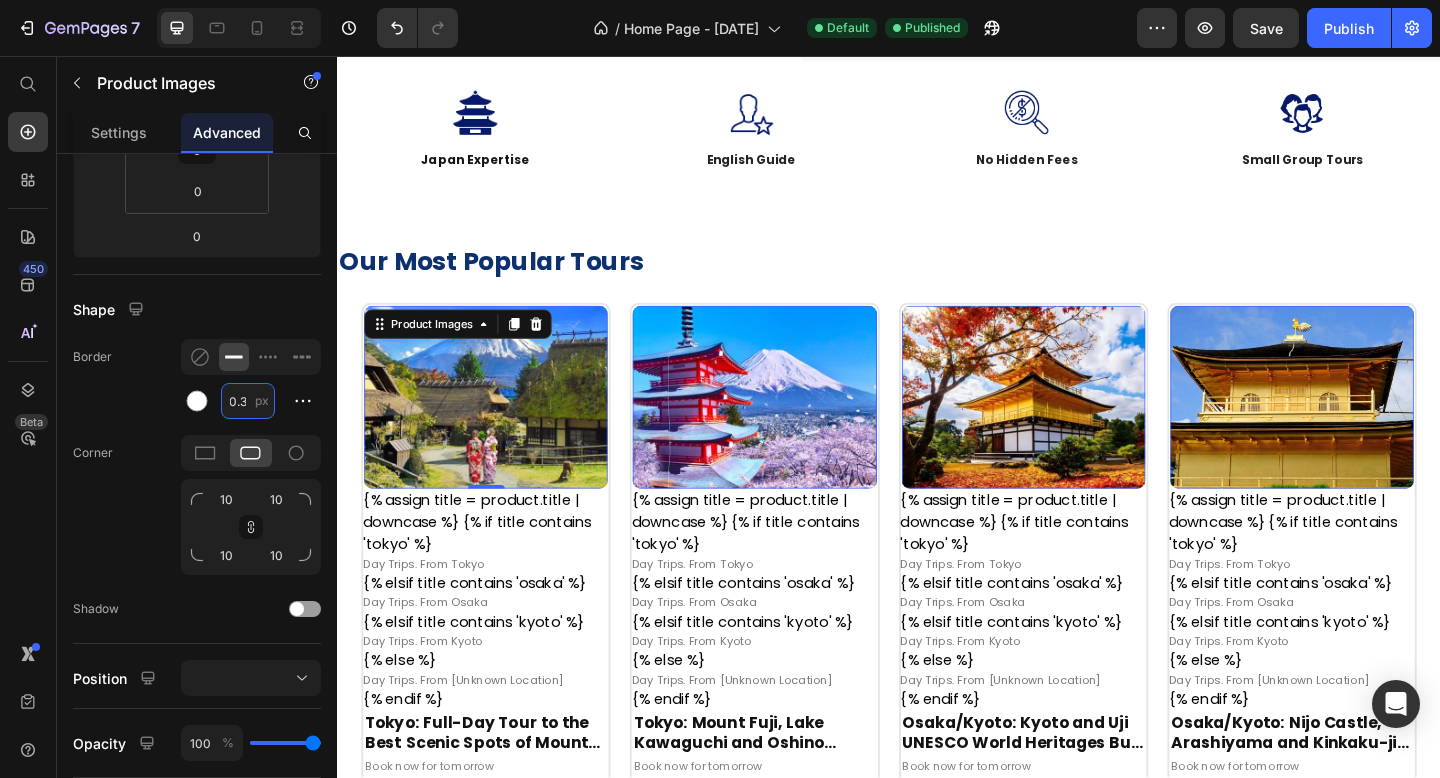type on "0.3" 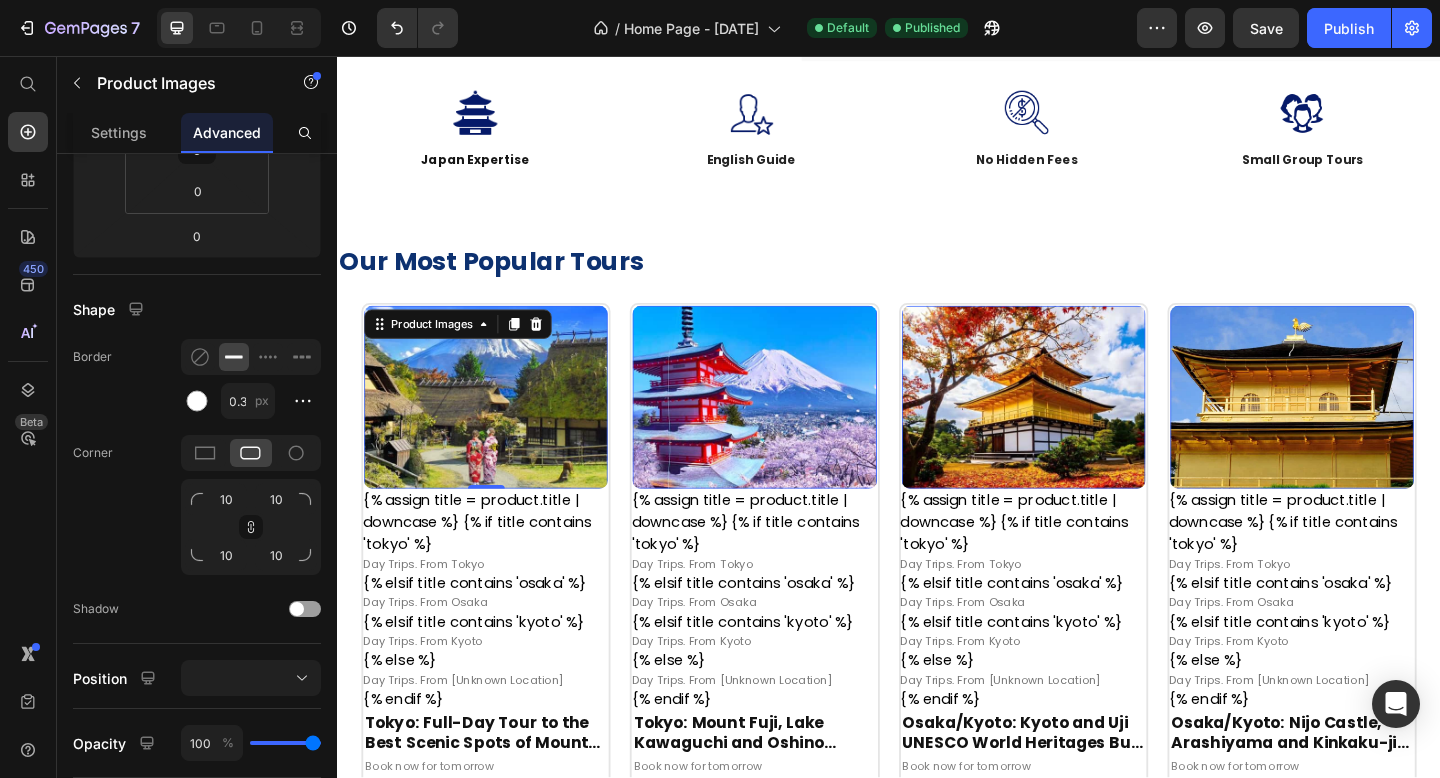 click at bounding box center [498, 427] 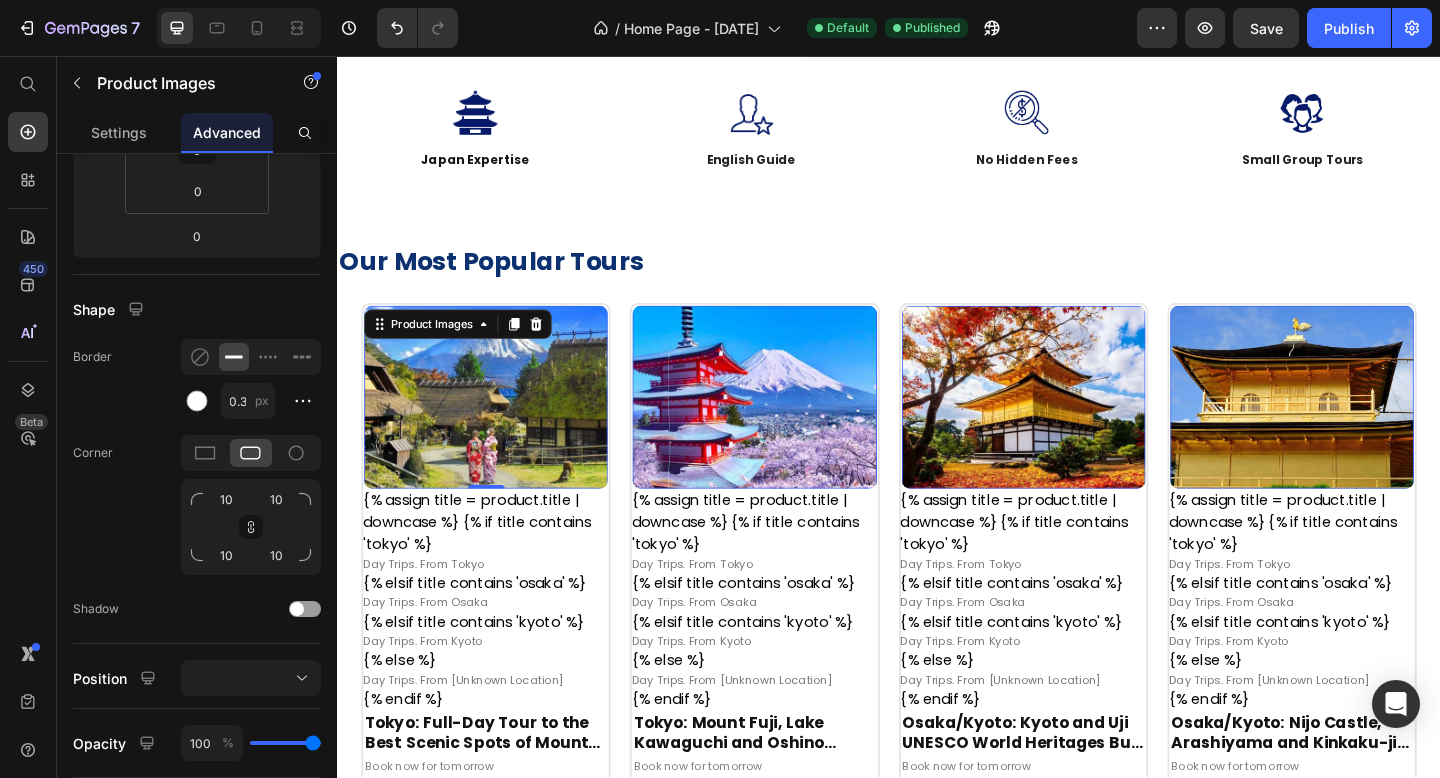 scroll, scrollTop: 0, scrollLeft: 0, axis: both 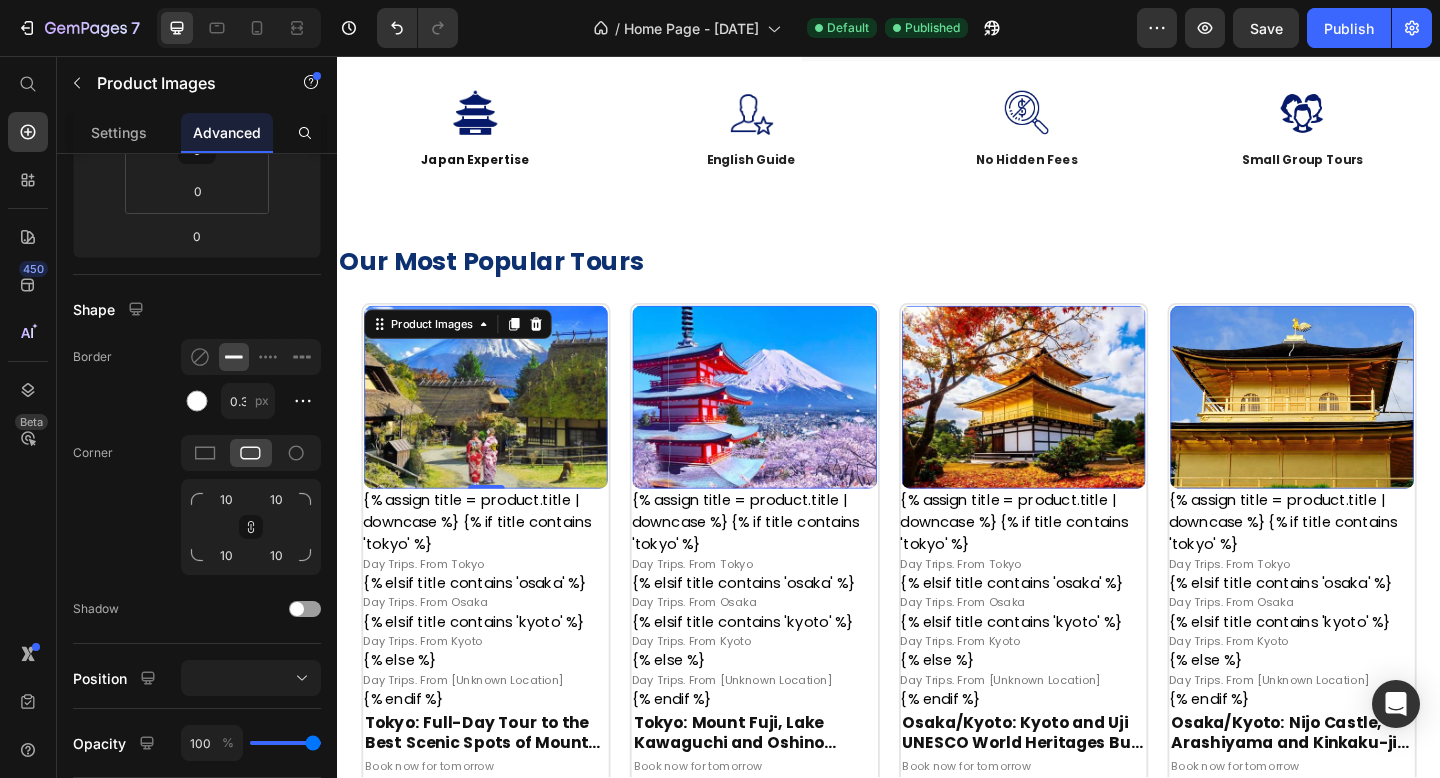 click at bounding box center (498, 427) 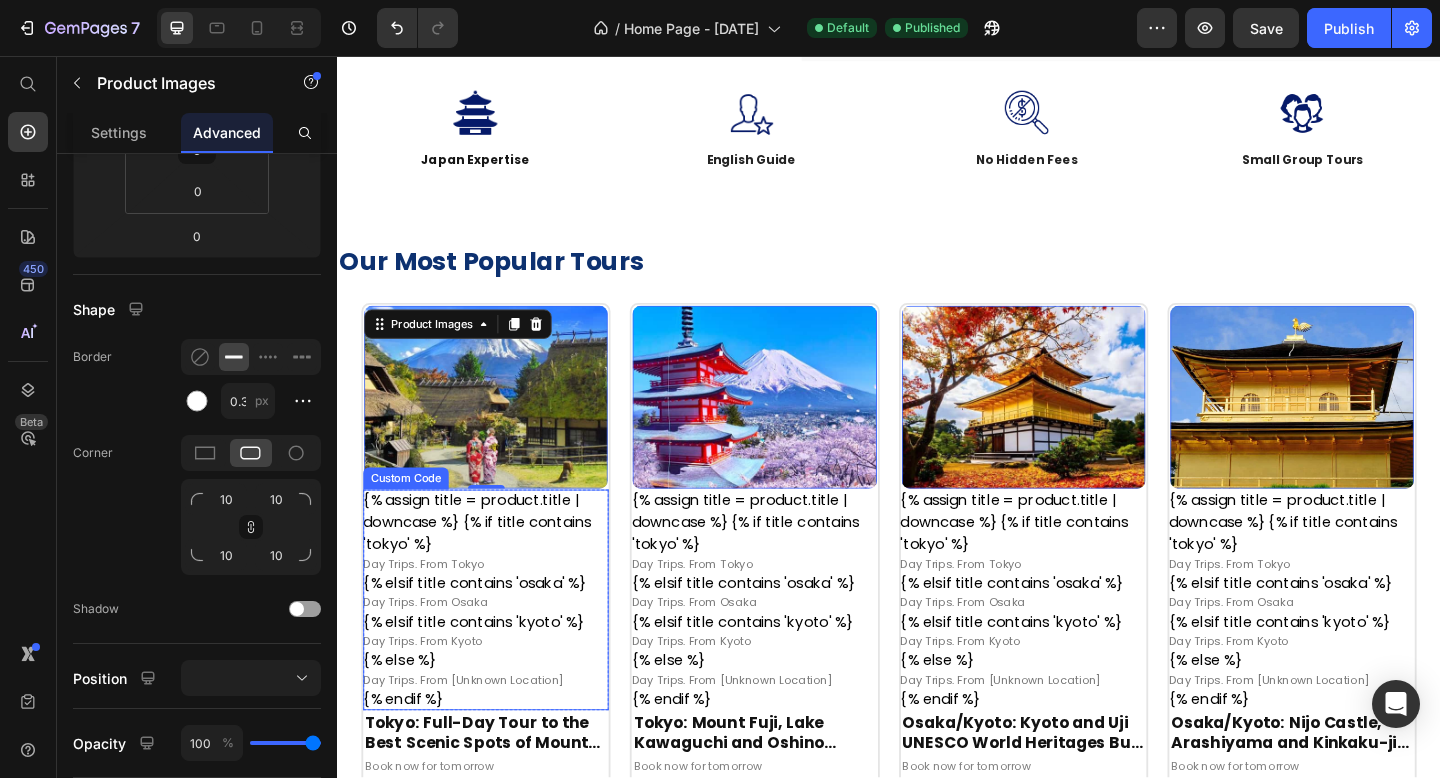 click on "Day Trips. From [Unknown Location]" at bounding box center [498, 648] 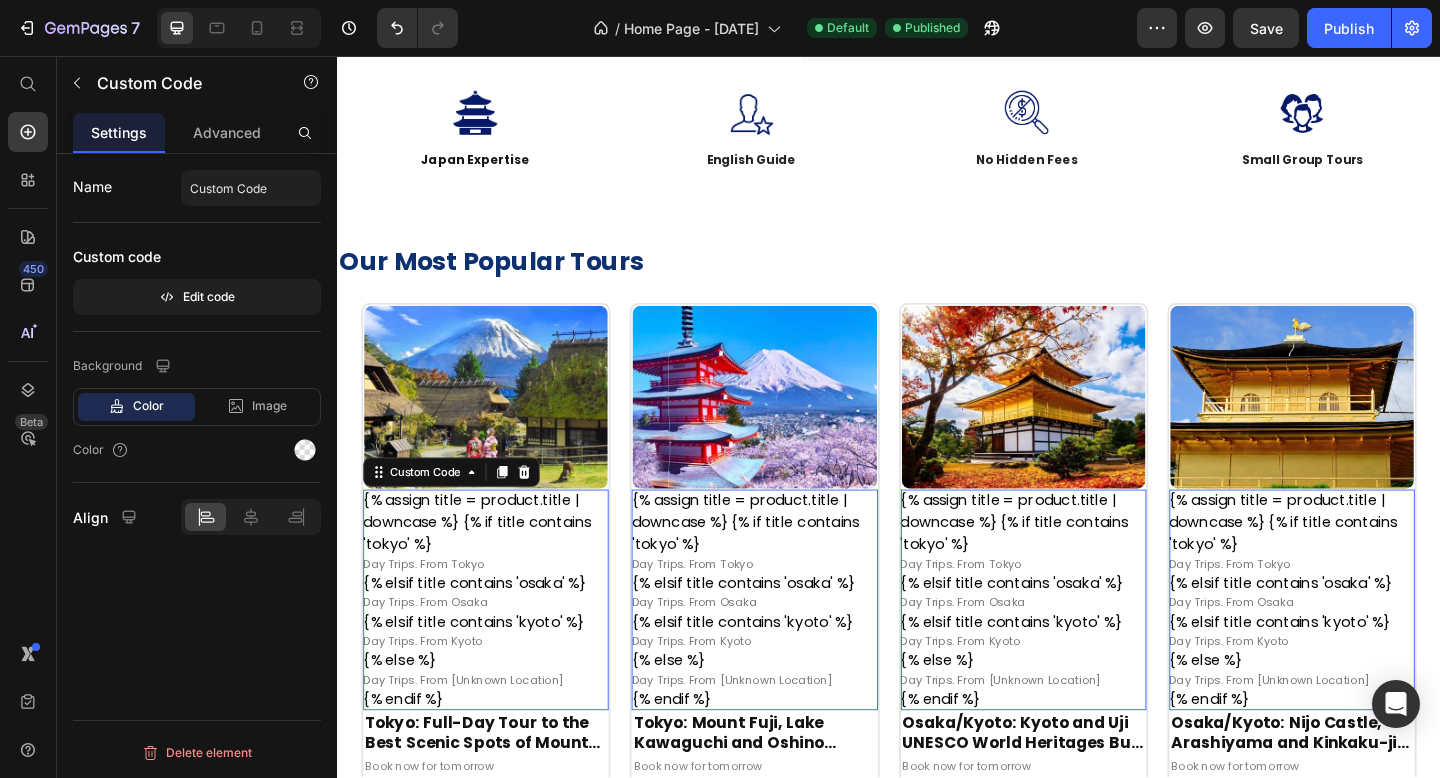 scroll, scrollTop: 0, scrollLeft: 0, axis: both 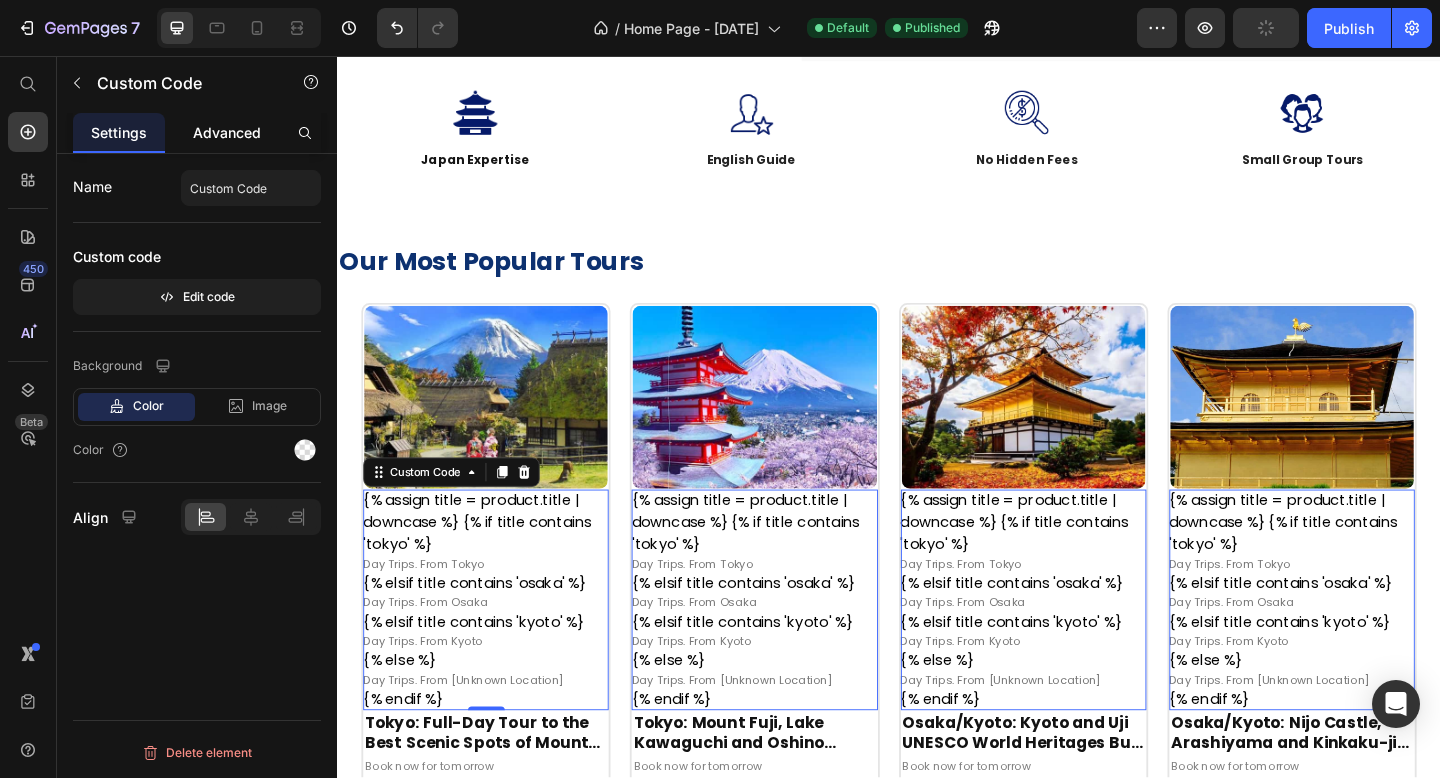 click on "Advanced" at bounding box center [227, 132] 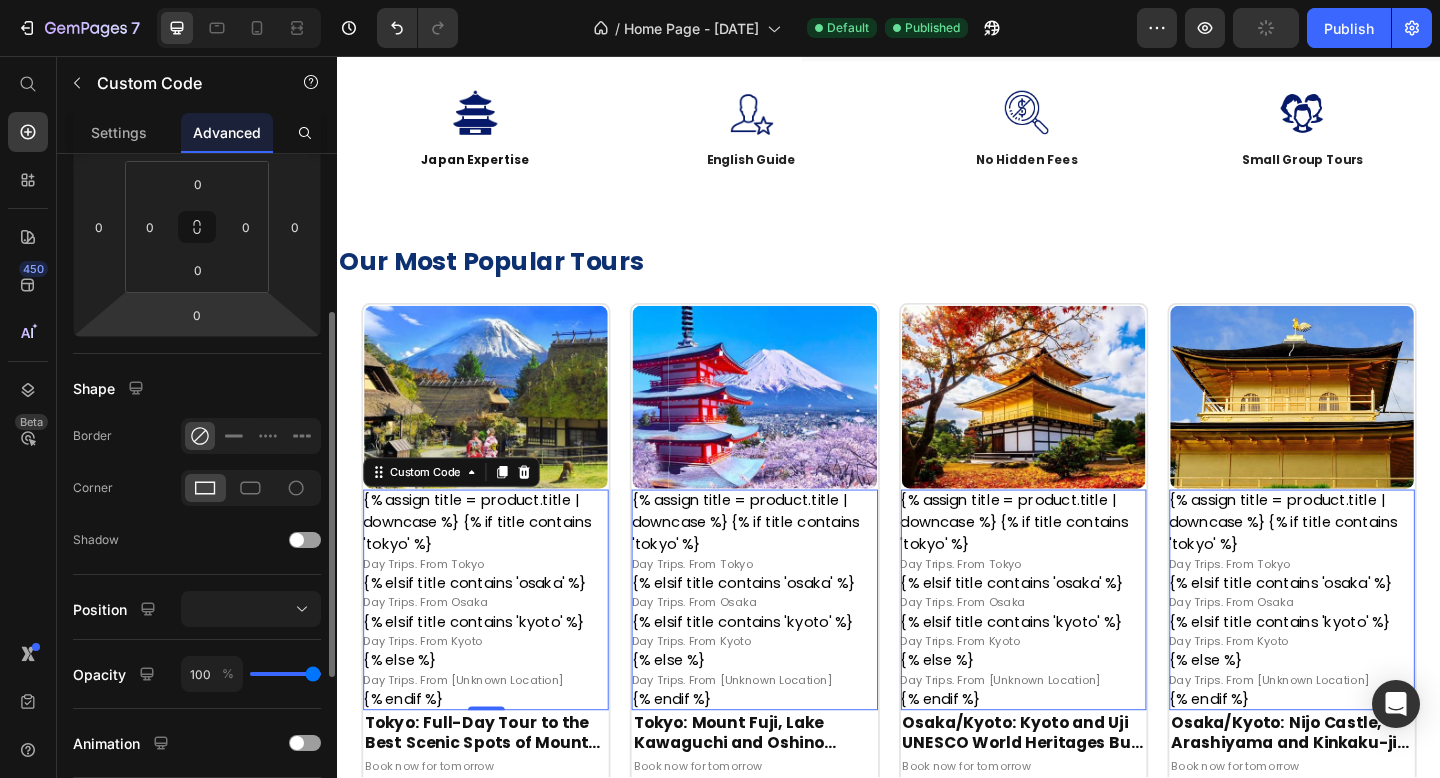 scroll, scrollTop: 300, scrollLeft: 0, axis: vertical 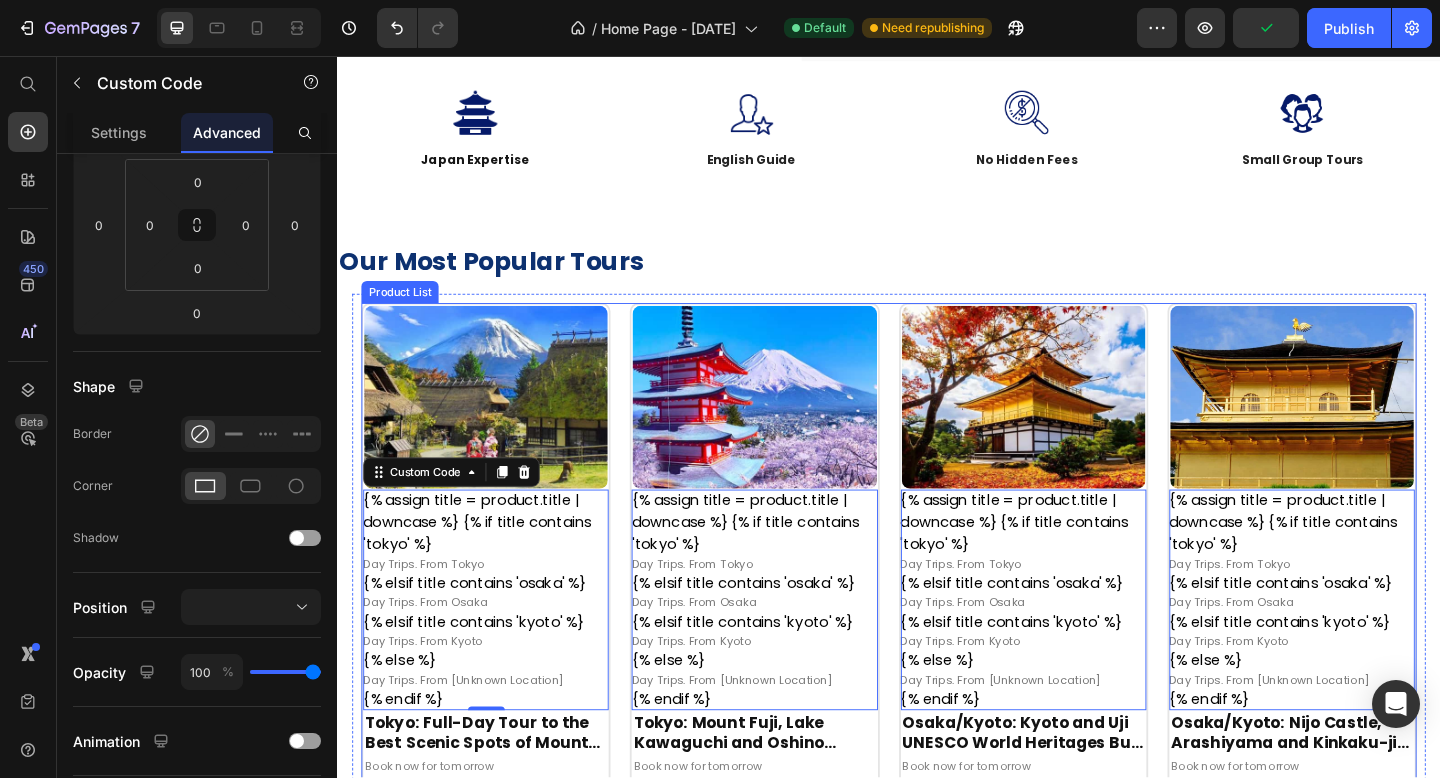 click on "Product Images
{% assign title = product.title | downcase %}
{% if title contains 'tokyo' %}
Day Trips. From Tokyo
{% elsif title contains 'osaka' %}
Day Trips. From Osaka
{% elsif title contains 'kyoto' %}
Day Trips. From Kyoto
{% else %}
Day Trips. From [Unknown Location]
{% endif %} Custom Code   0 Row Tokyo: Full-Day Tour to the Best Scenic Spots of Mount Fuji Product Title   Book now for tomorrow Text Block   Free Cancellation Text Block Row Trustoo Trustoo
Publish the page to see the content.
Custom Code Row
Publish the page to see the content.
Custom Code Row SALE 50% OFF Discount Tag Row Row  From US Text Block $300.00 Product Price Row Row Row Product Images
{% assign title = product.title | downcase %}
{% if title contains 'tokyo' %}
Day Trips. From Tokyo
{% elsif title contains 'osaka' %}
Day Trips. From Osaka
{% elsif title contains 'kyoto' %}
Day Trips. From Kyoto
{% else %}
Day Trips. From [Unknown Location]
{% endif %}" at bounding box center (937, 1093) 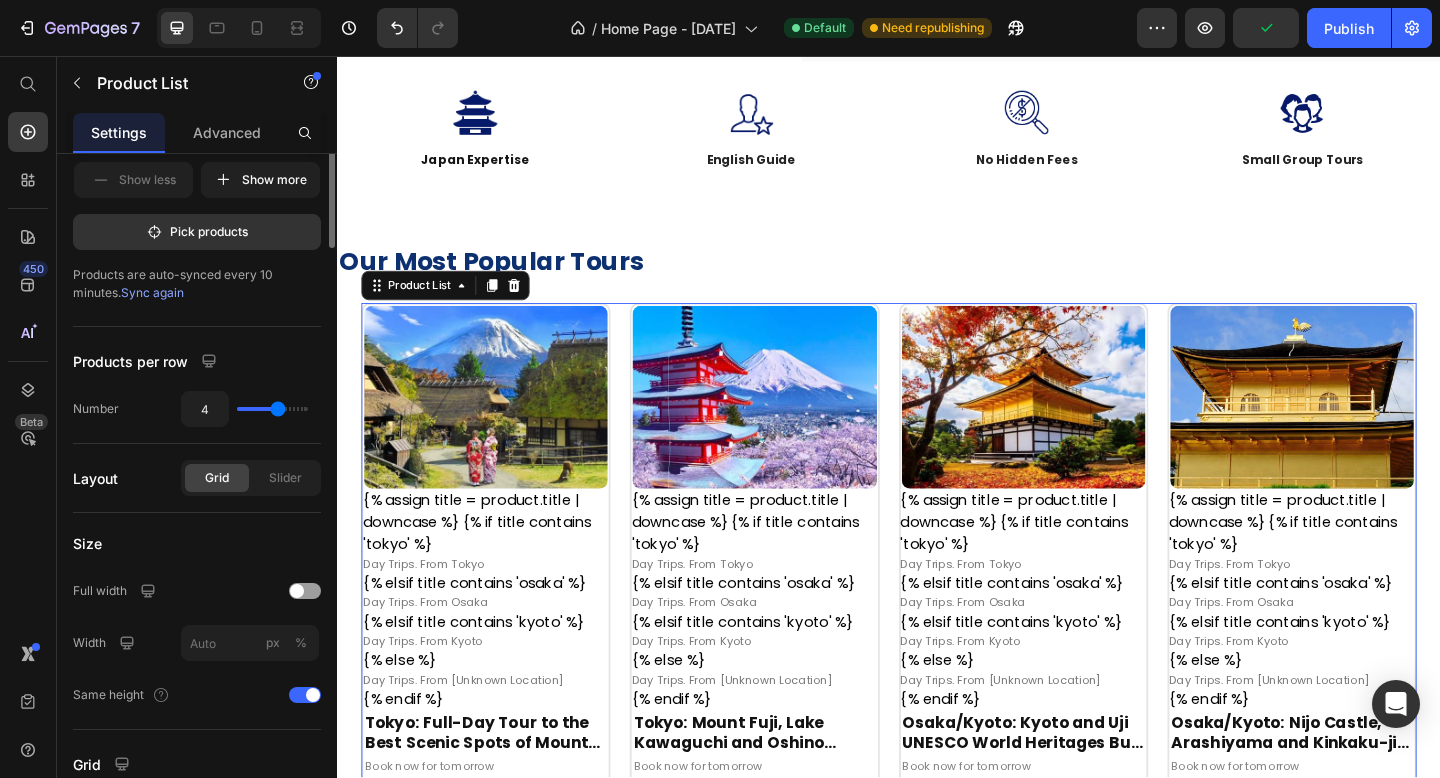 scroll, scrollTop: 0, scrollLeft: 0, axis: both 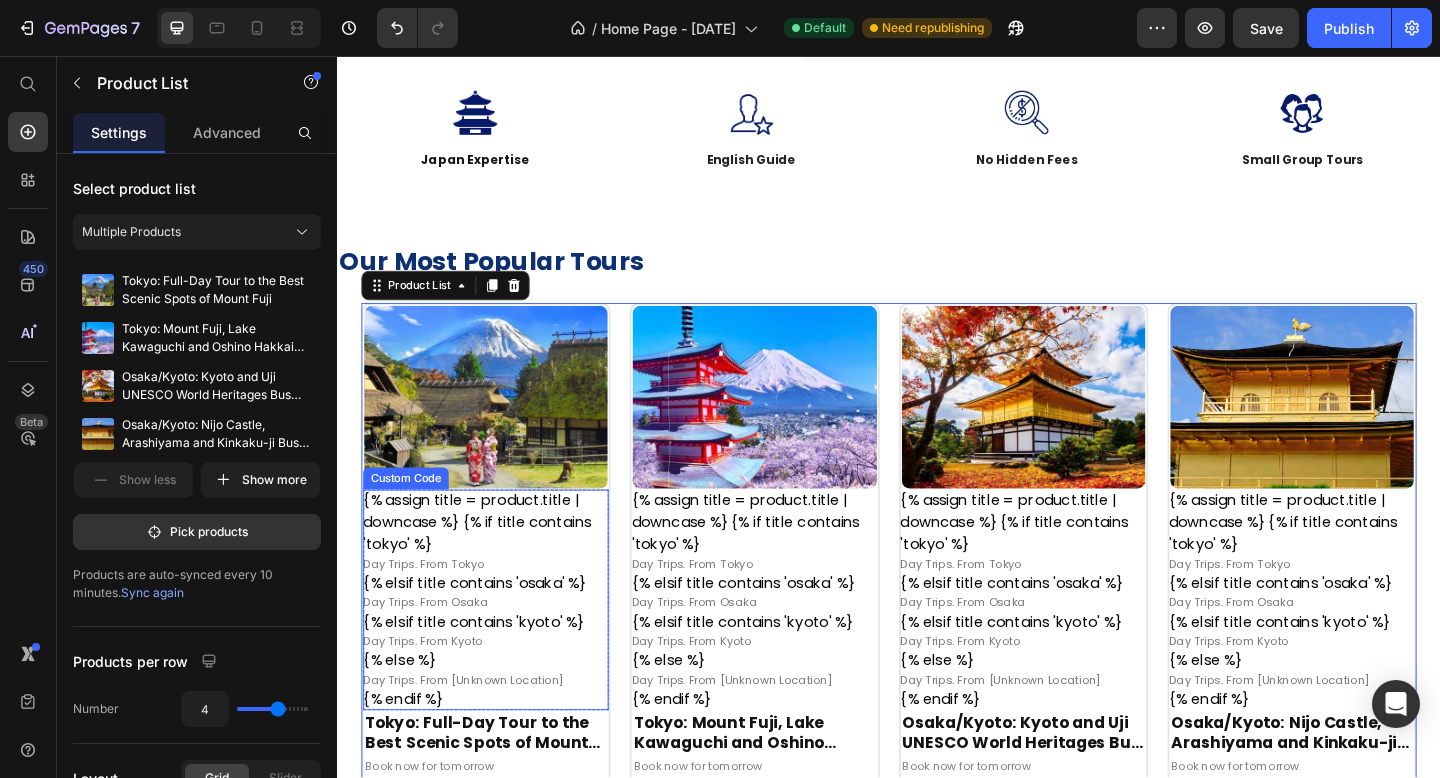 click on "Day Trips. From [Unknown Location]" at bounding box center (498, 648) 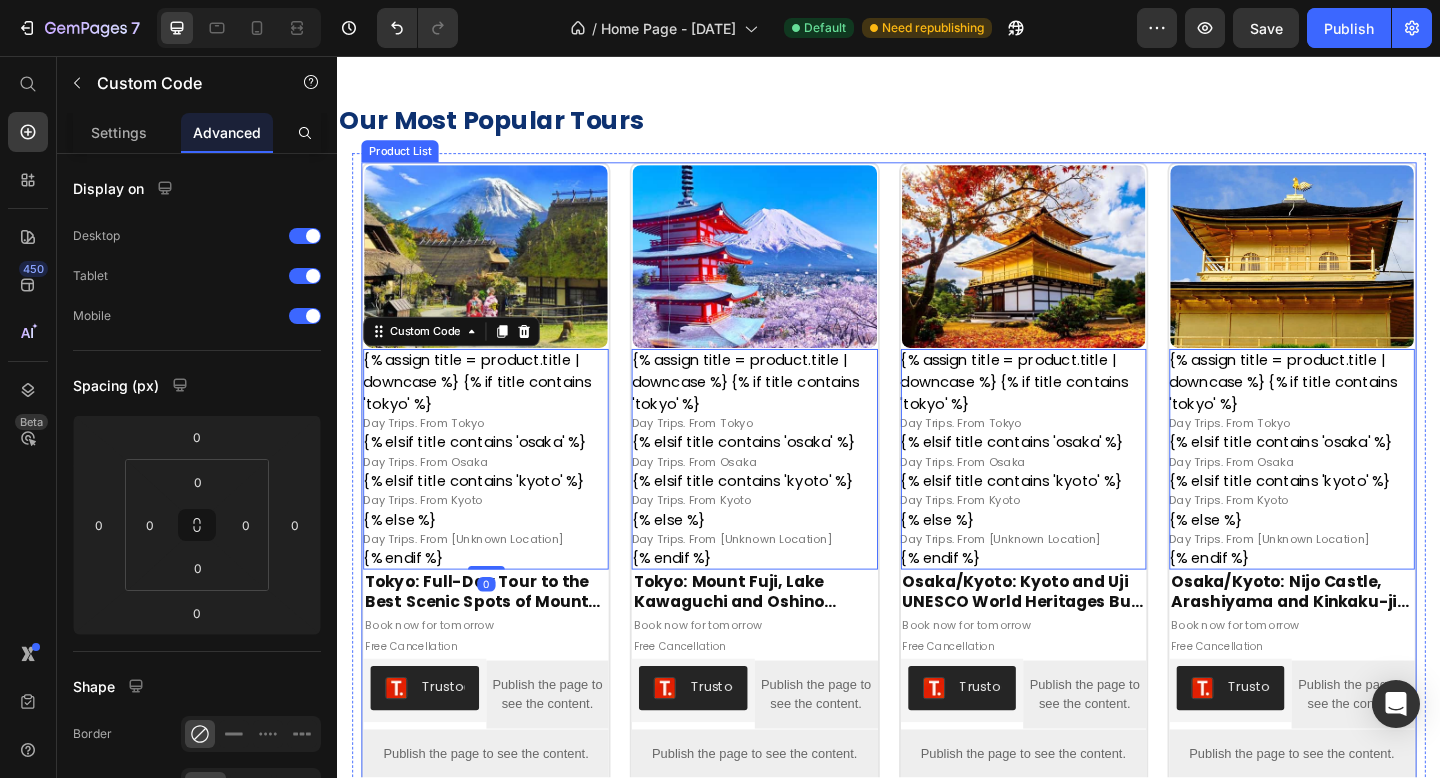 scroll, scrollTop: 424, scrollLeft: 0, axis: vertical 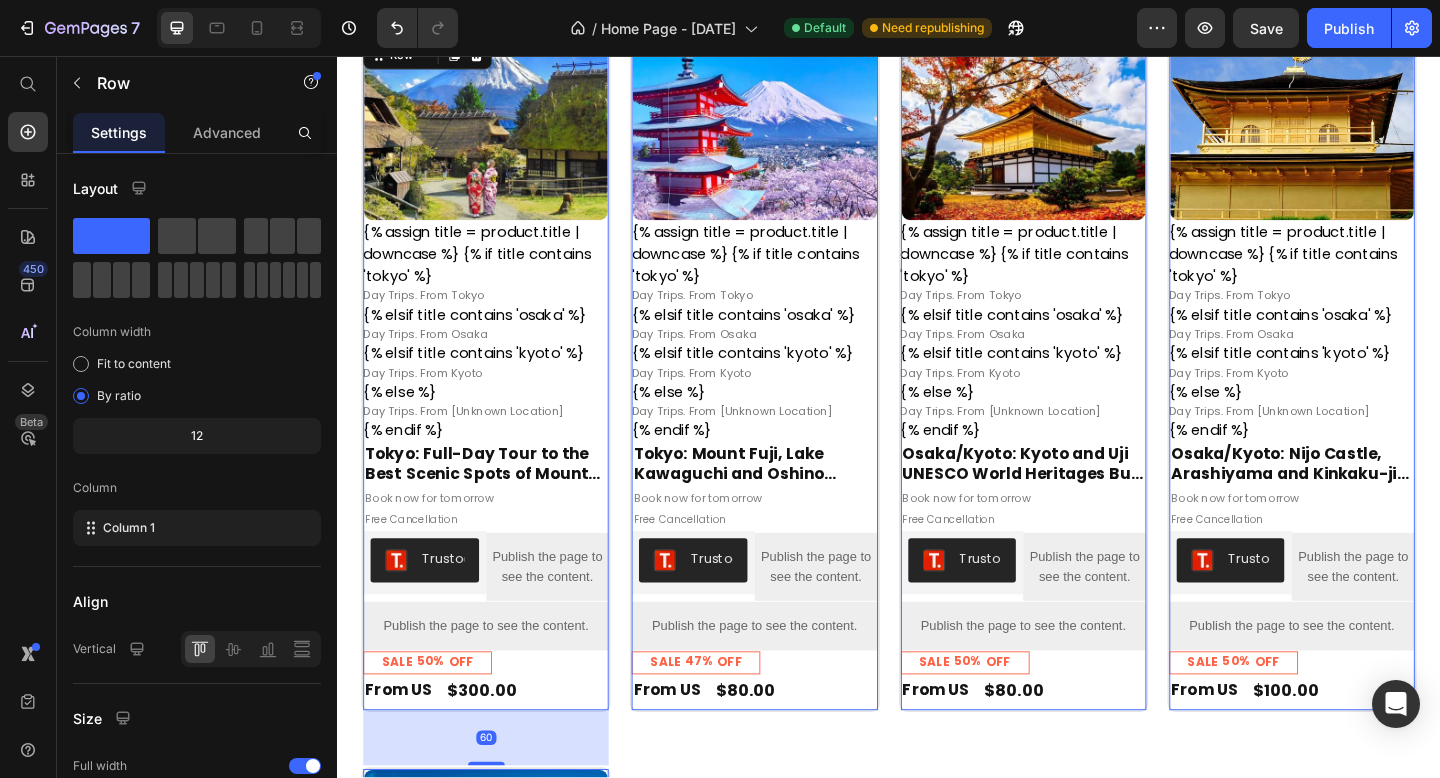 click on "Why Travelers Love Us Heading
Google
TripAdvisor
Trustpilot
Custom Code Row Section 1 Image Japan Expertise Text Block Image English Guide Text Block Image No Hidden Fees Text Block Image Small Group Tours Text Block Row Section 2    Our Most Popular Tours Heading Section 3 Product Images
{% assign title = product.title | downcase %}
{% if title contains 'tokyo' %}
Day Trips. From Tokyo
{% elsif title contains 'osaka' %}
Day Trips. From Osaka
{% elsif title contains 'kyoto' %}
Day Trips. From Kyoto
{% else %}
Day Trips. From [Unknown Location]
{% endif %} Custom Code Row Tokyo: Full-Day Tour to the Best Scenic Spots of Mount Fuji Product Title   Book now for tomorrow Text Block   Free Cancellation Text Block Row Row" at bounding box center [937, 1999] 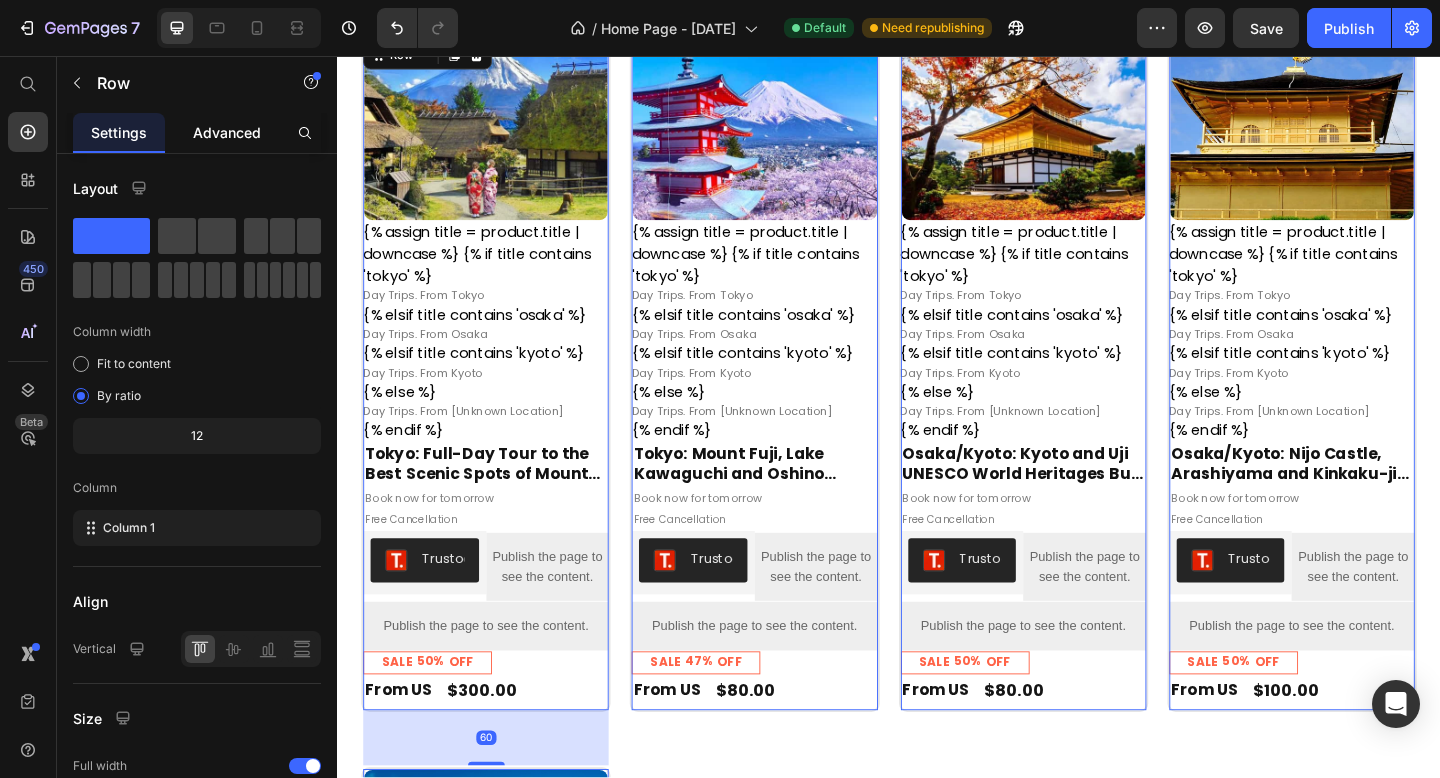click on "Advanced" 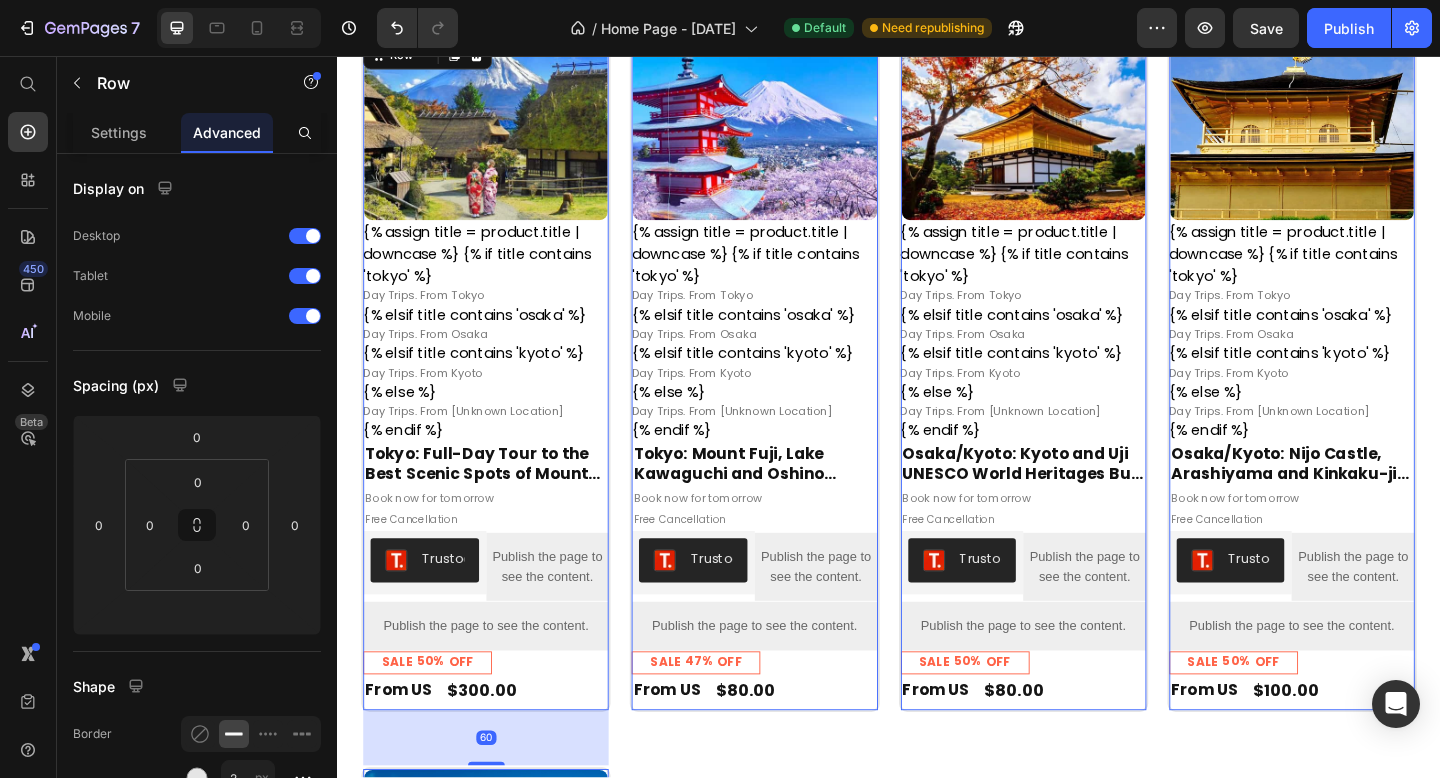 click on "Advanced" at bounding box center (227, 132) 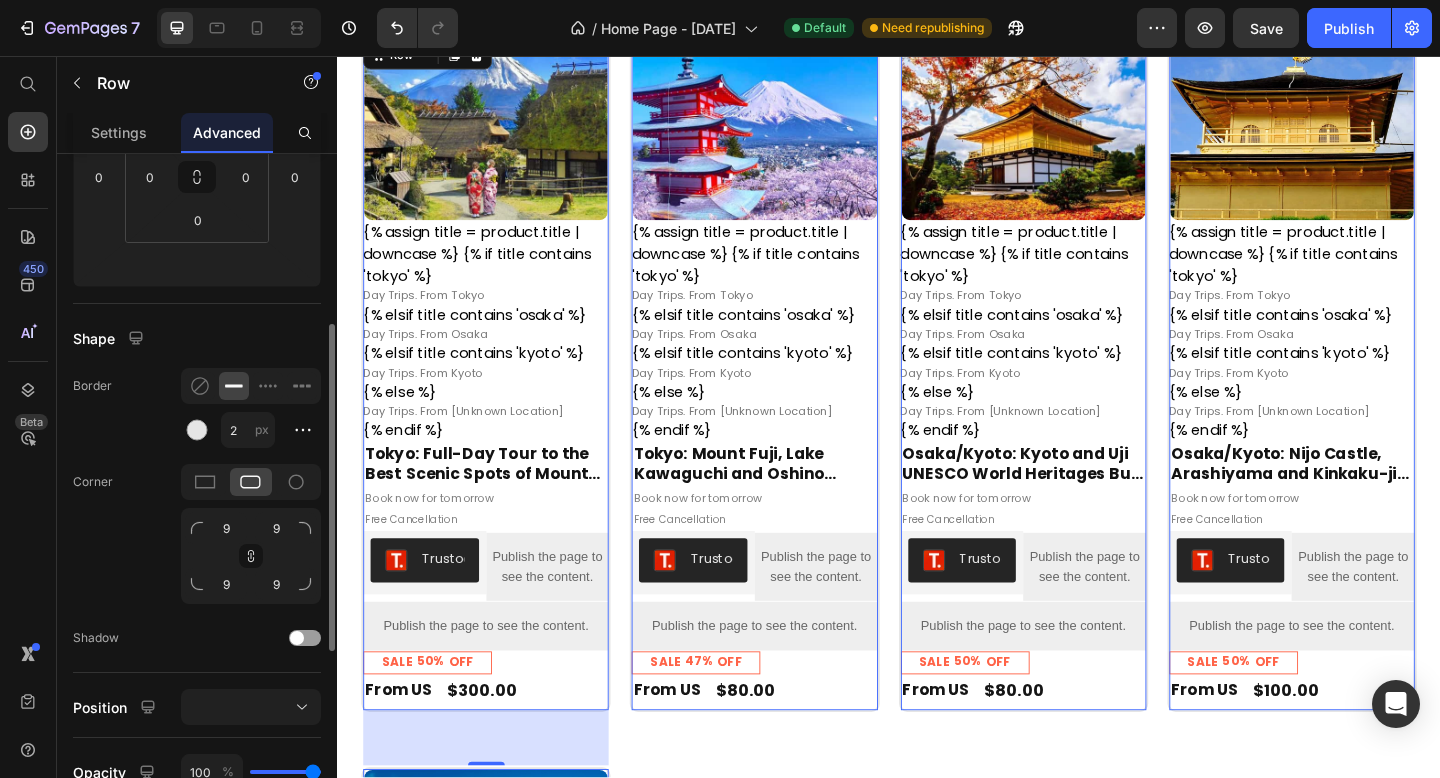 scroll, scrollTop: 350, scrollLeft: 0, axis: vertical 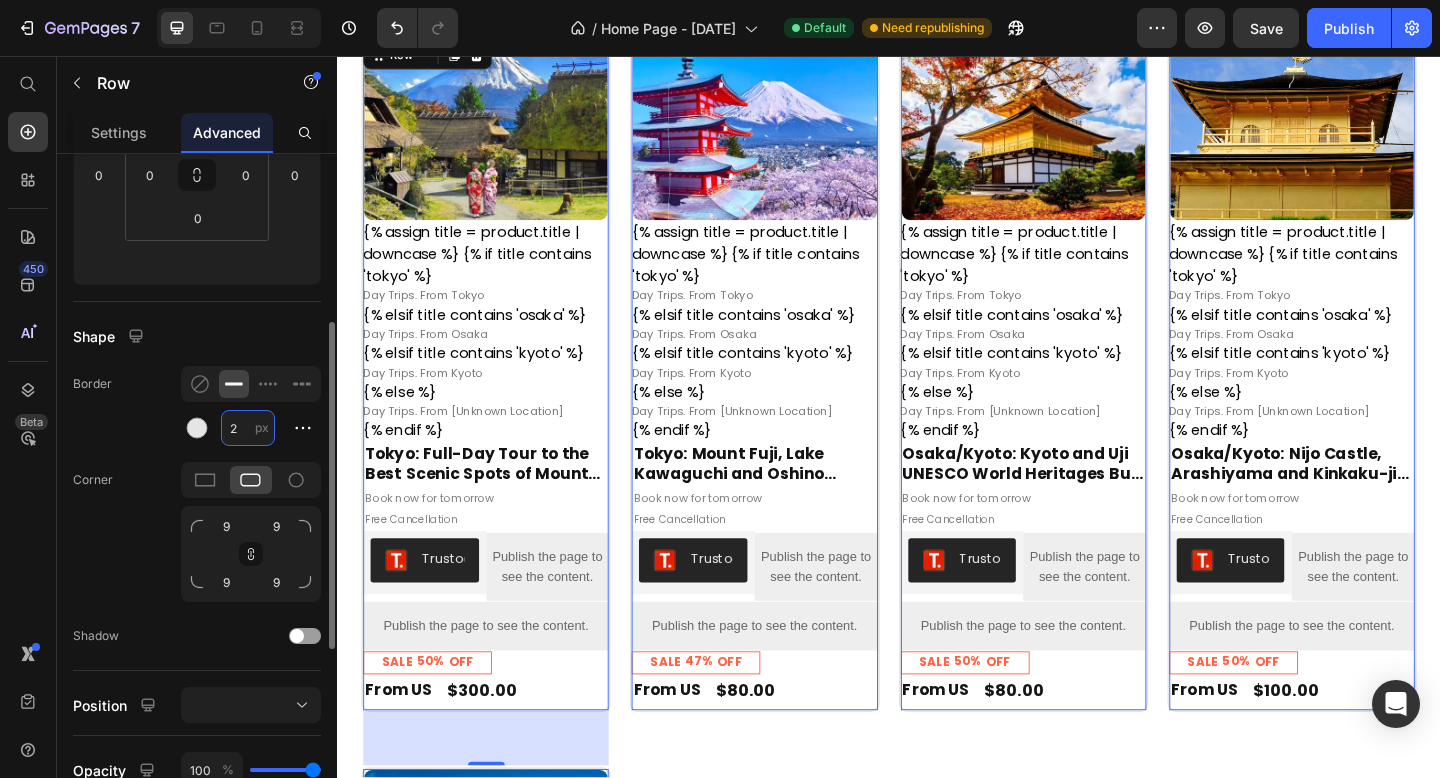 click on "2" at bounding box center [248, 428] 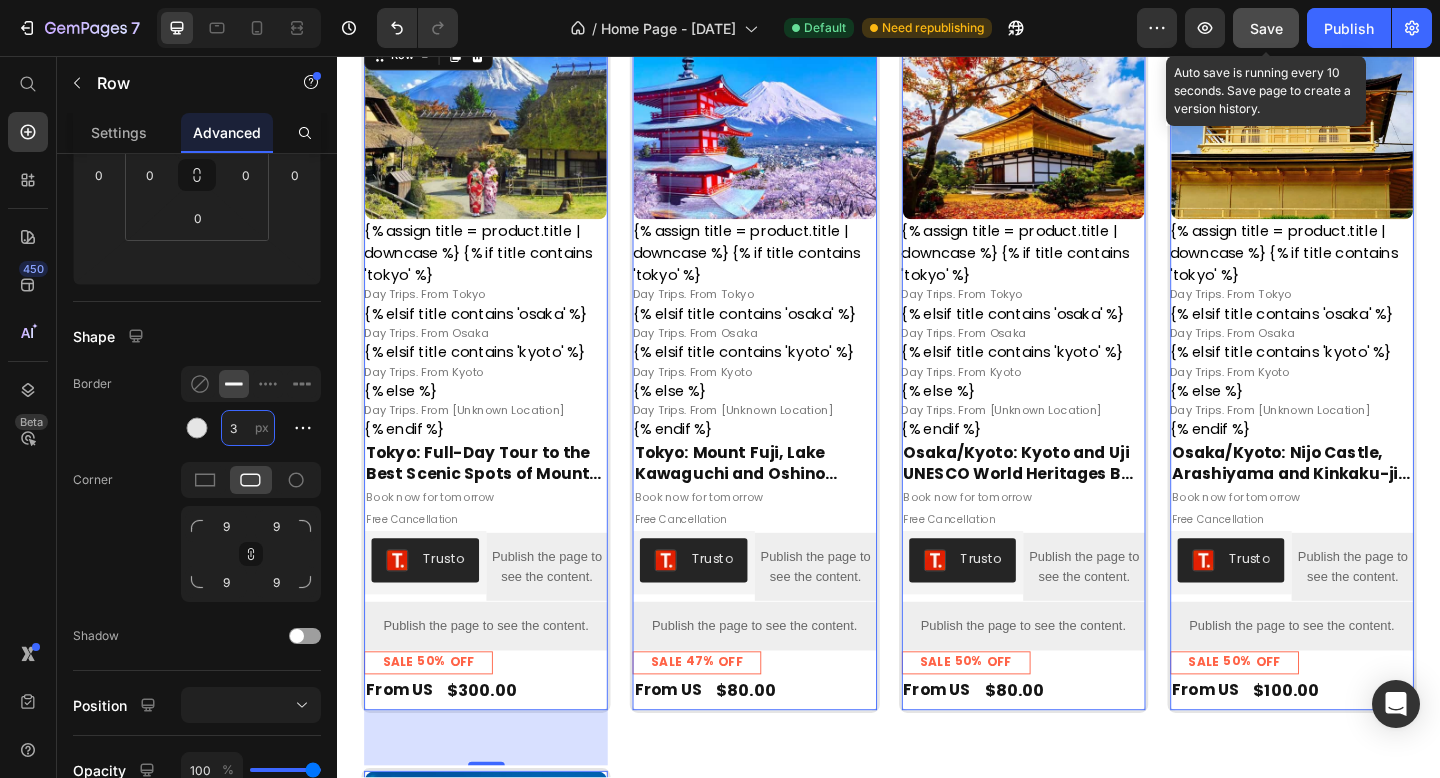 type on "3" 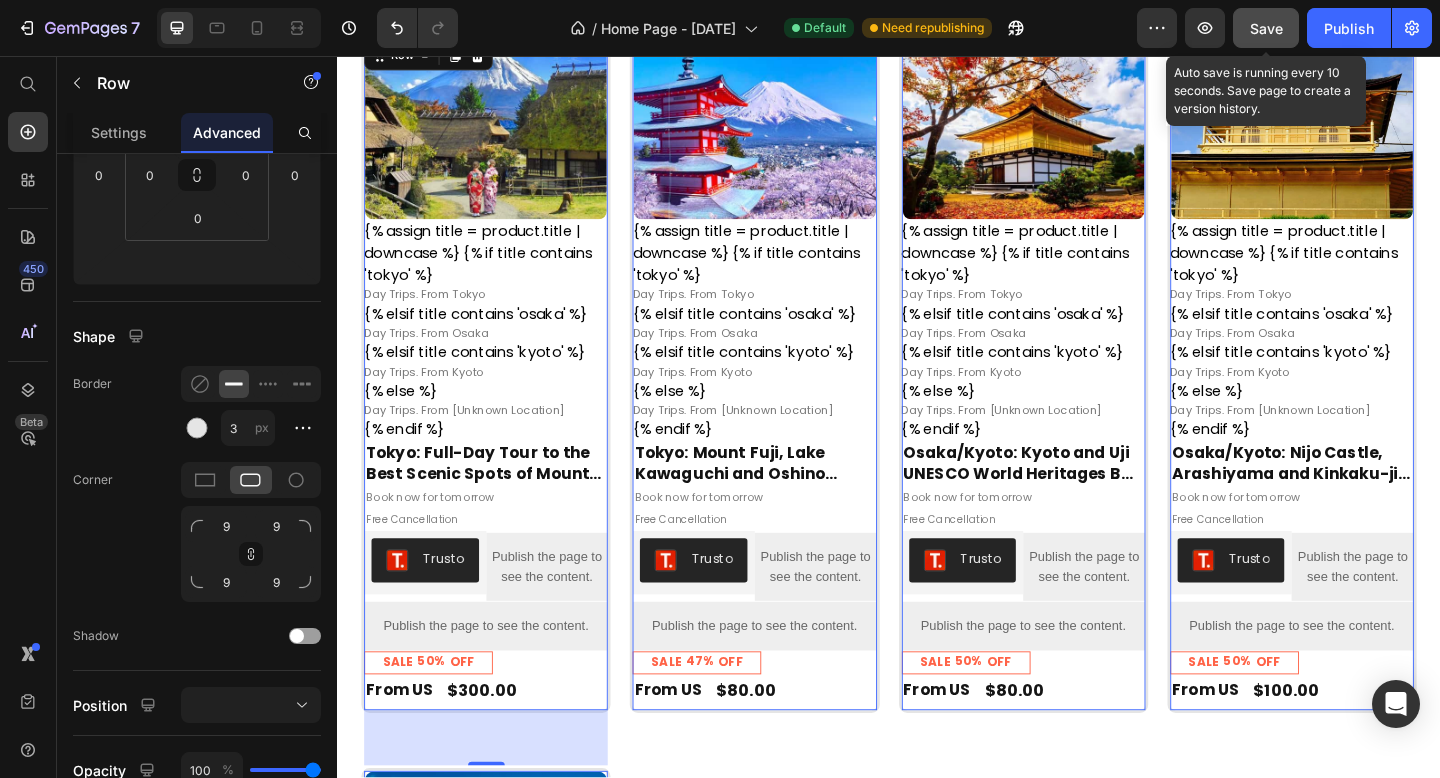 click on "Save" at bounding box center [1266, 28] 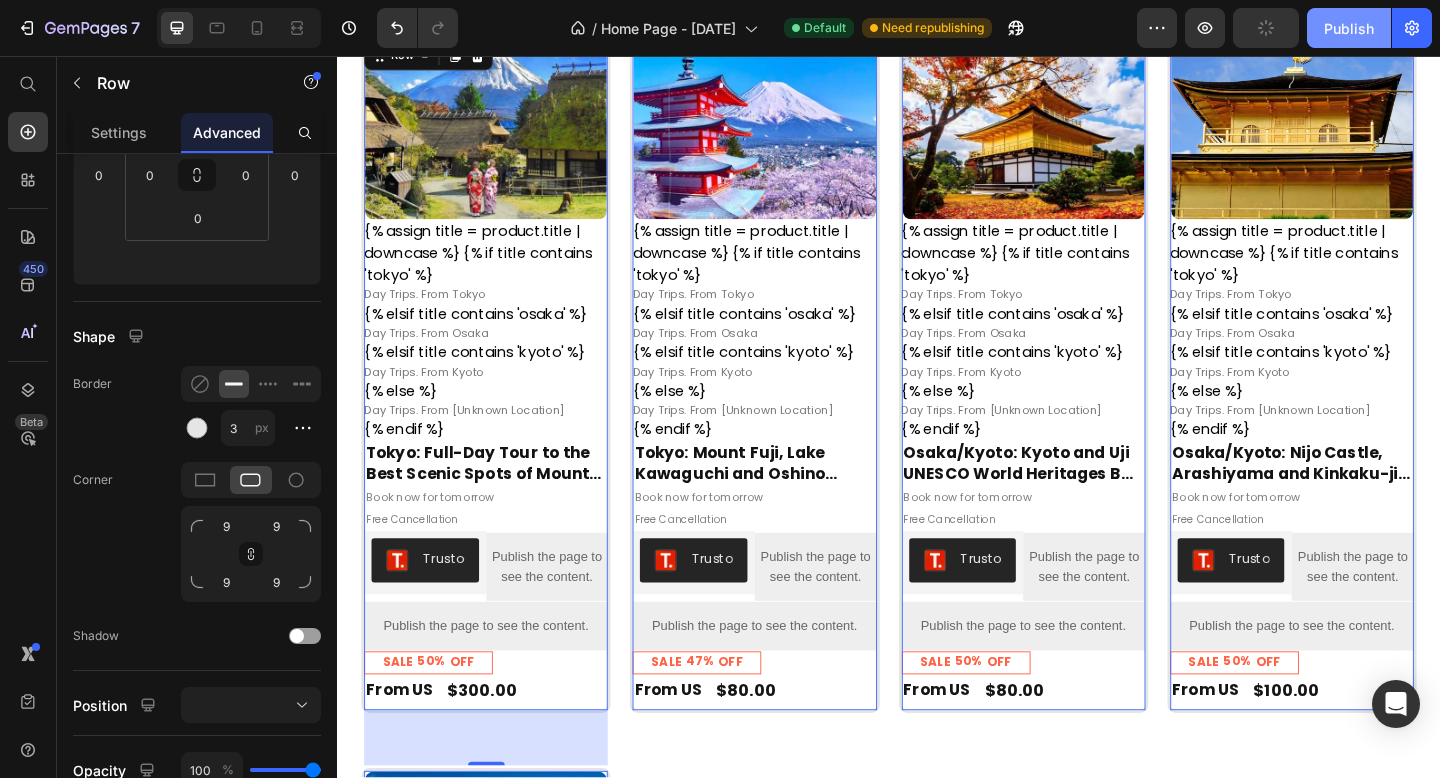 click on "Publish" 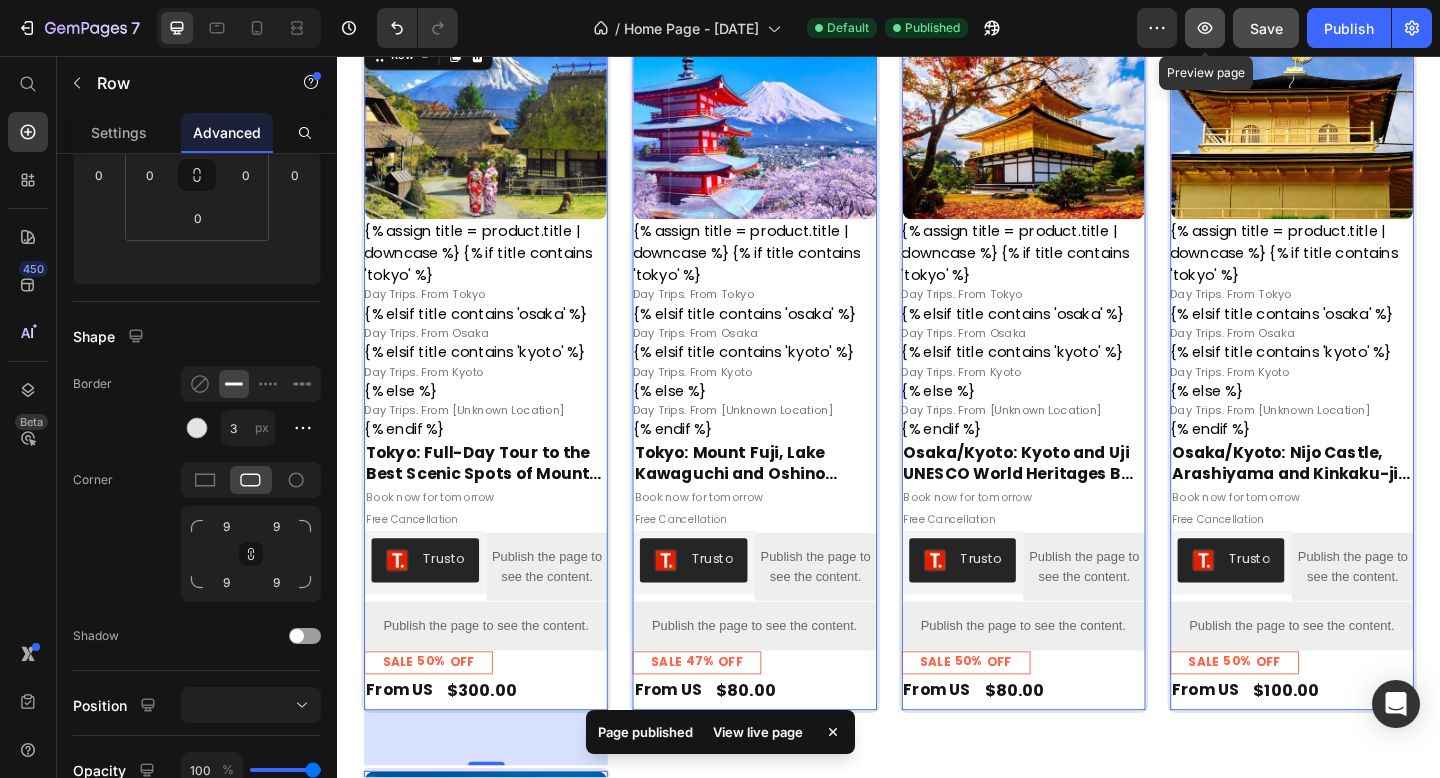 click 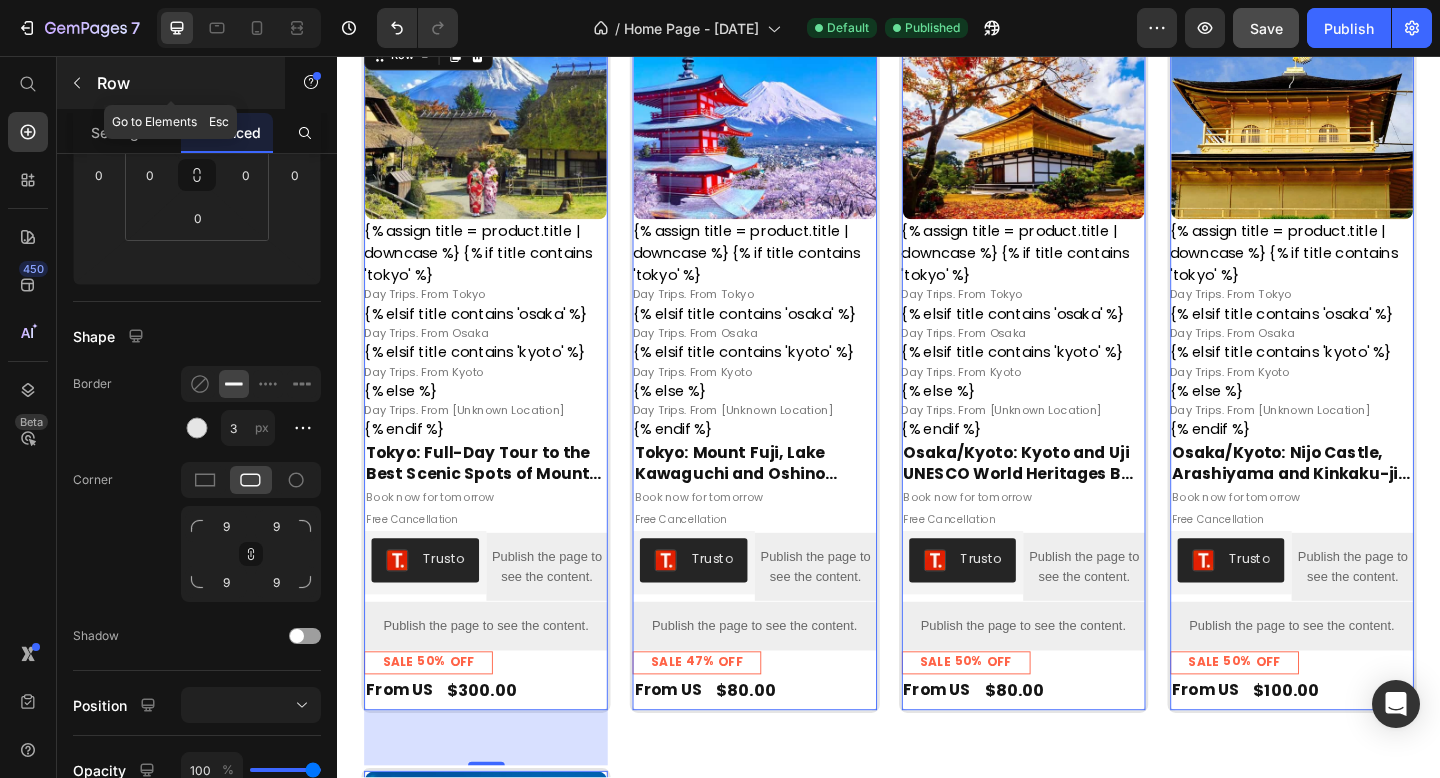 click 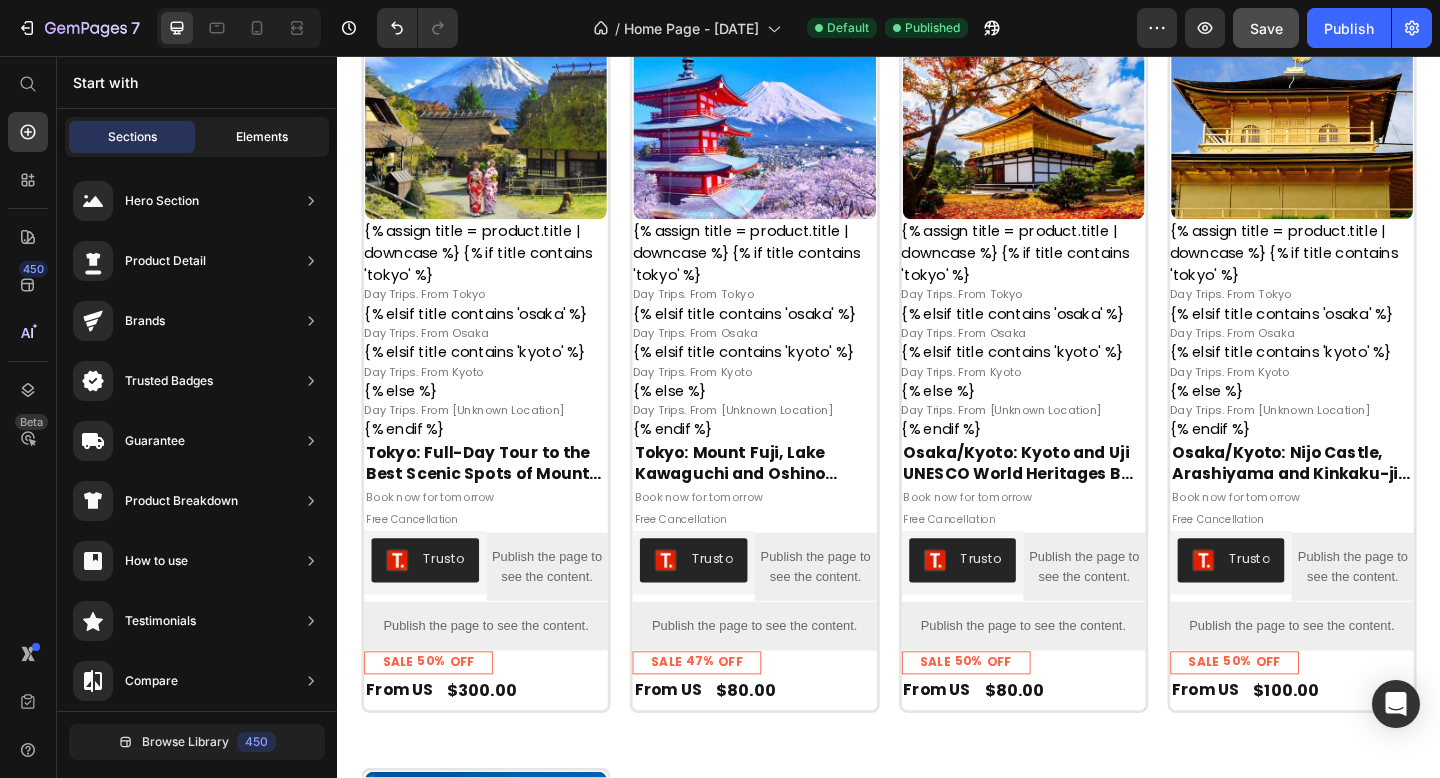 click on "Elements" 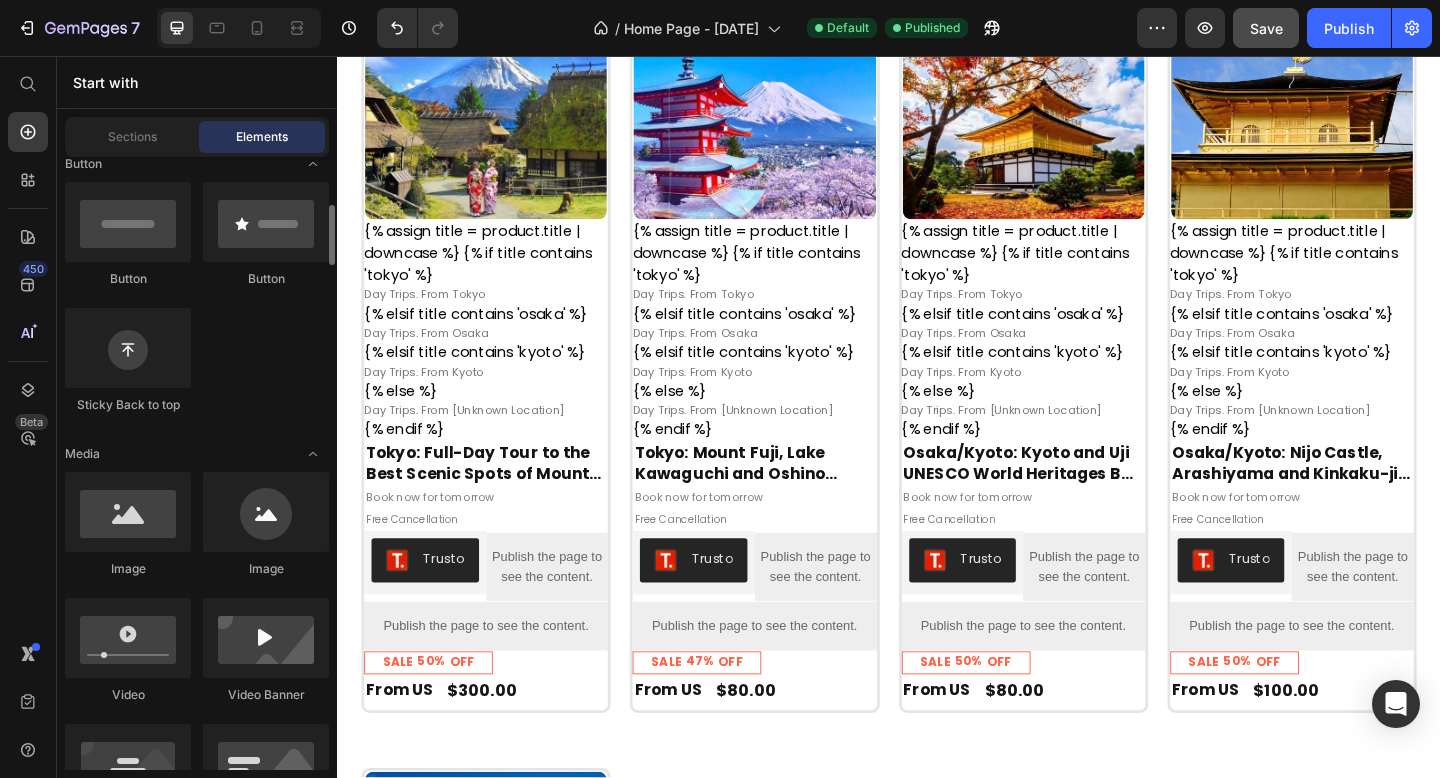 scroll, scrollTop: 474, scrollLeft: 0, axis: vertical 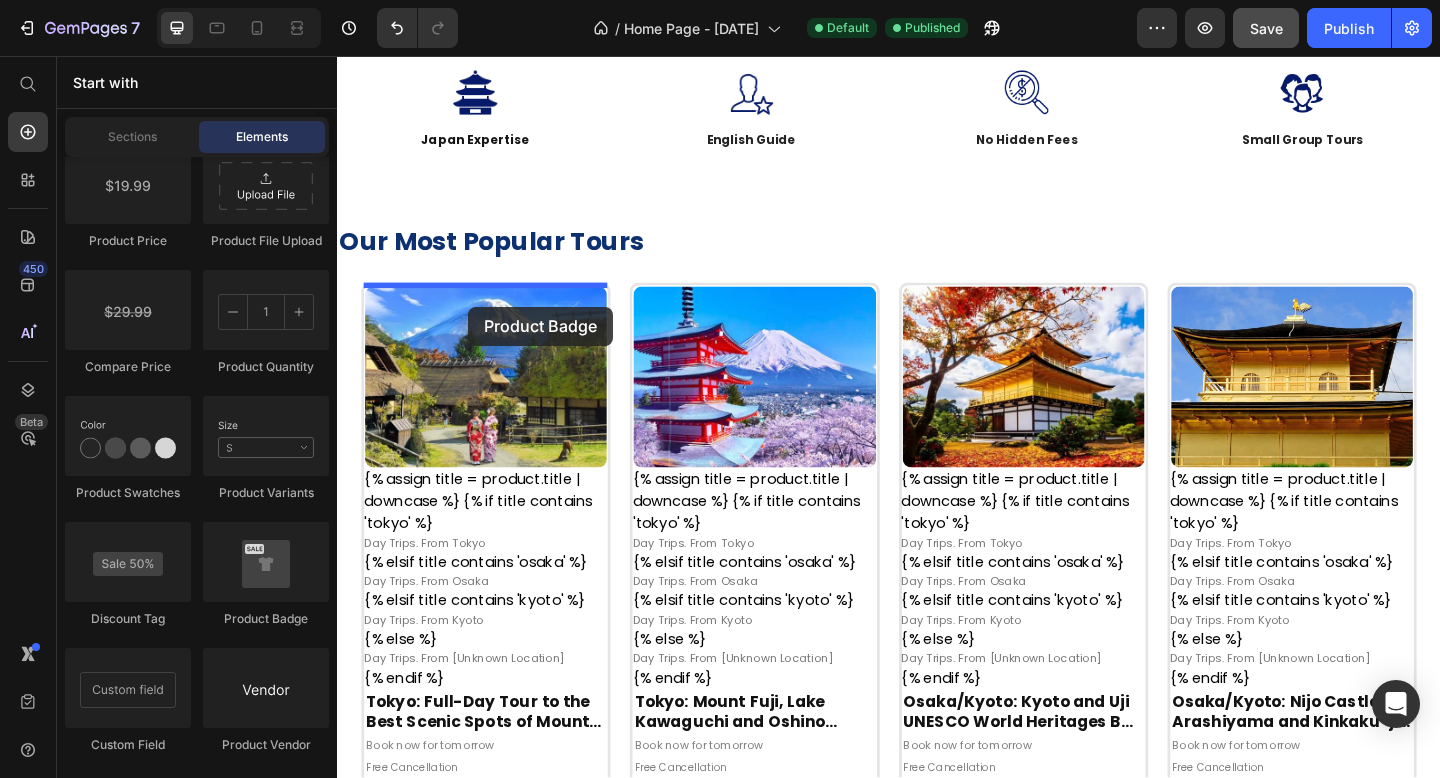 drag, startPoint x: 581, startPoint y: 632, endPoint x: 481, endPoint y: 329, distance: 319.07523 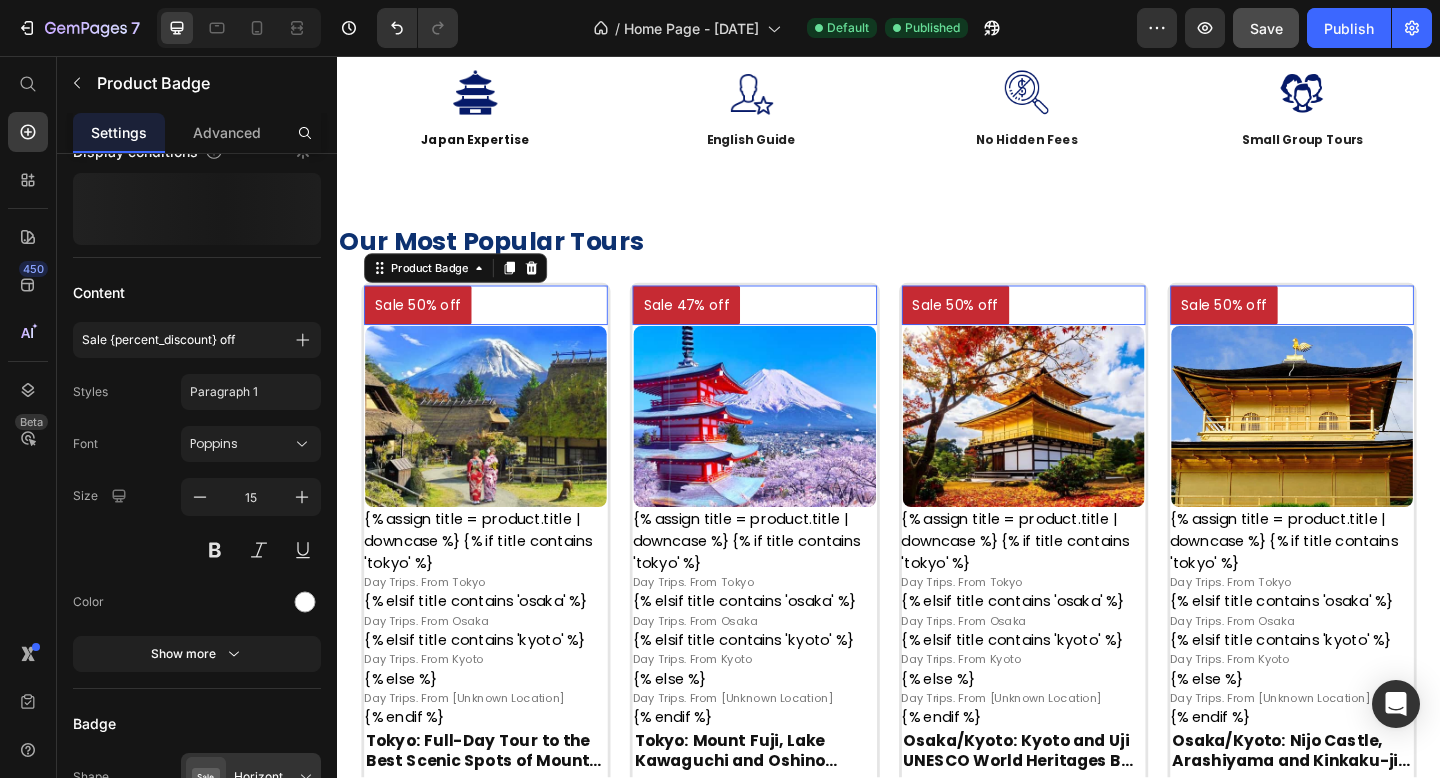 scroll, scrollTop: 0, scrollLeft: 0, axis: both 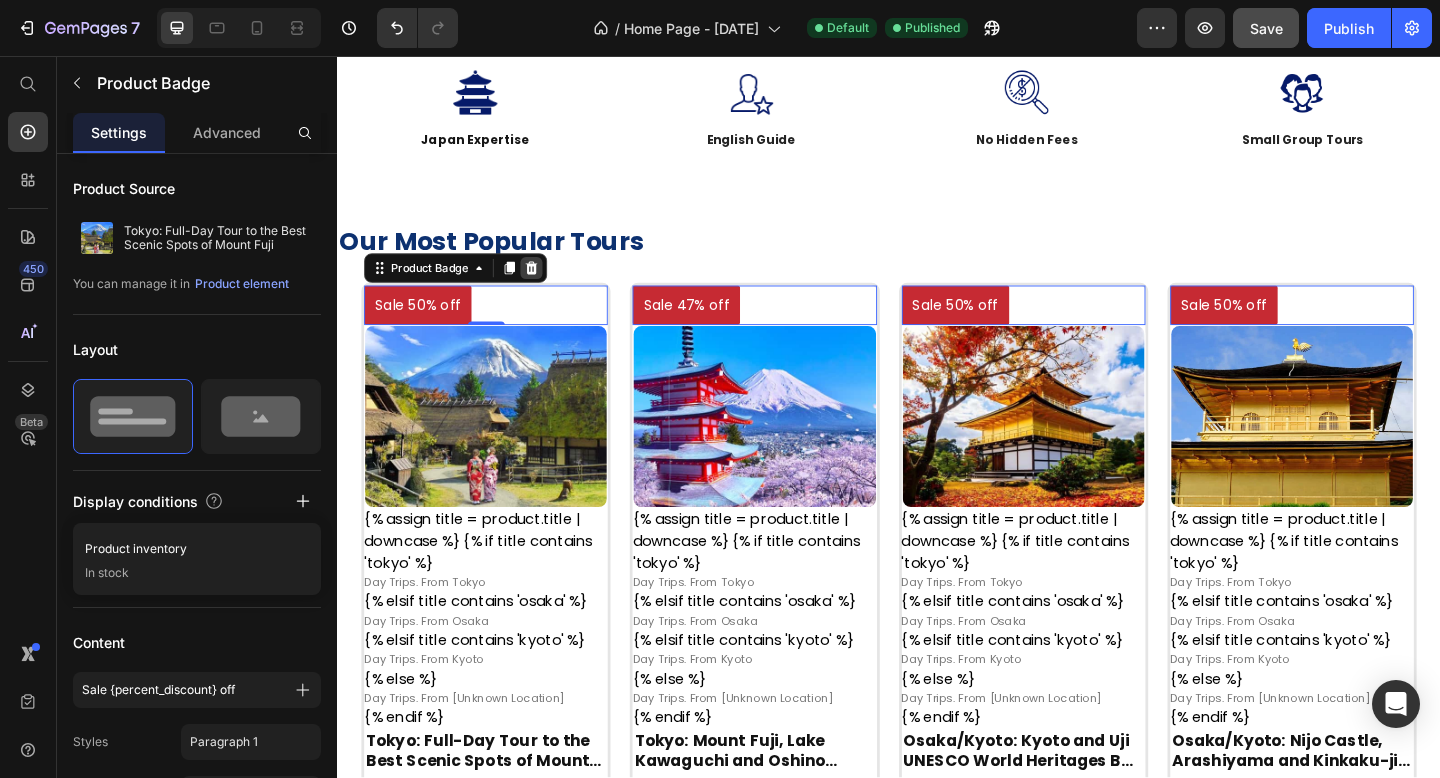 click 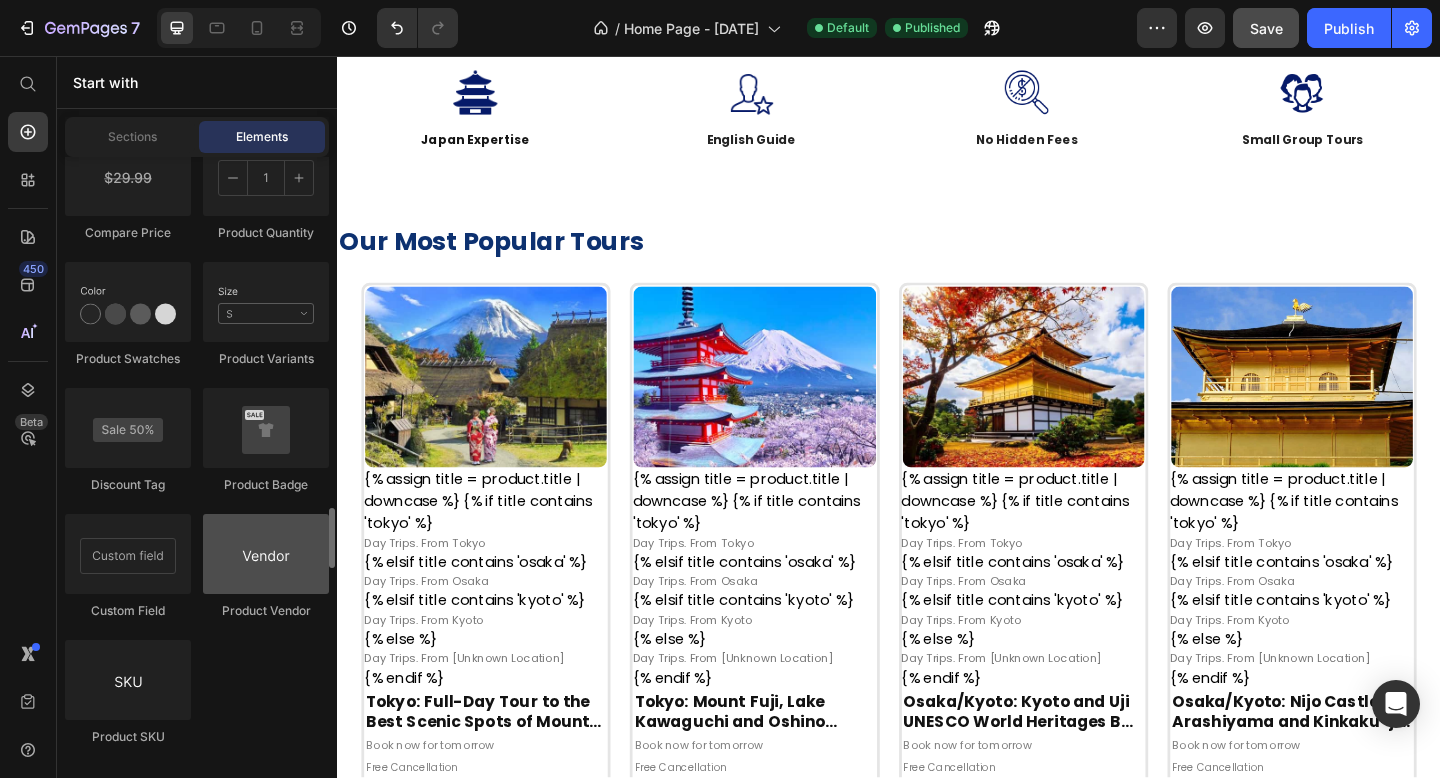 scroll, scrollTop: 3609, scrollLeft: 0, axis: vertical 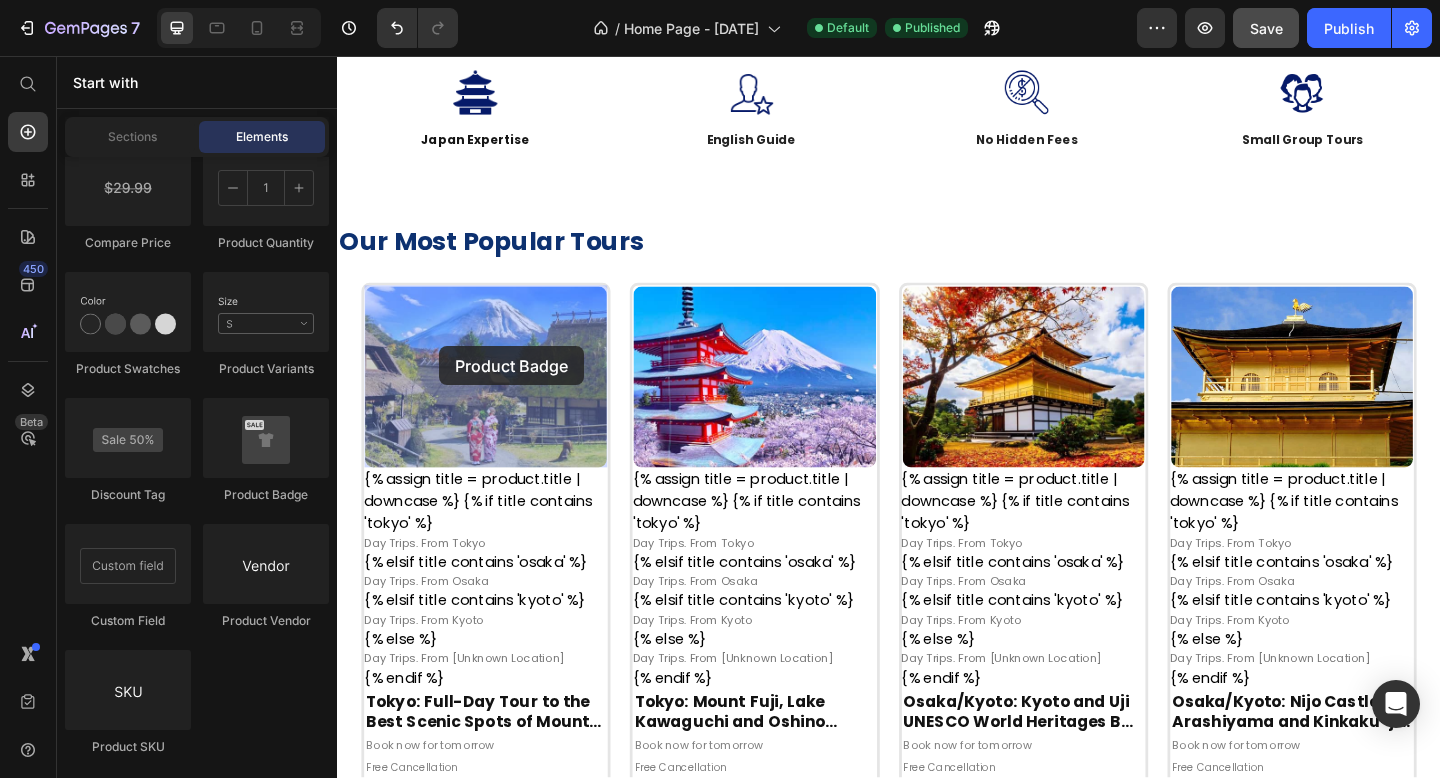 drag, startPoint x: 599, startPoint y: 504, endPoint x: 448, endPoint y: 372, distance: 200.5617 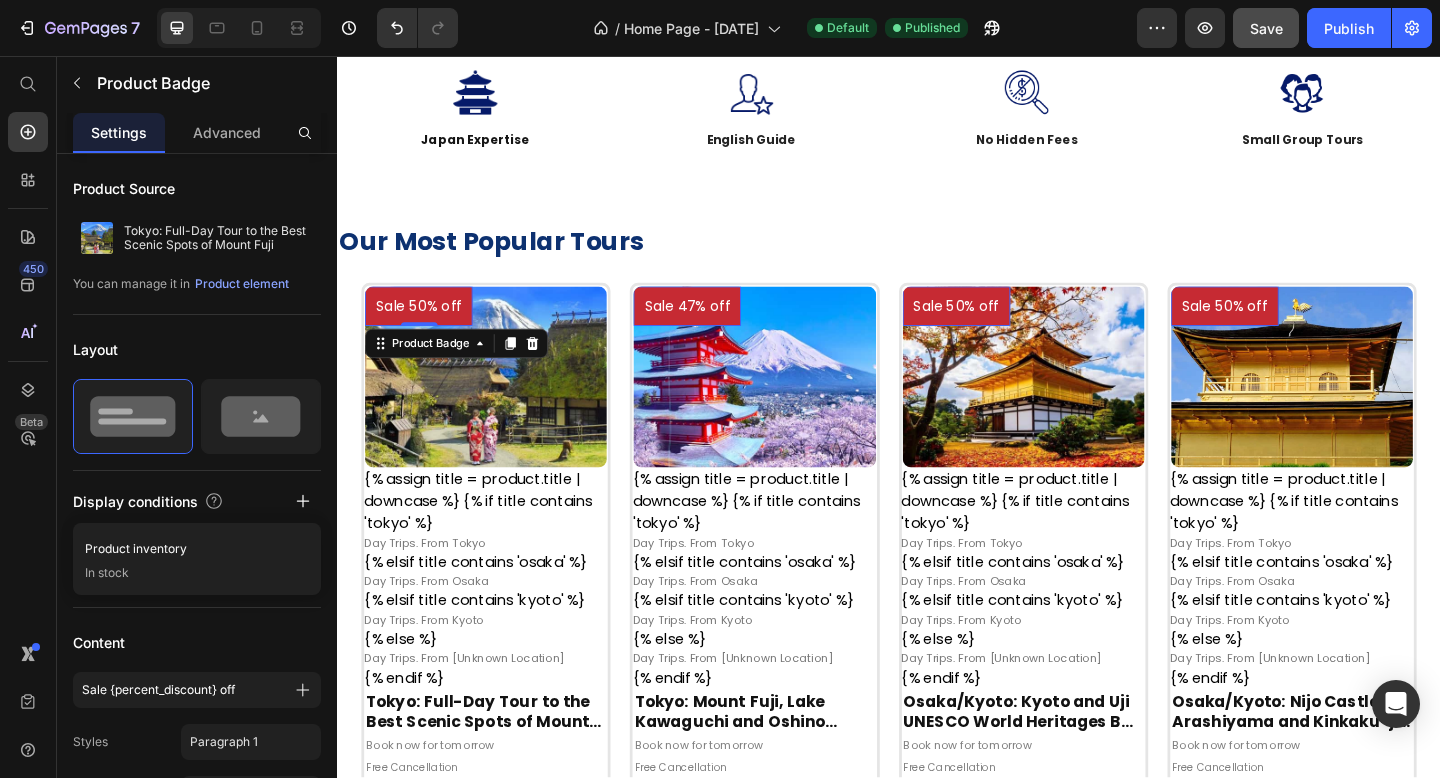 click on "Sale 50% off" at bounding box center [425, 328] 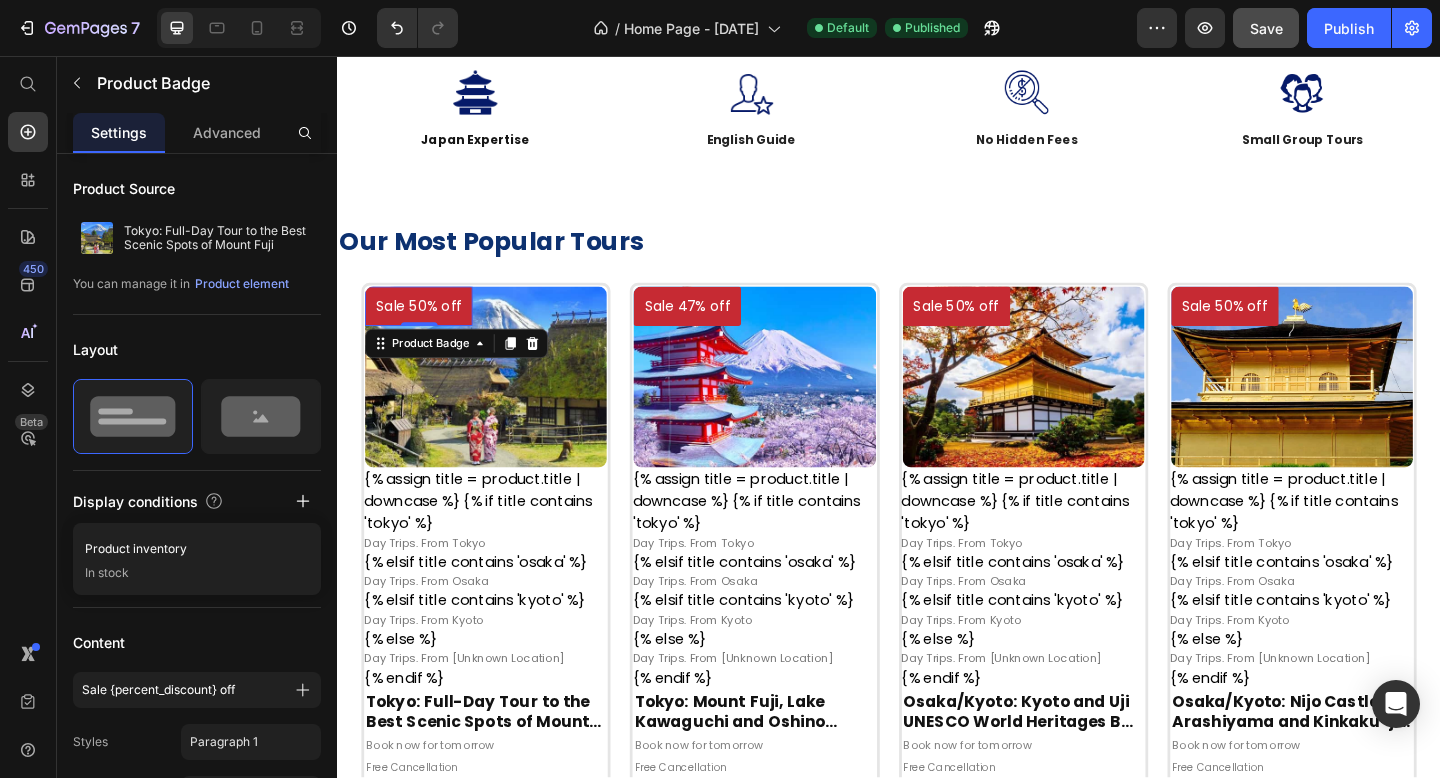 click on "Sale 50% off" at bounding box center (425, 328) 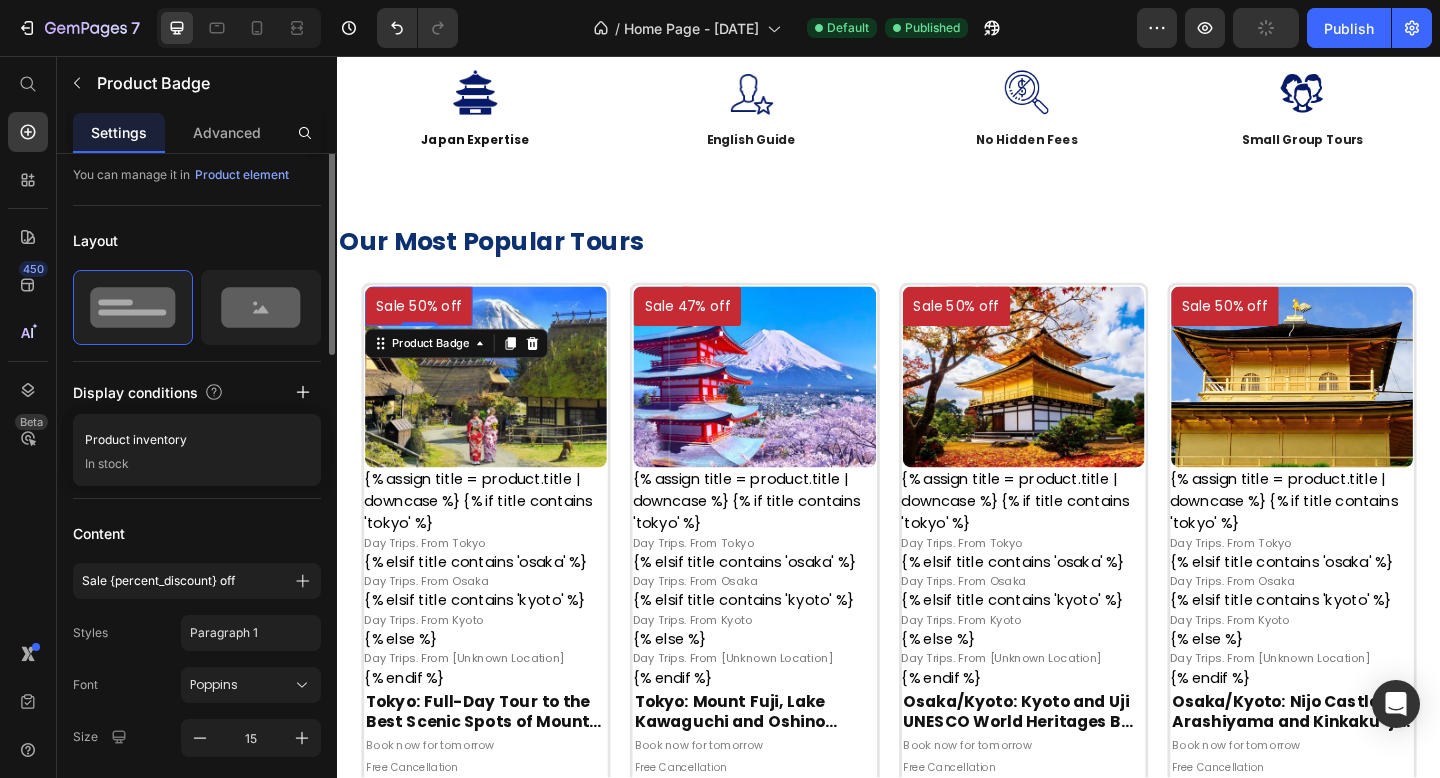 scroll, scrollTop: 179, scrollLeft: 0, axis: vertical 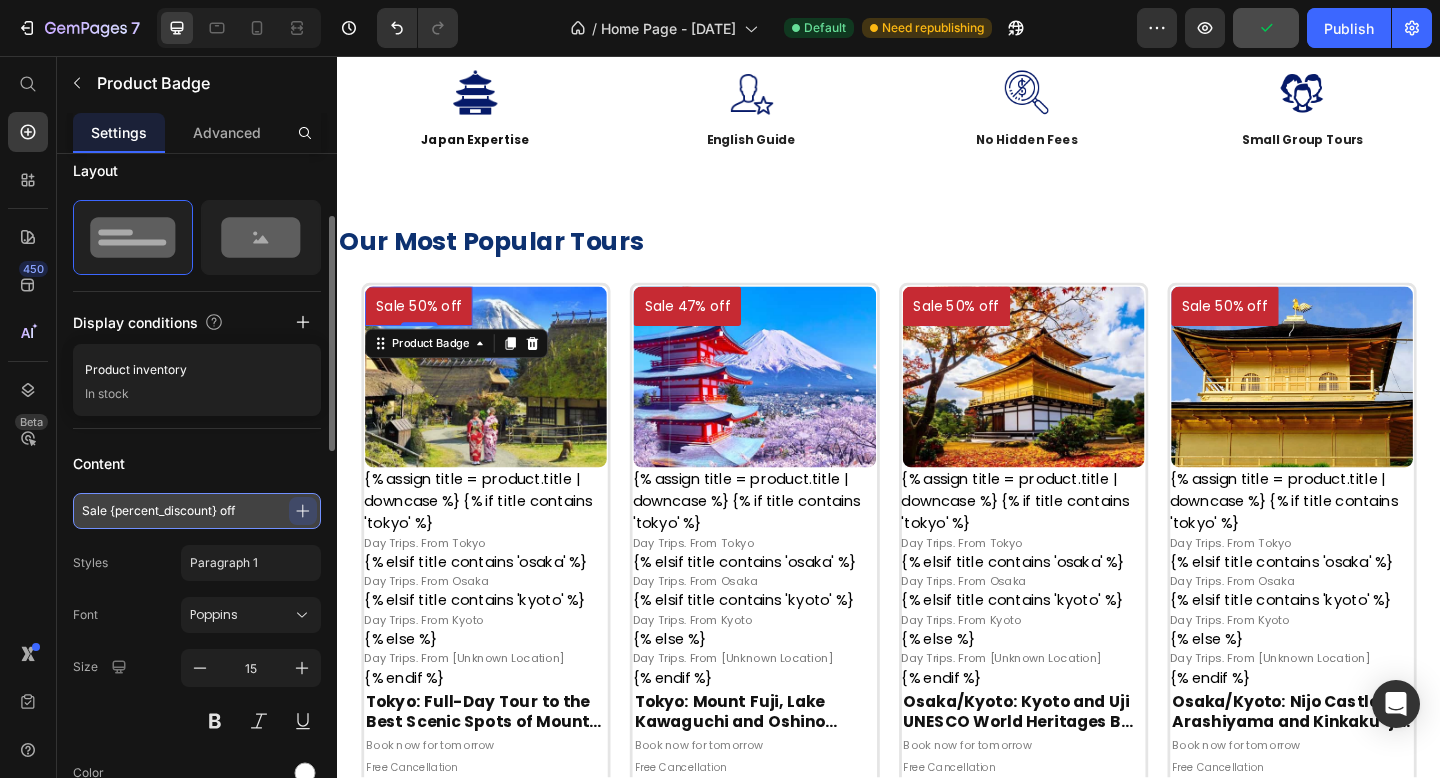 click on "Sale {percent_discount} off" at bounding box center [197, 511] 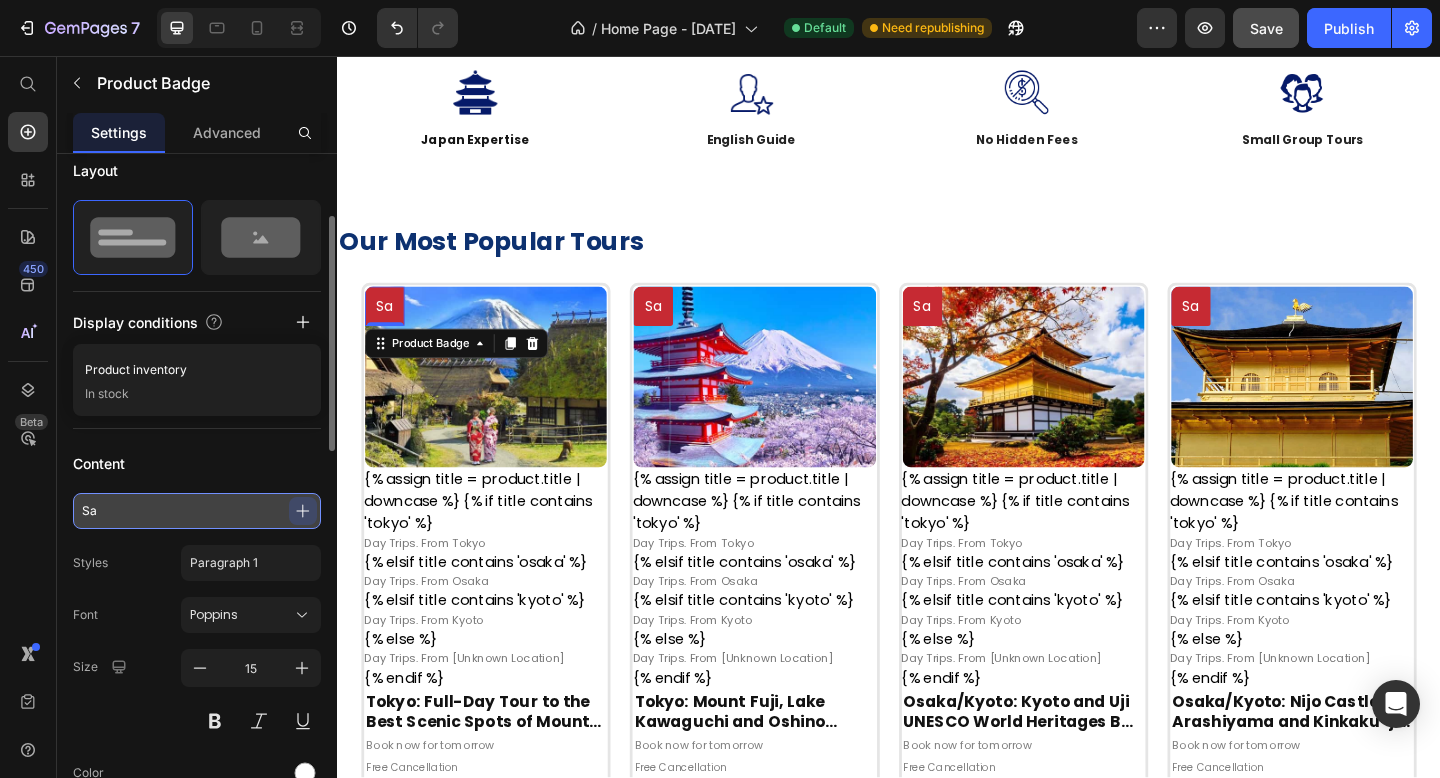 type on "S" 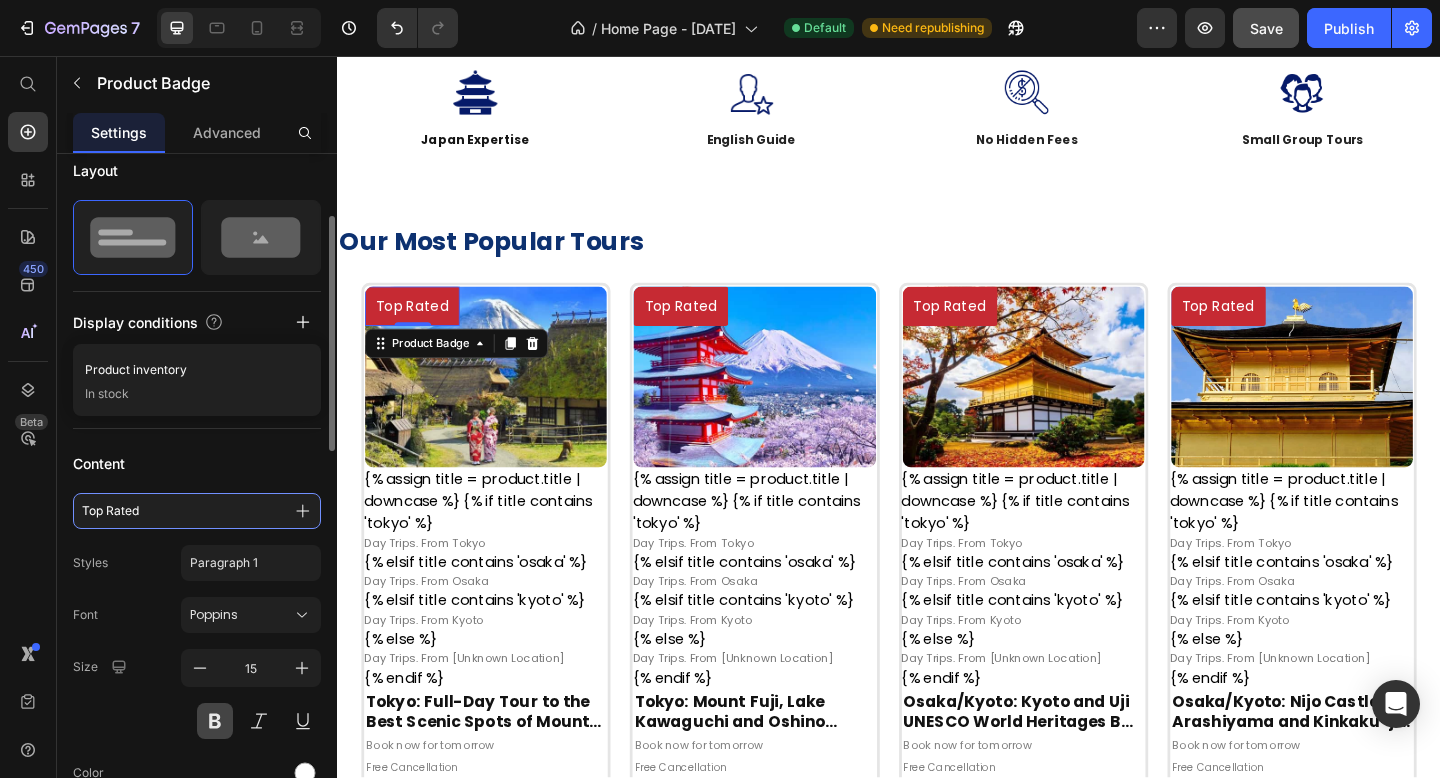 type on "Top Rated" 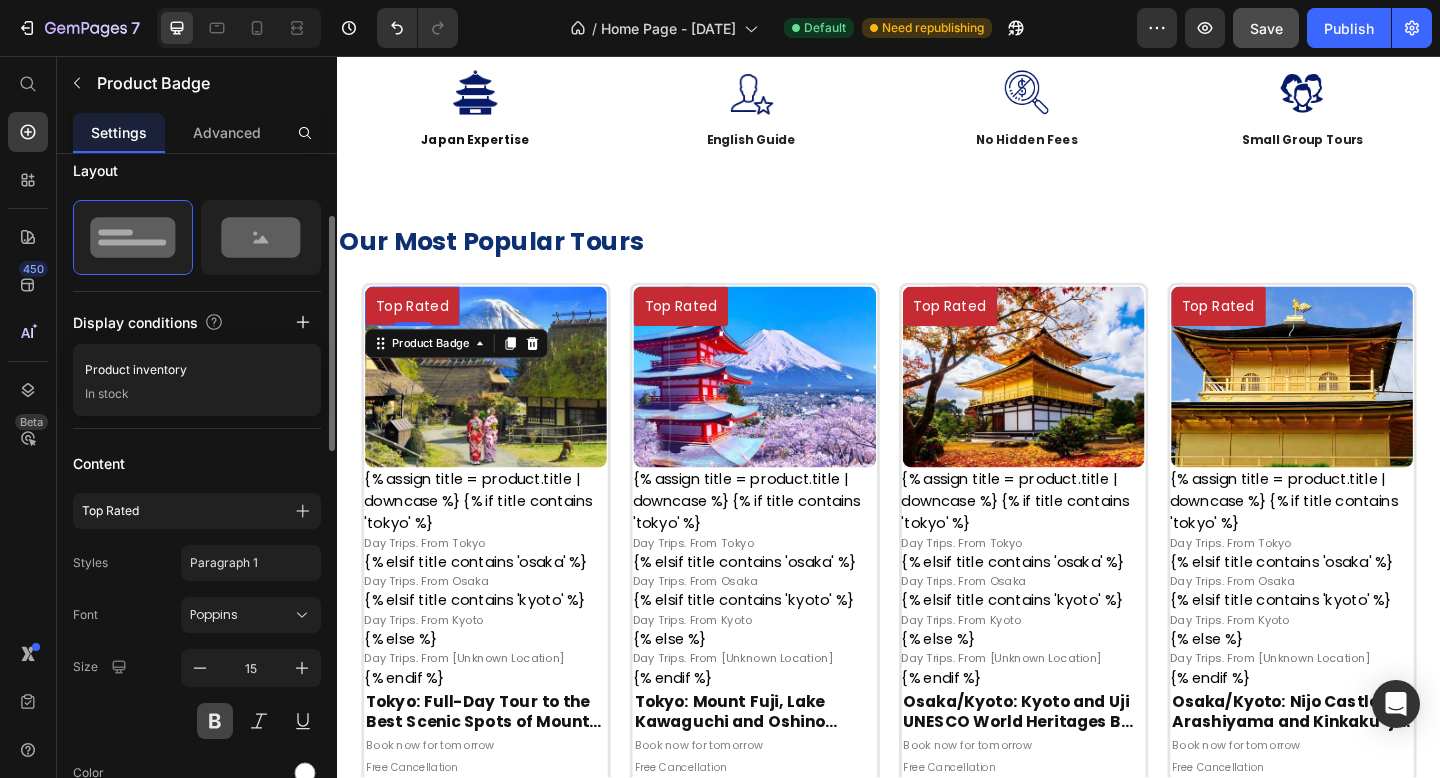 click at bounding box center (215, 721) 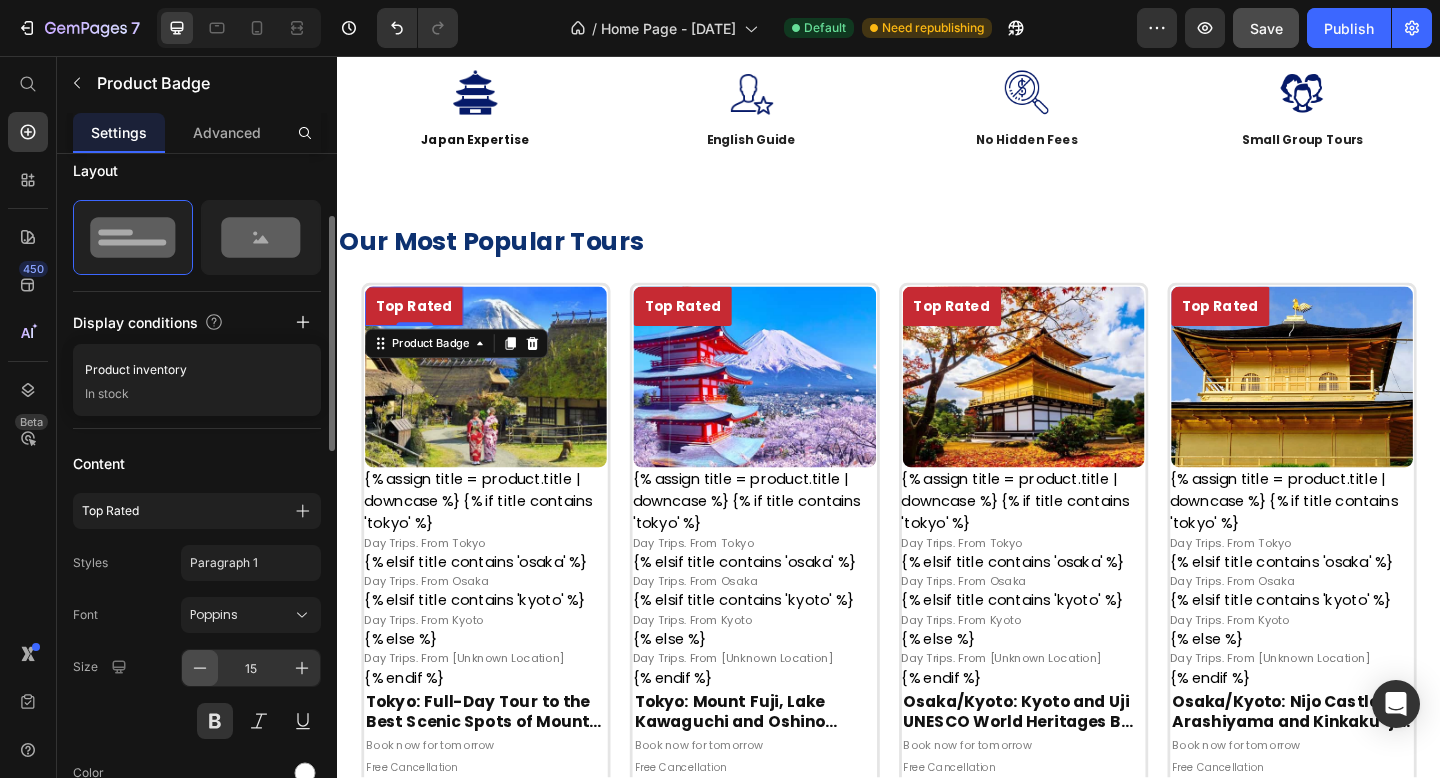 click 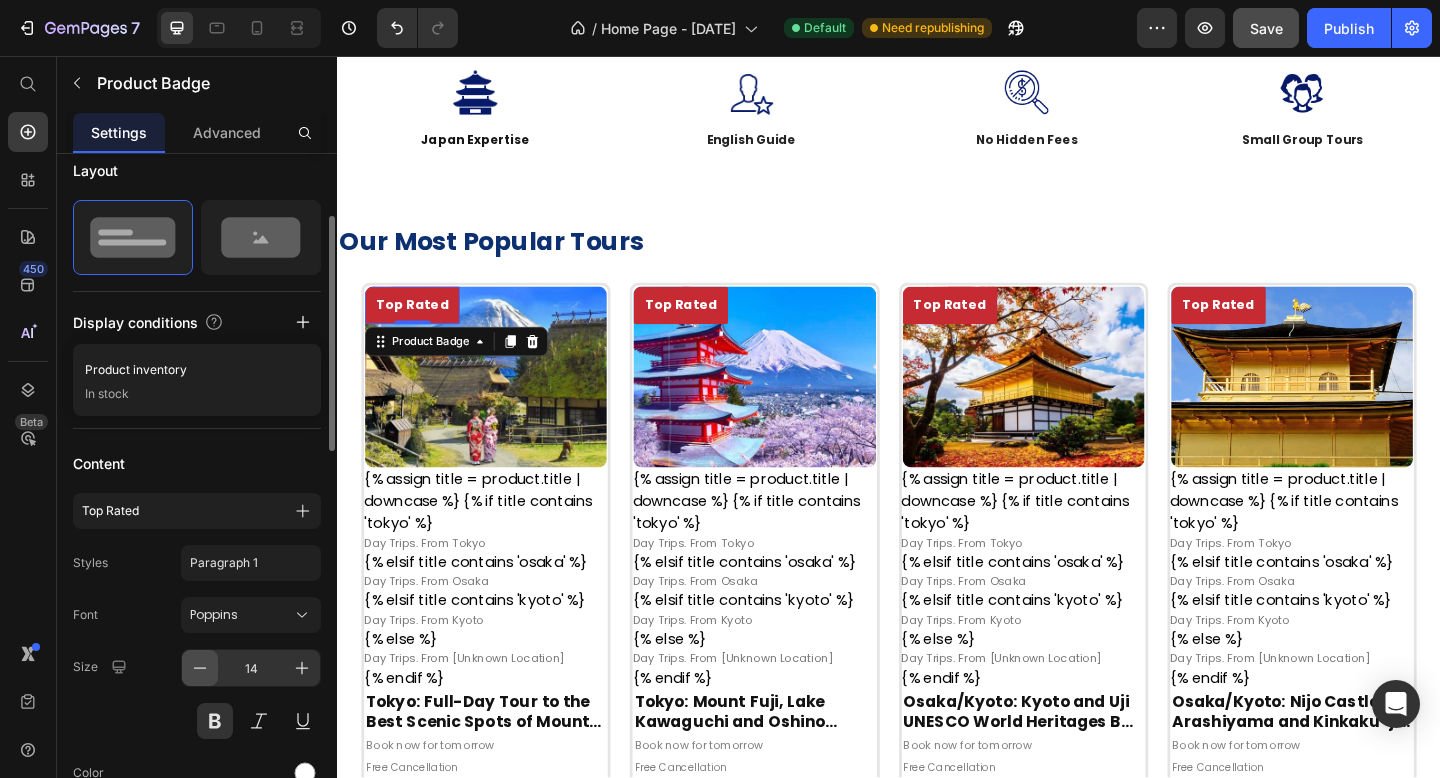 click 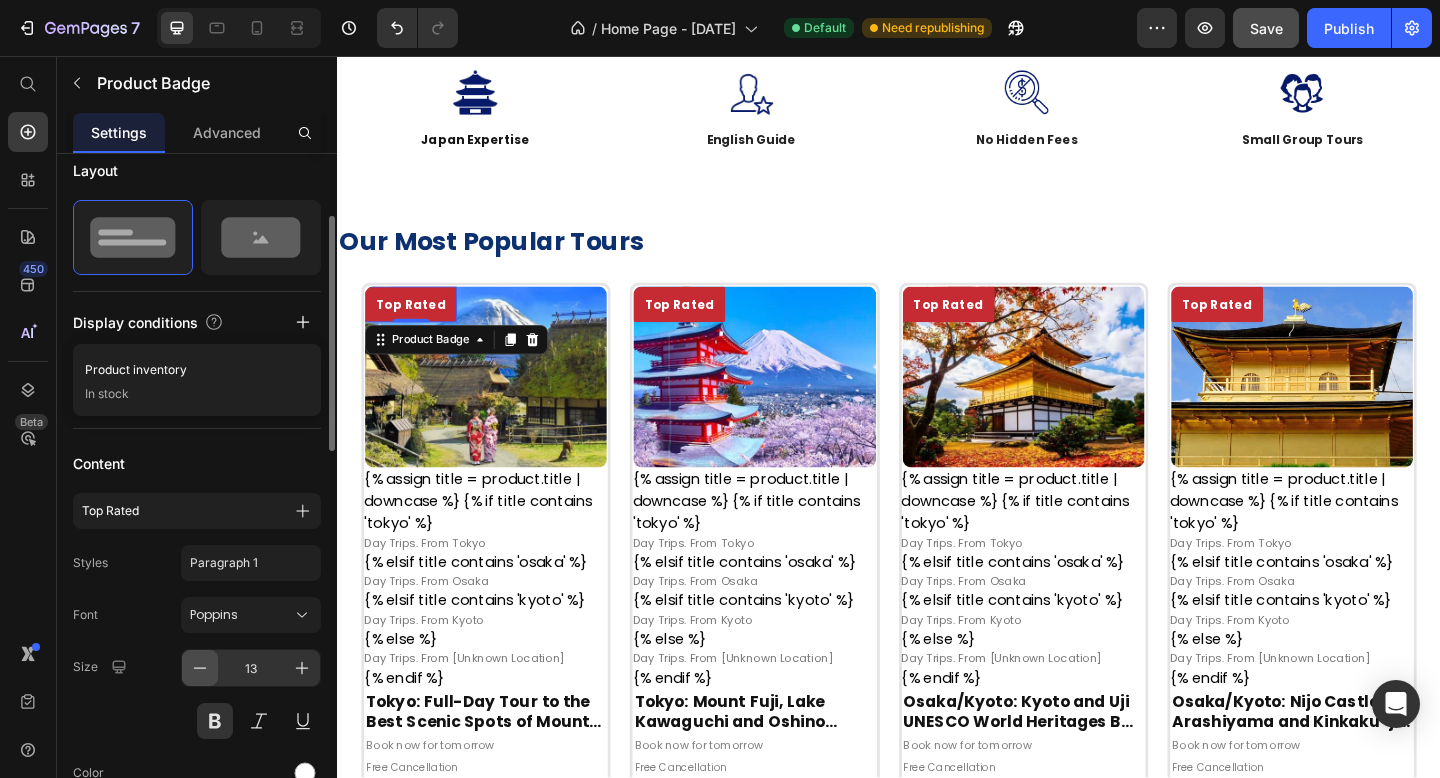 click 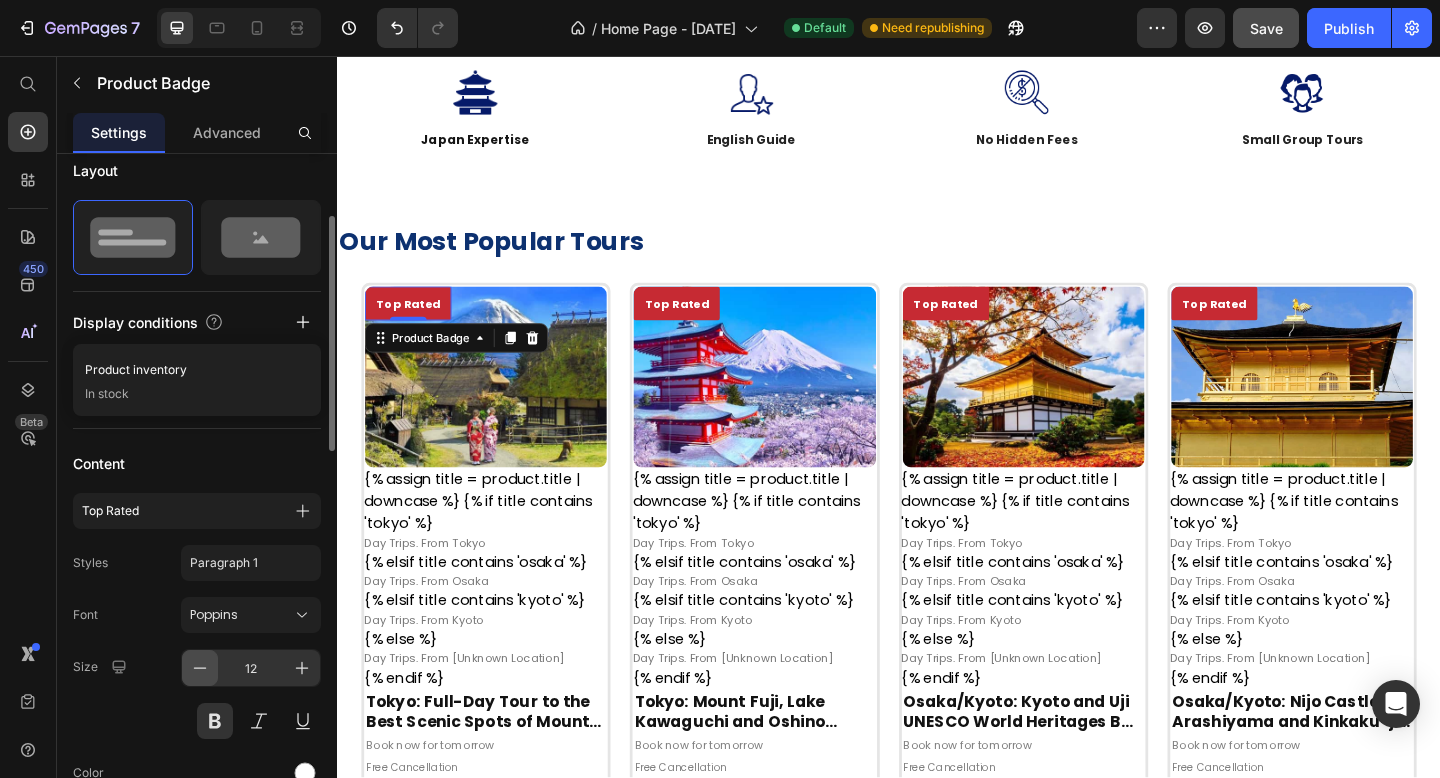 click 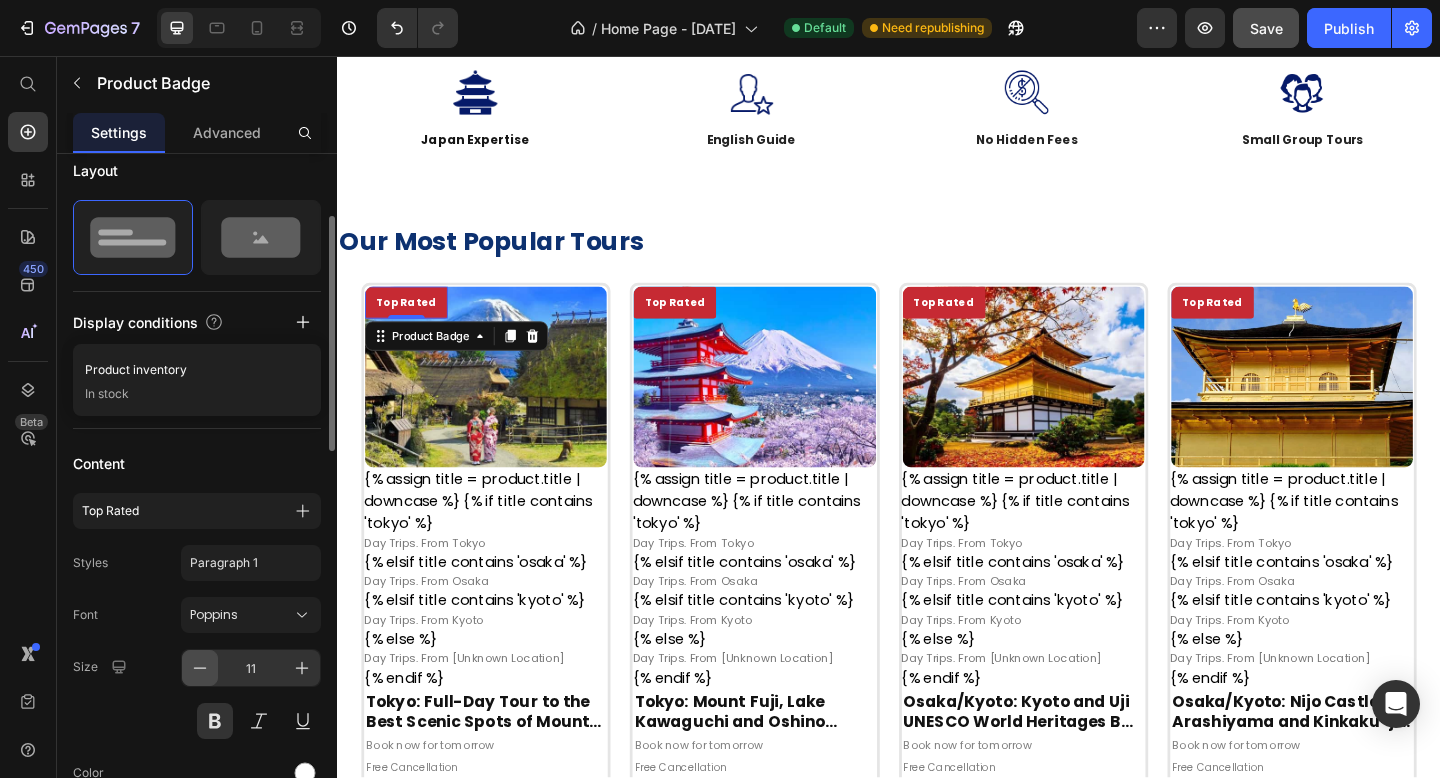 click 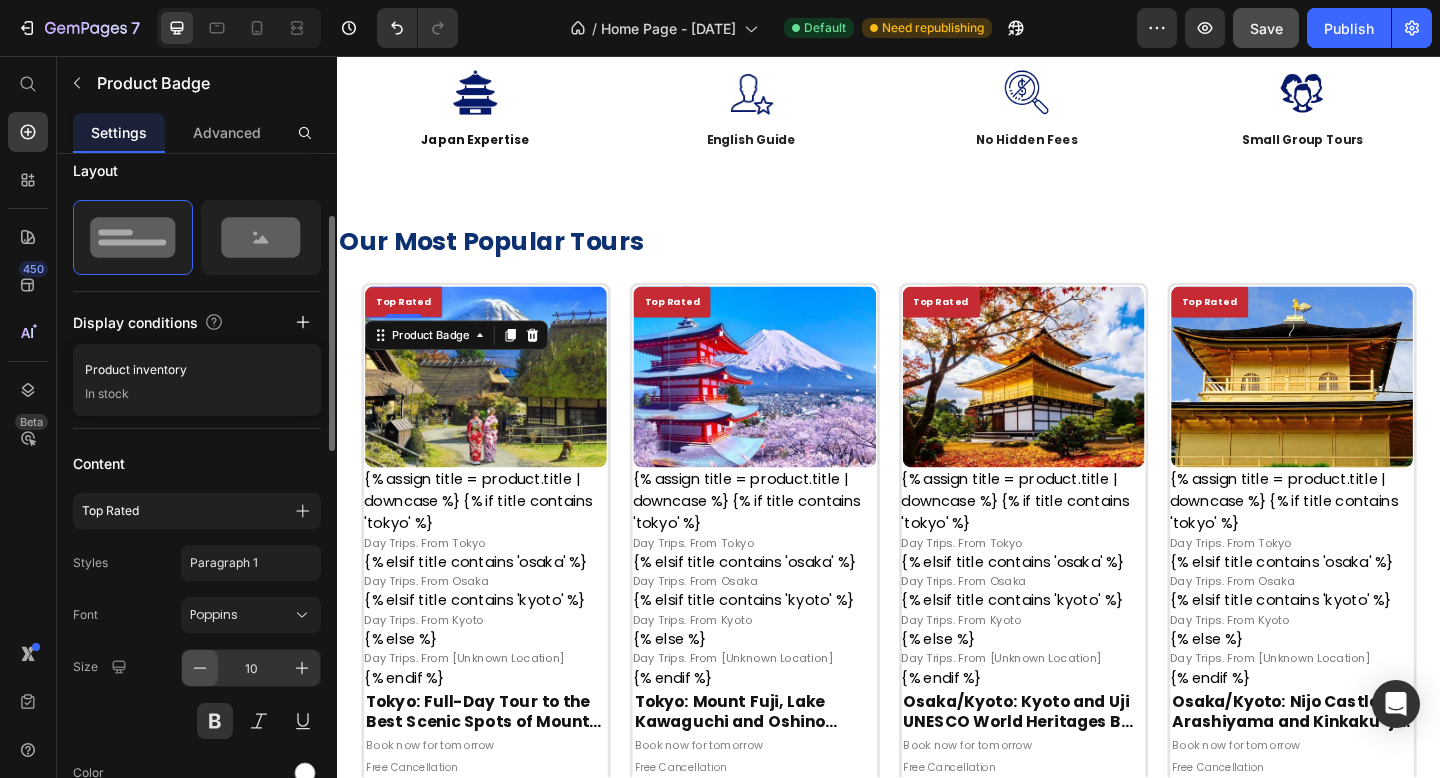 click 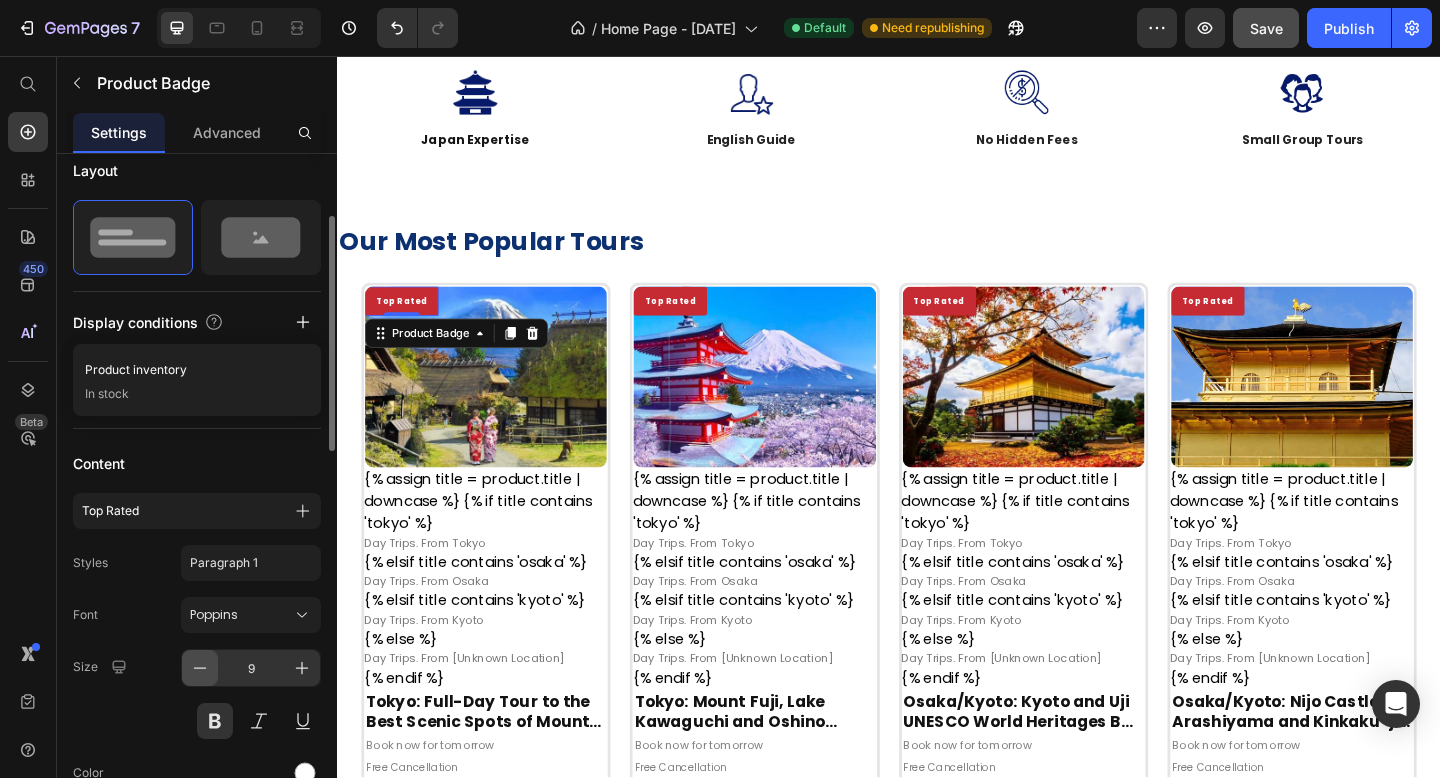 click 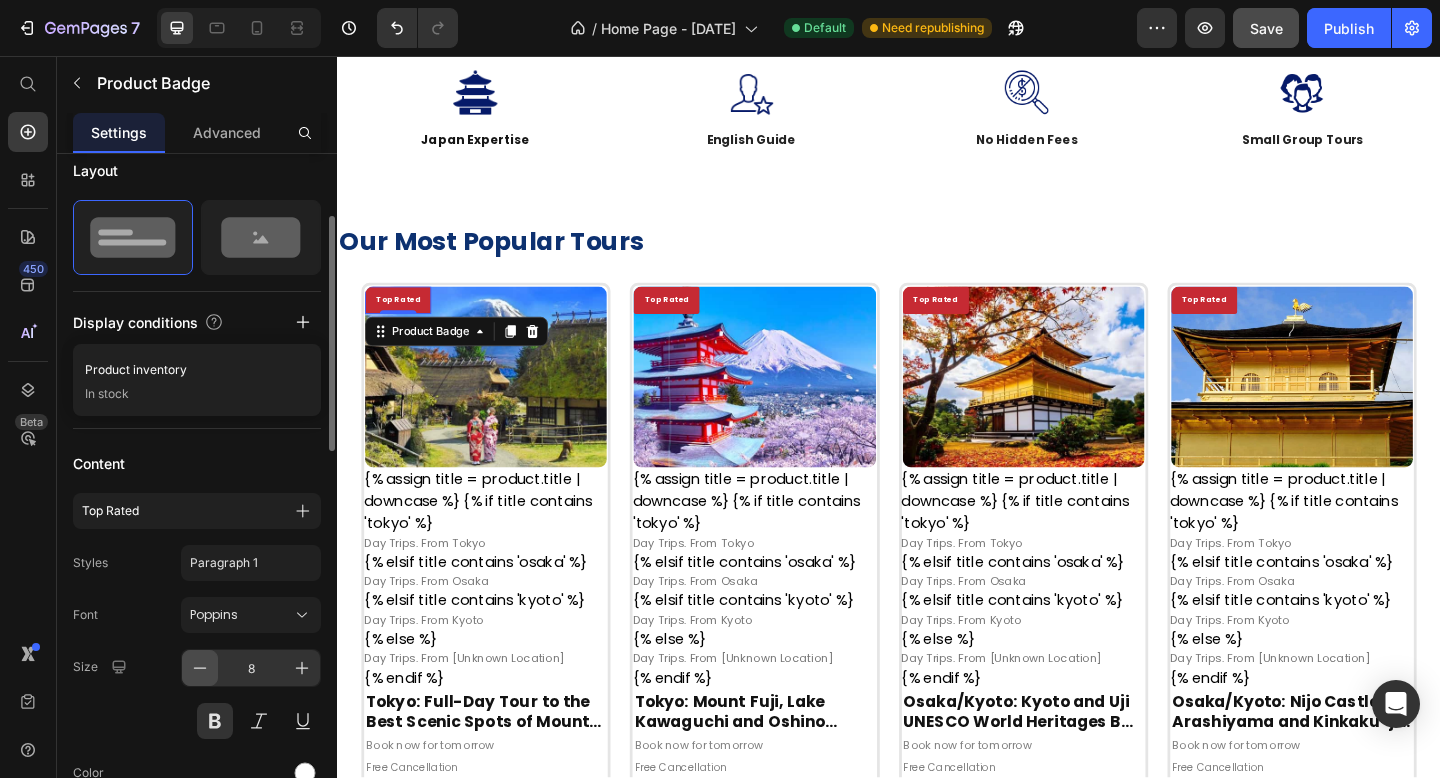 click 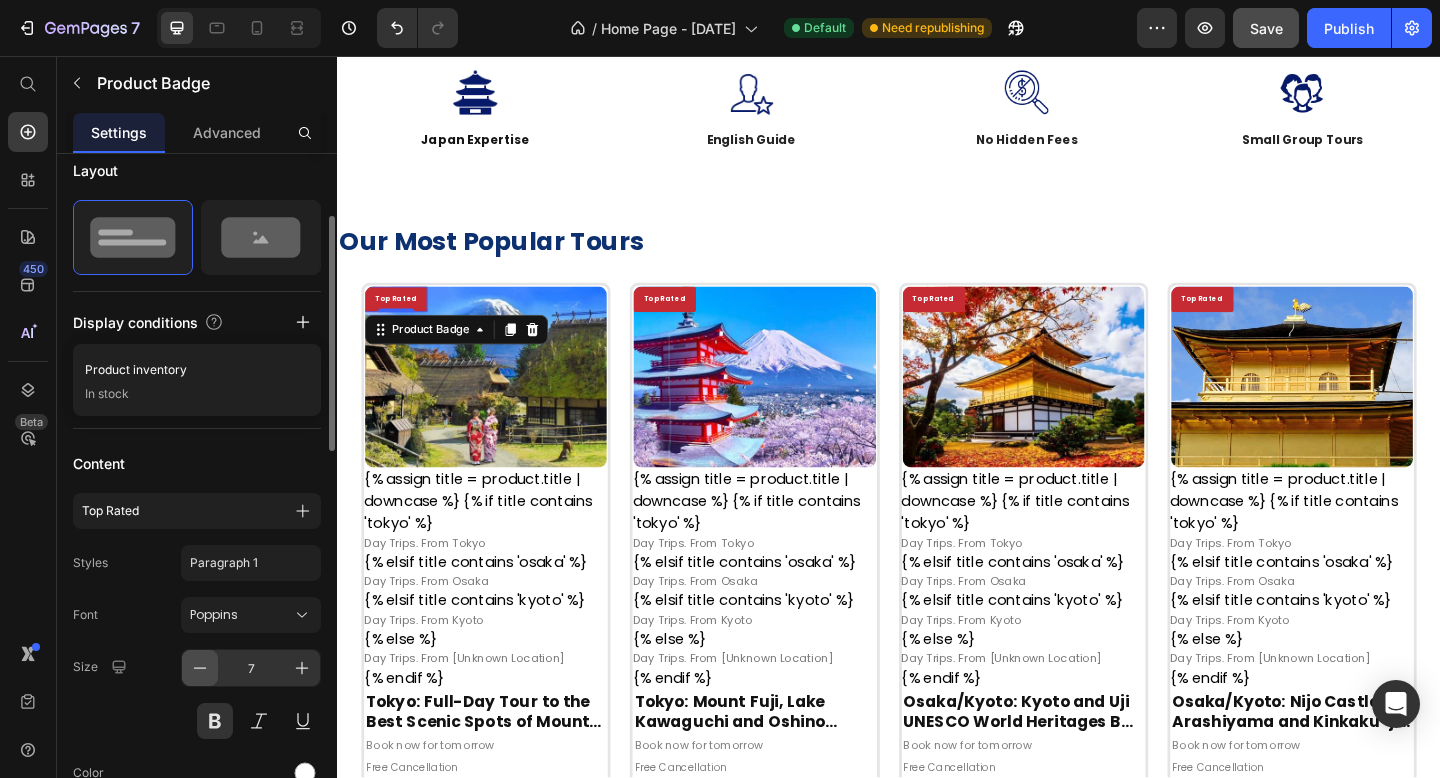 click 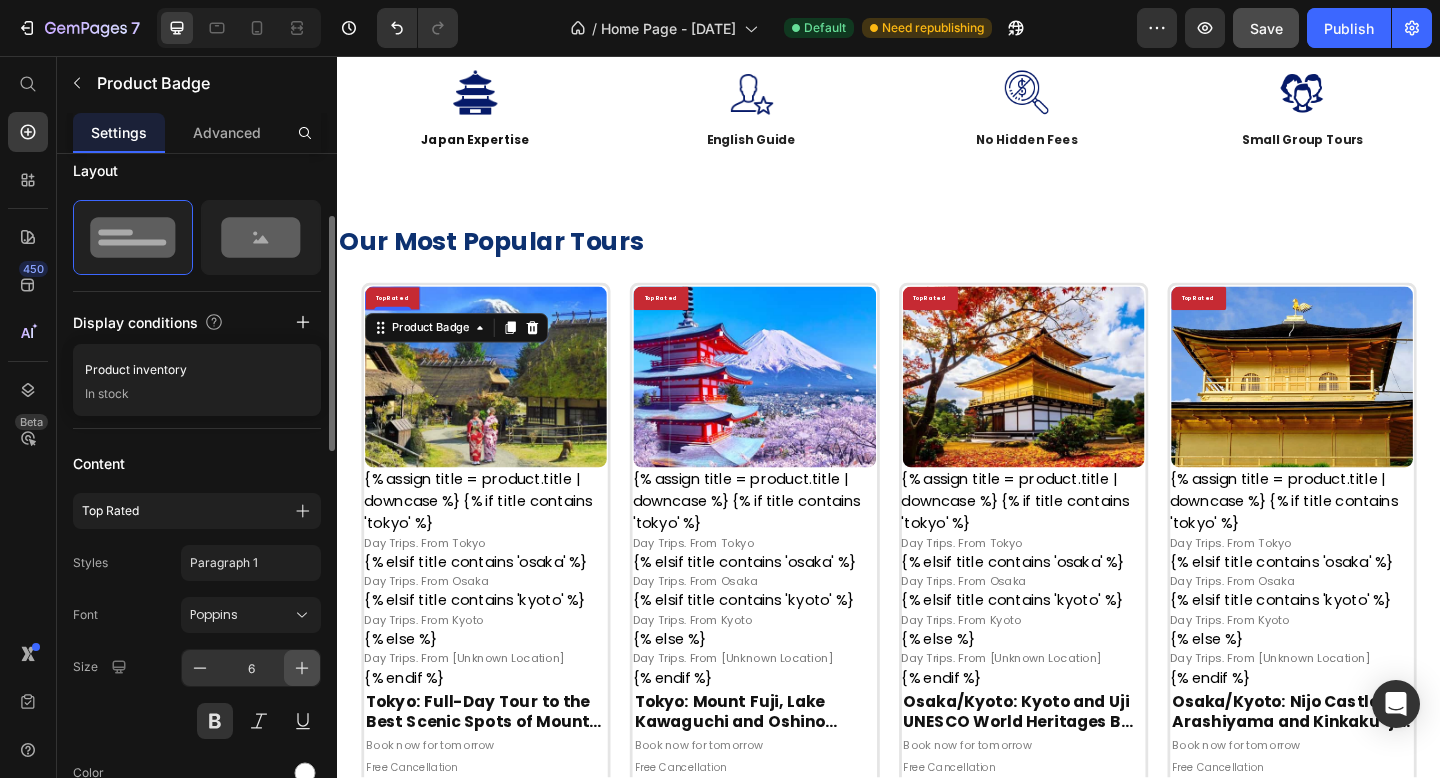 click at bounding box center [302, 668] 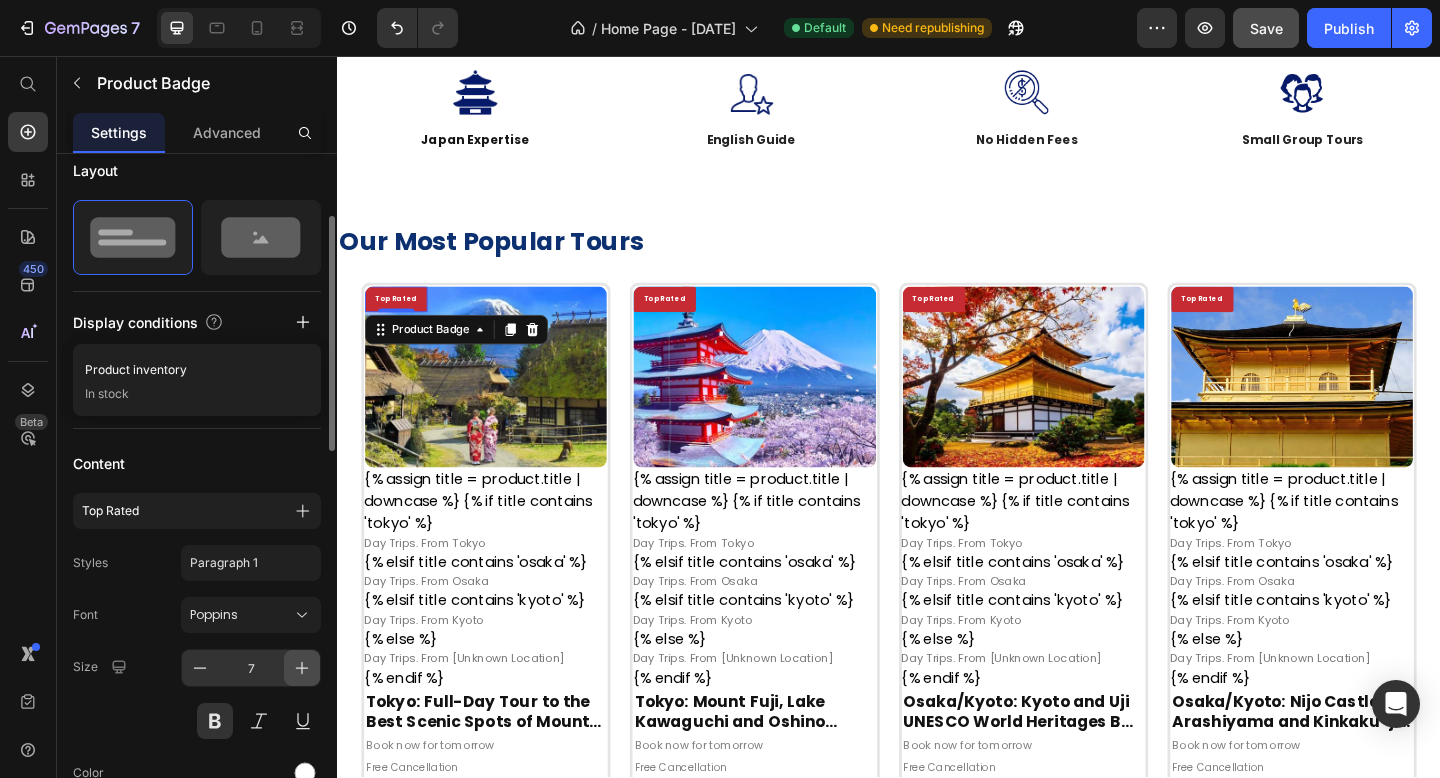 click at bounding box center [302, 668] 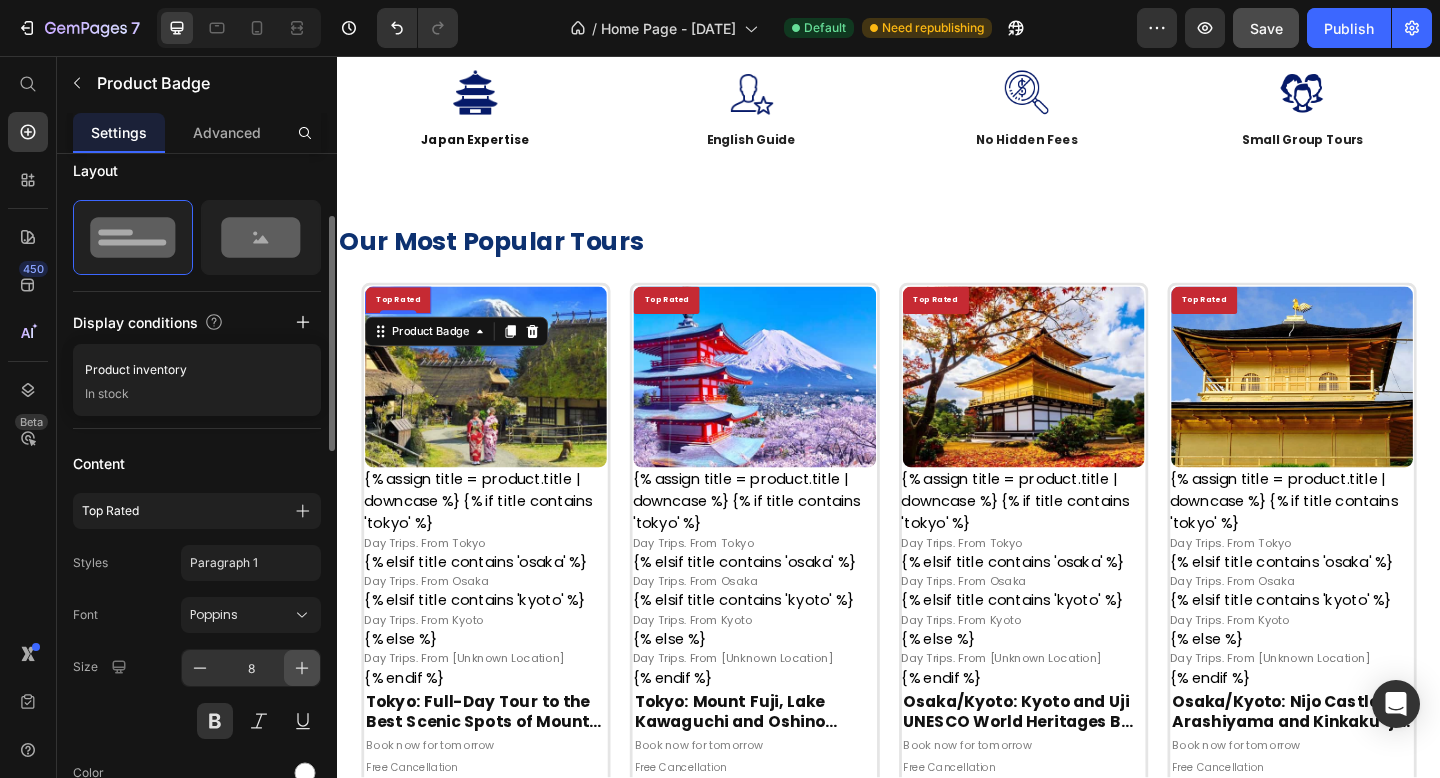 click at bounding box center (302, 668) 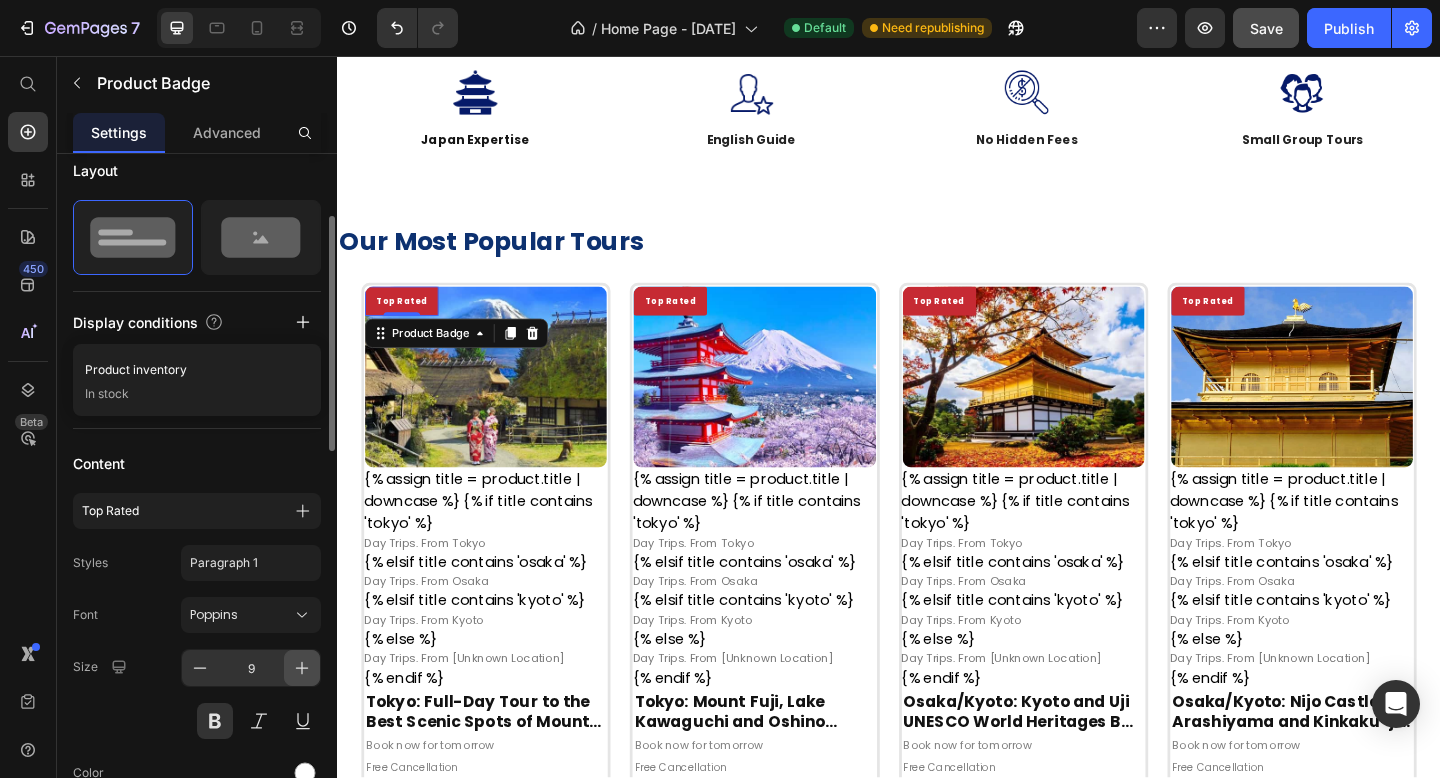 click at bounding box center (302, 668) 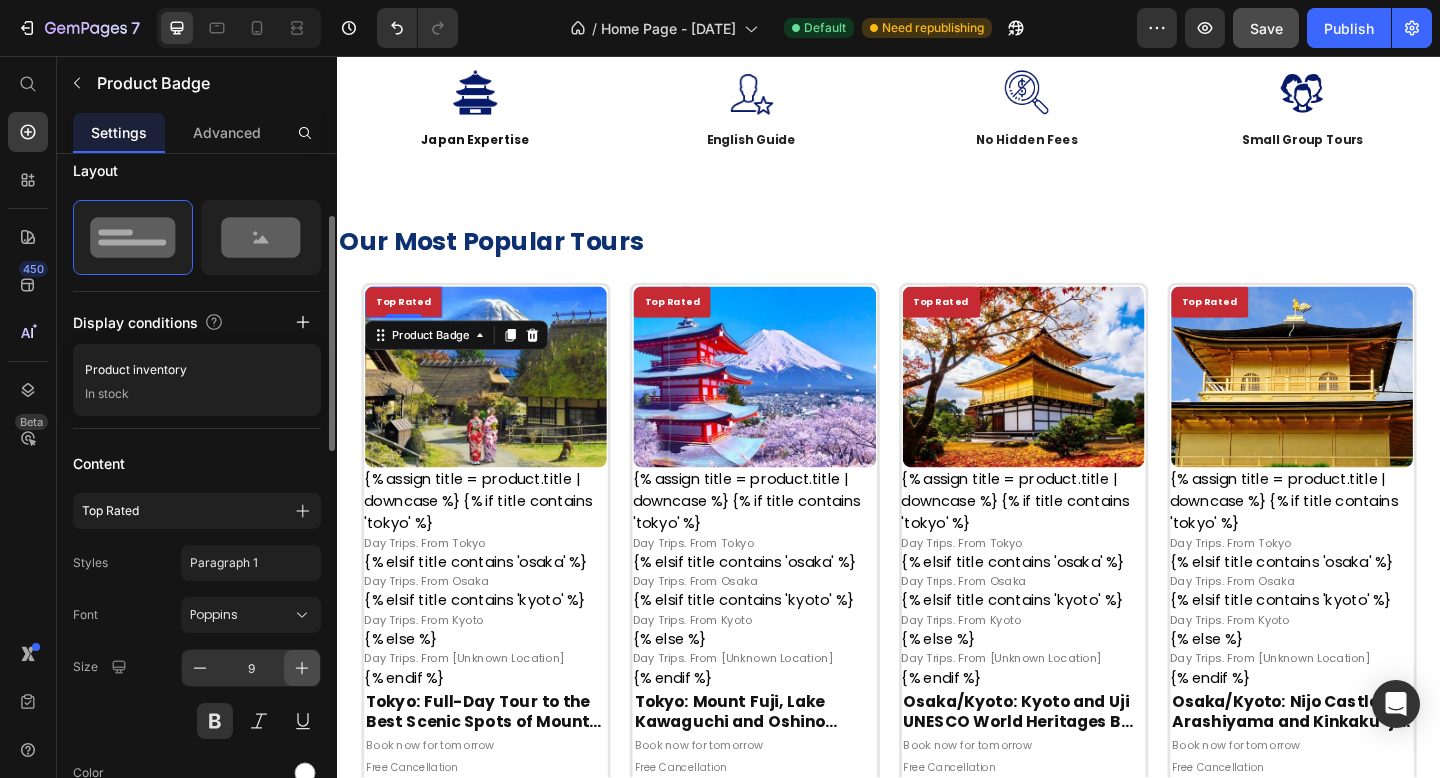 type on "10" 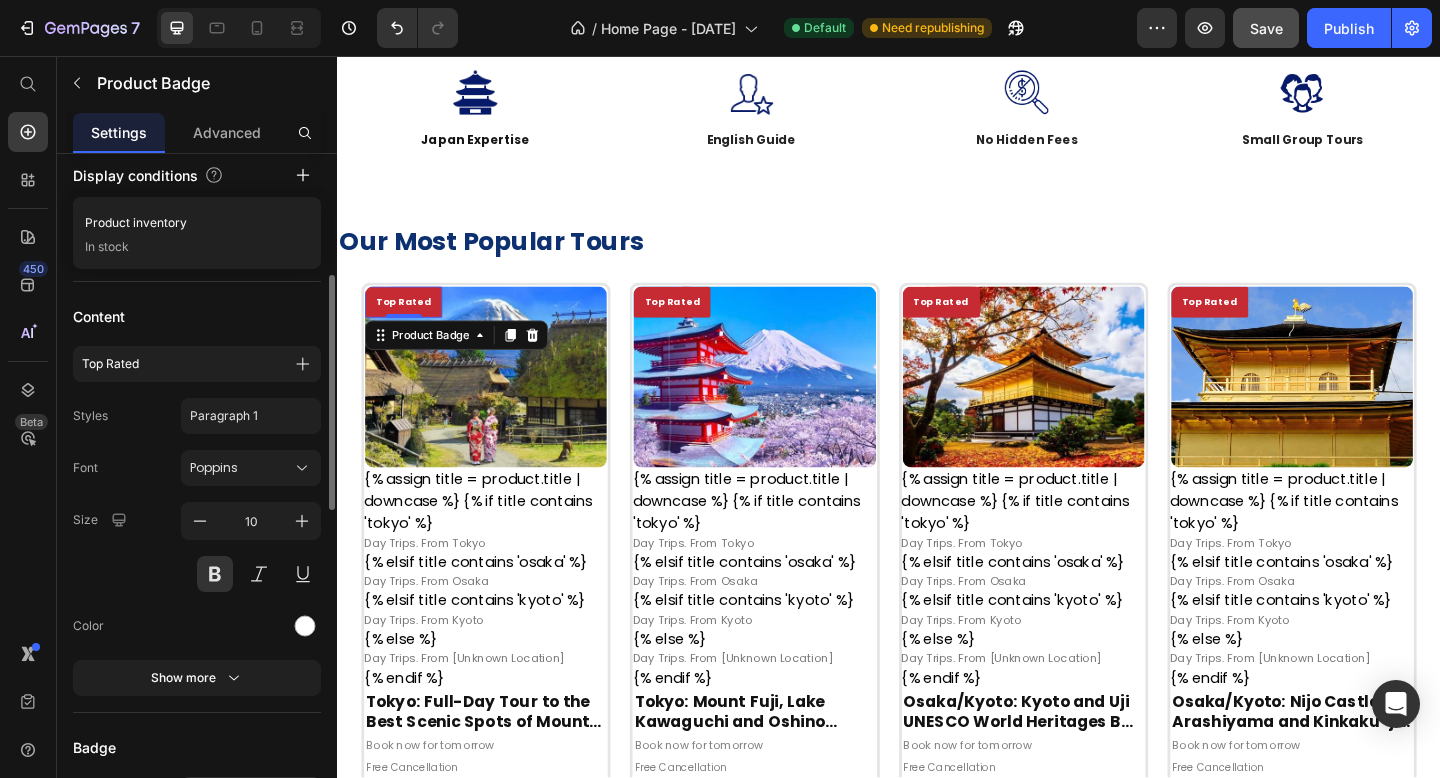 scroll, scrollTop: 332, scrollLeft: 0, axis: vertical 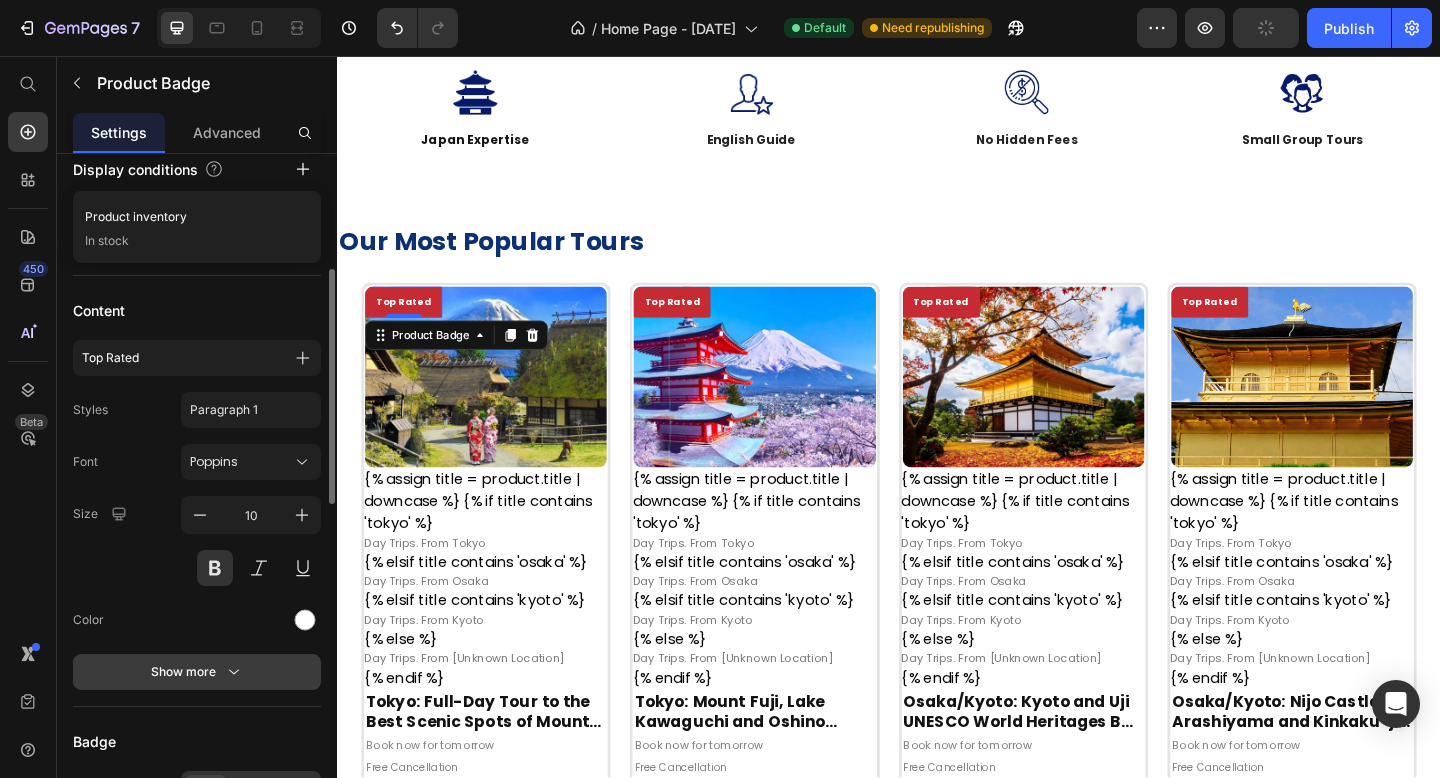 click on "Show more" at bounding box center [197, 672] 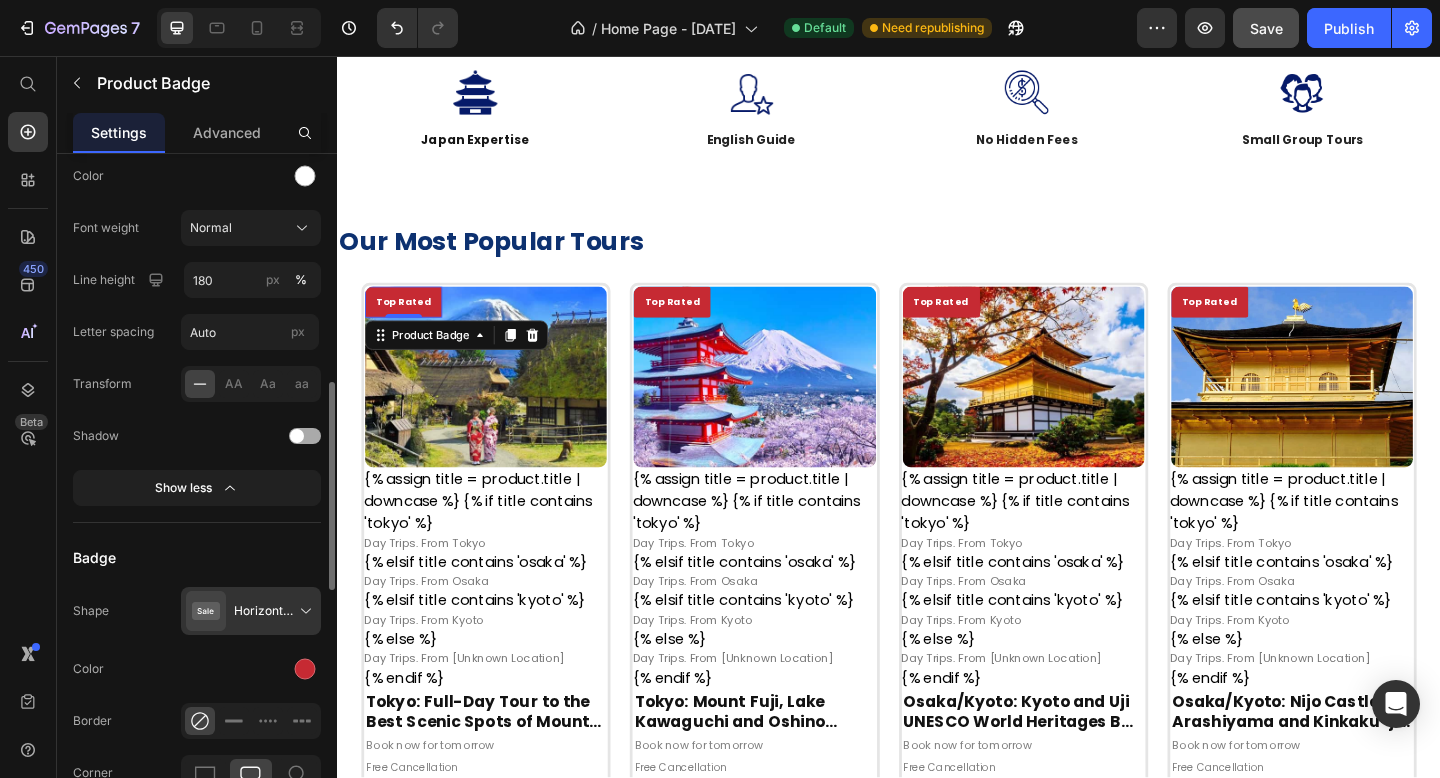 scroll, scrollTop: 825, scrollLeft: 0, axis: vertical 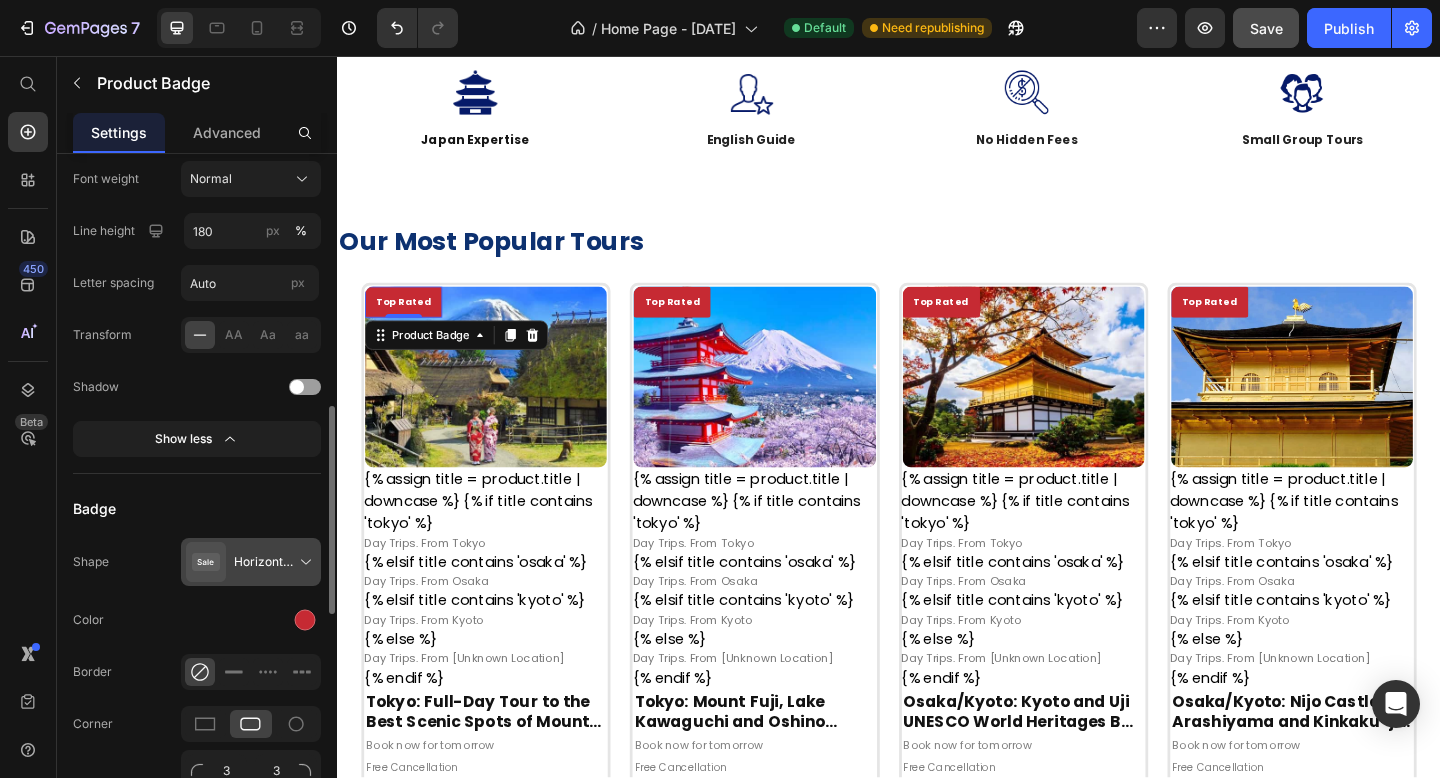 click at bounding box center (255, 562) 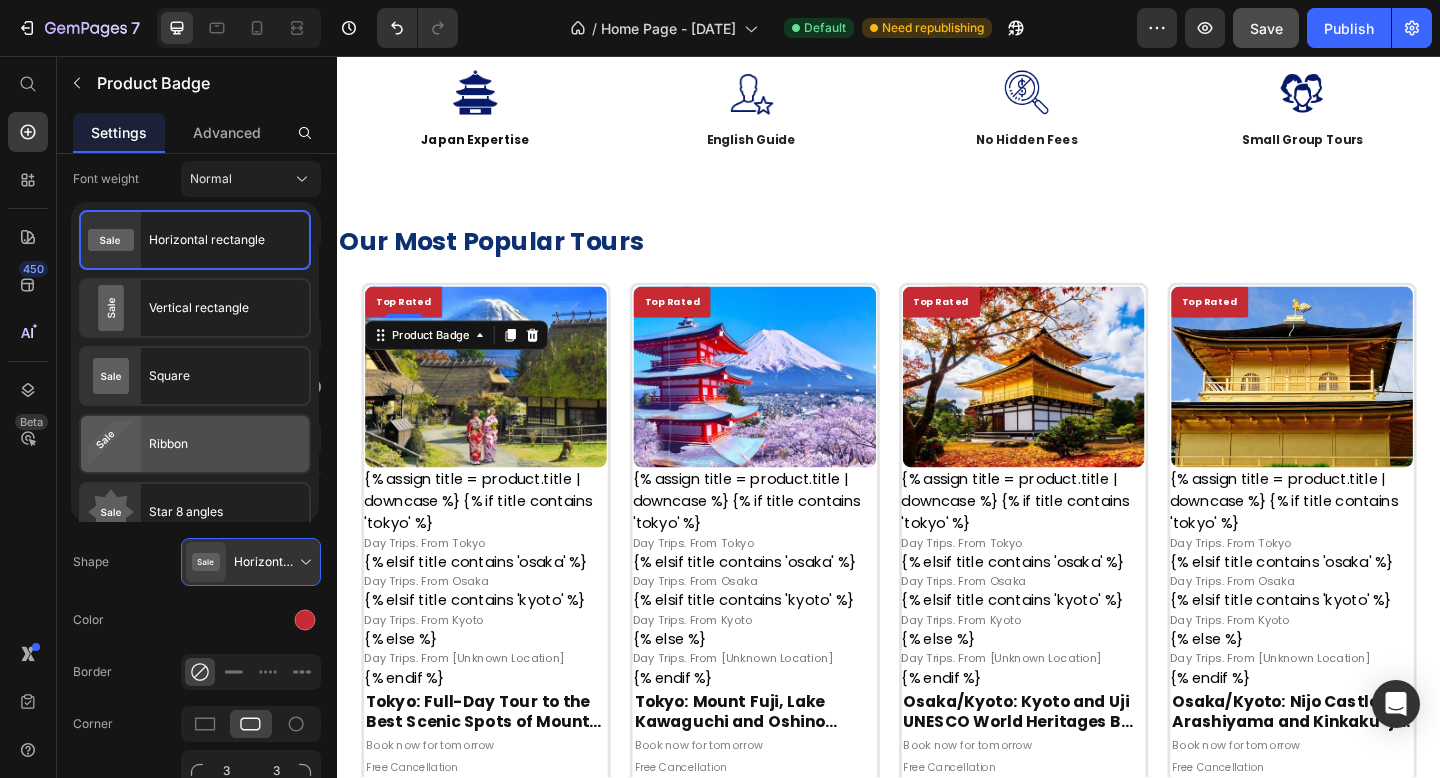 click on "Ribbon" 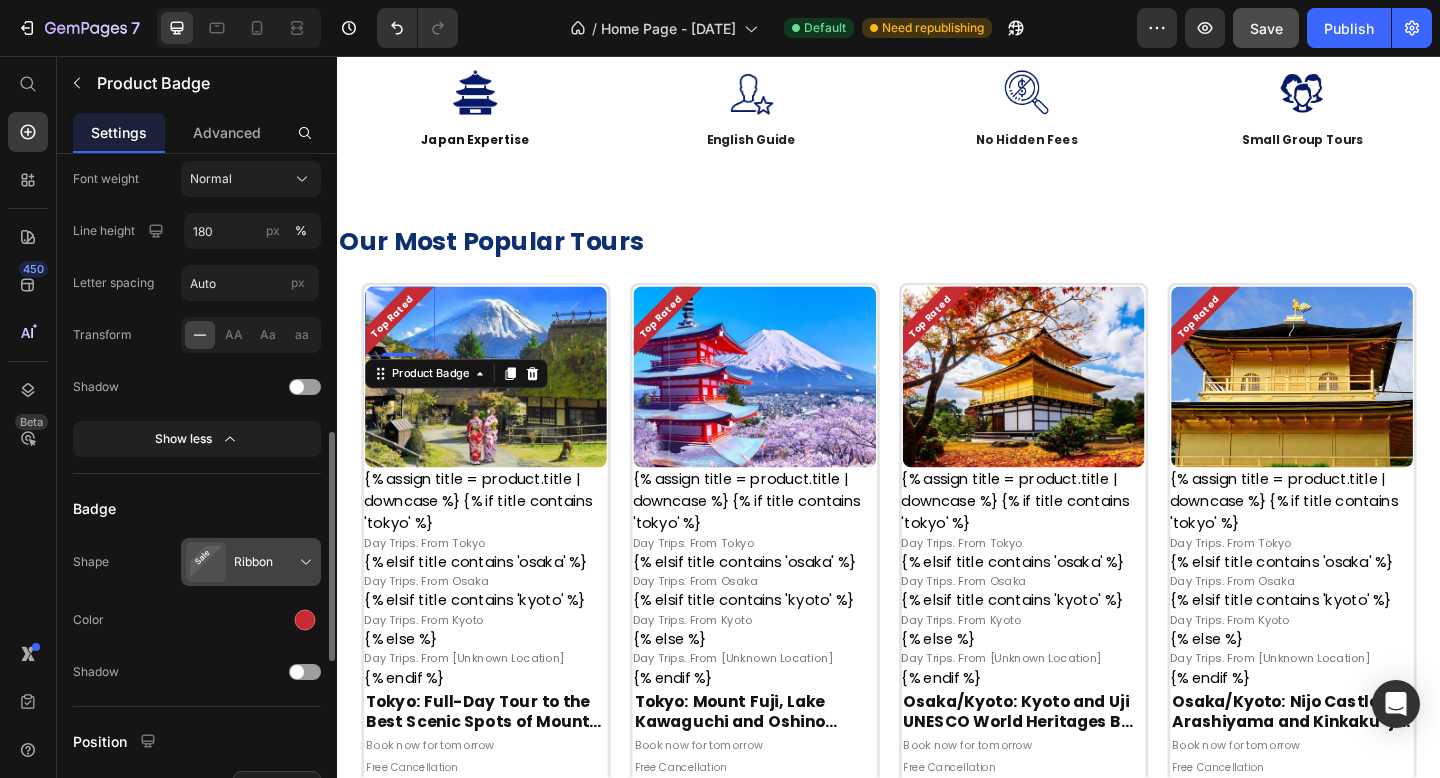 click at bounding box center (255, 562) 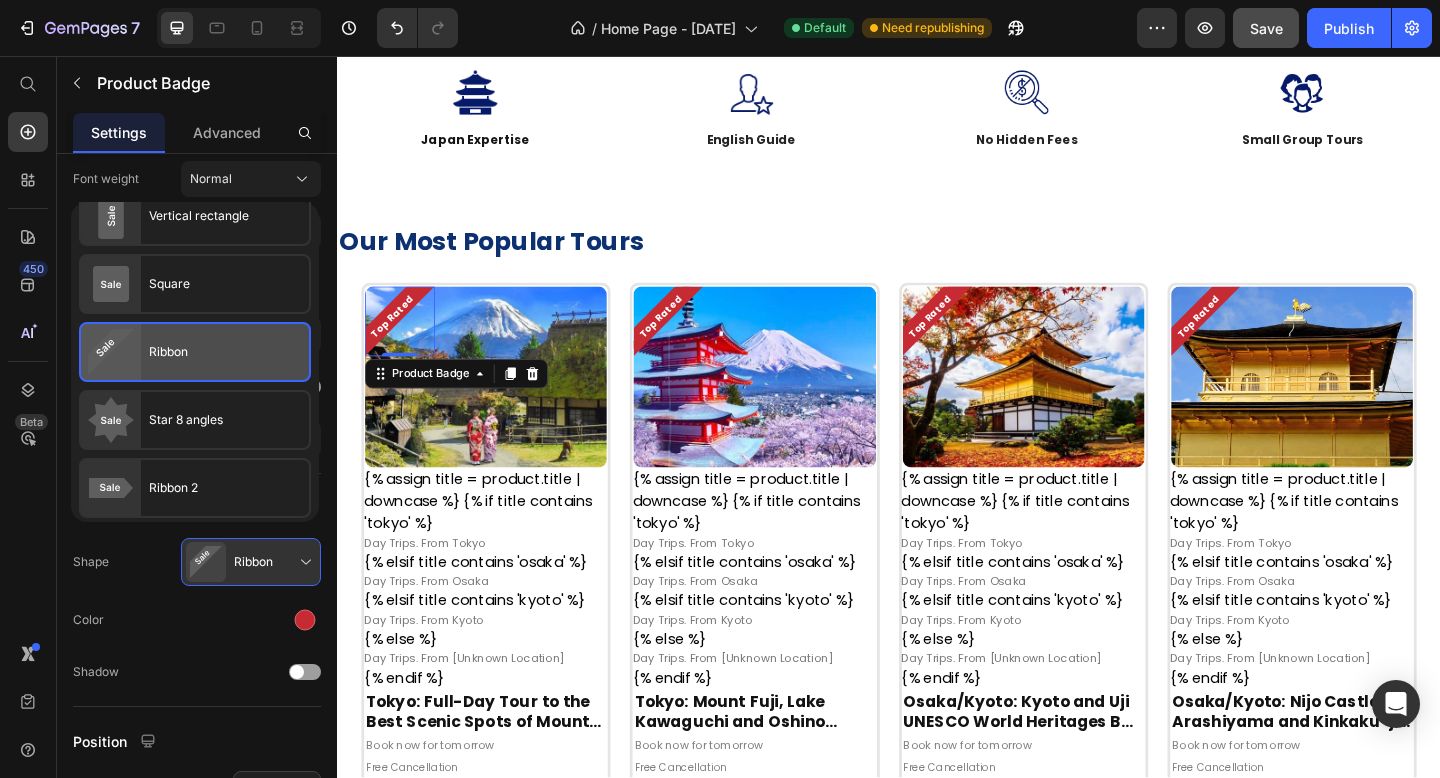 scroll, scrollTop: 164, scrollLeft: 0, axis: vertical 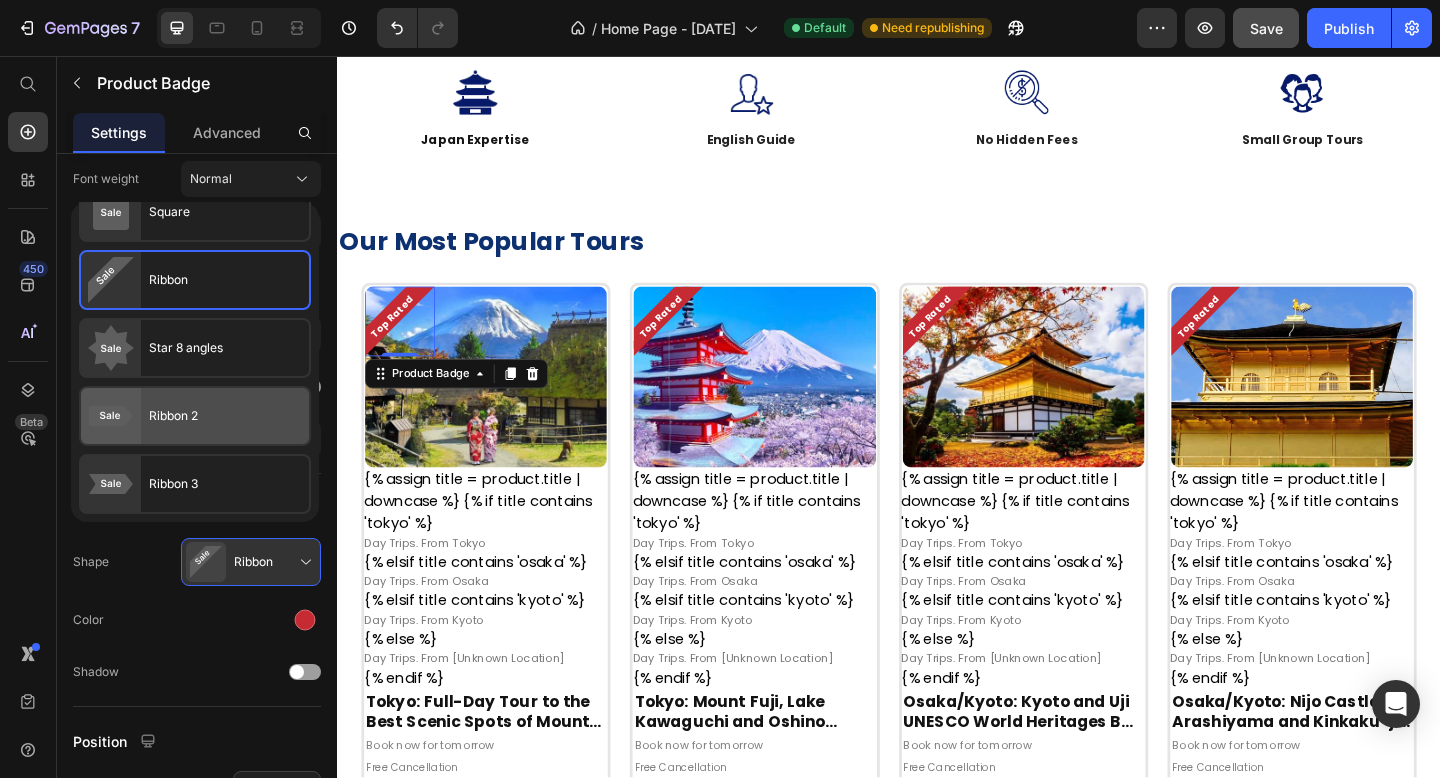click on "Ribbon 2" 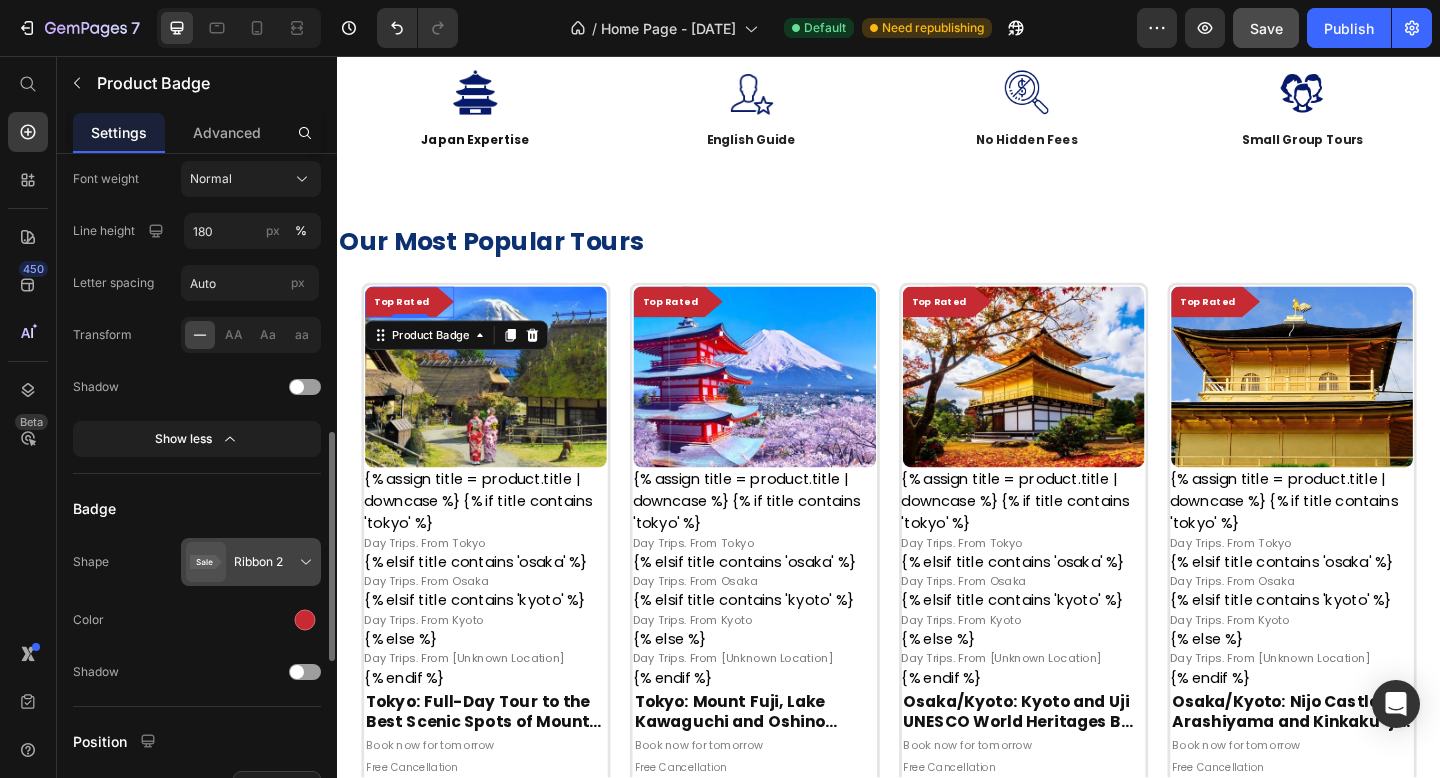 click at bounding box center (255, 562) 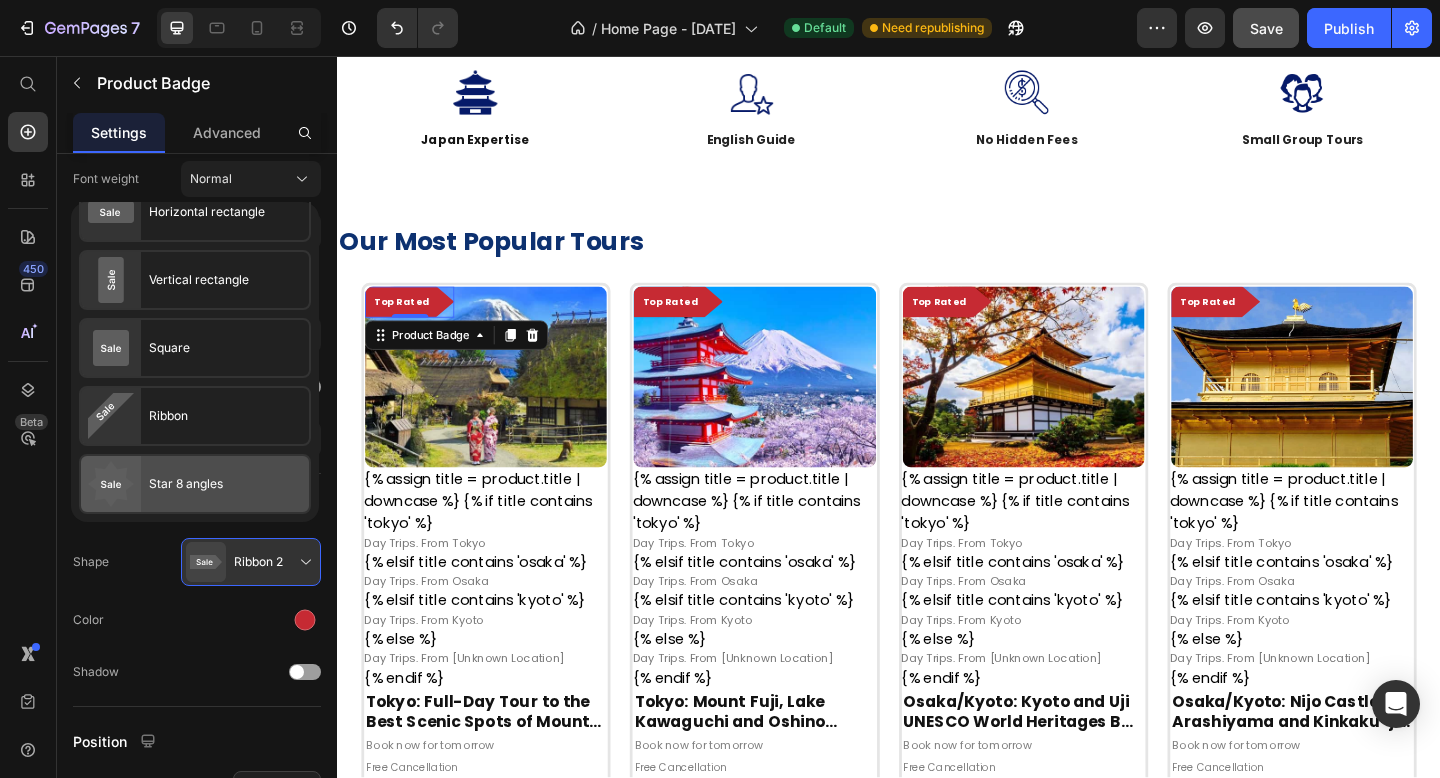 scroll, scrollTop: 0, scrollLeft: 0, axis: both 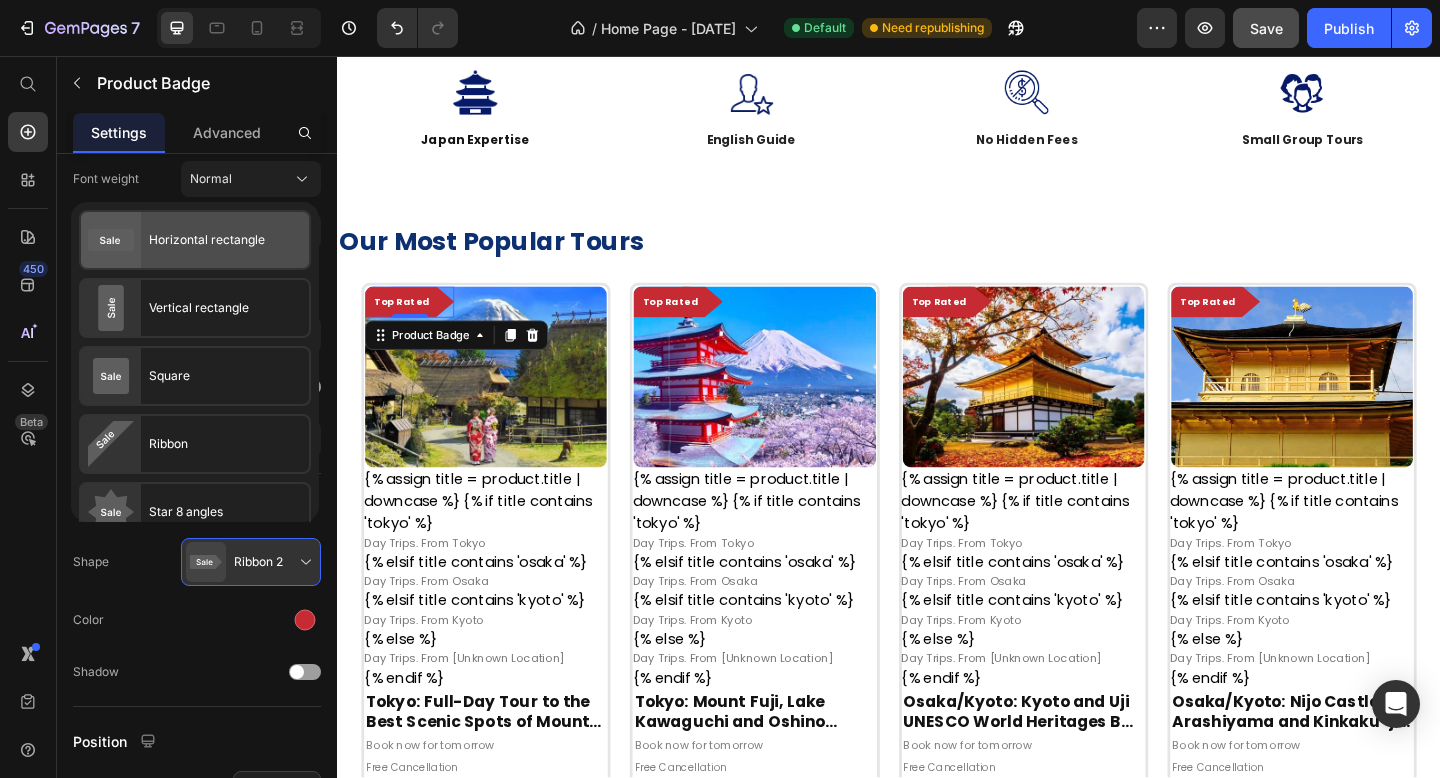 click on "Horizontal rectangle" at bounding box center (207, 240) 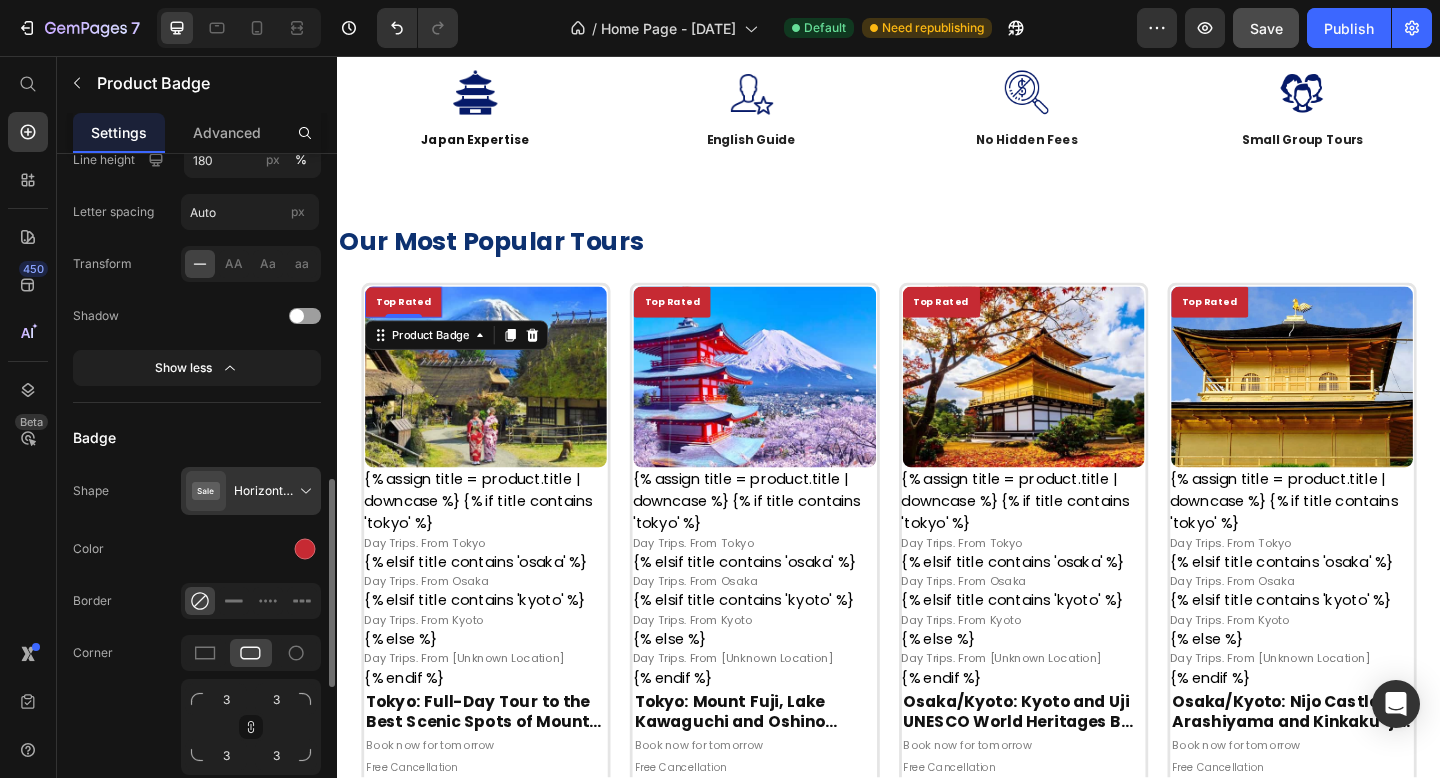 scroll, scrollTop: 1086, scrollLeft: 0, axis: vertical 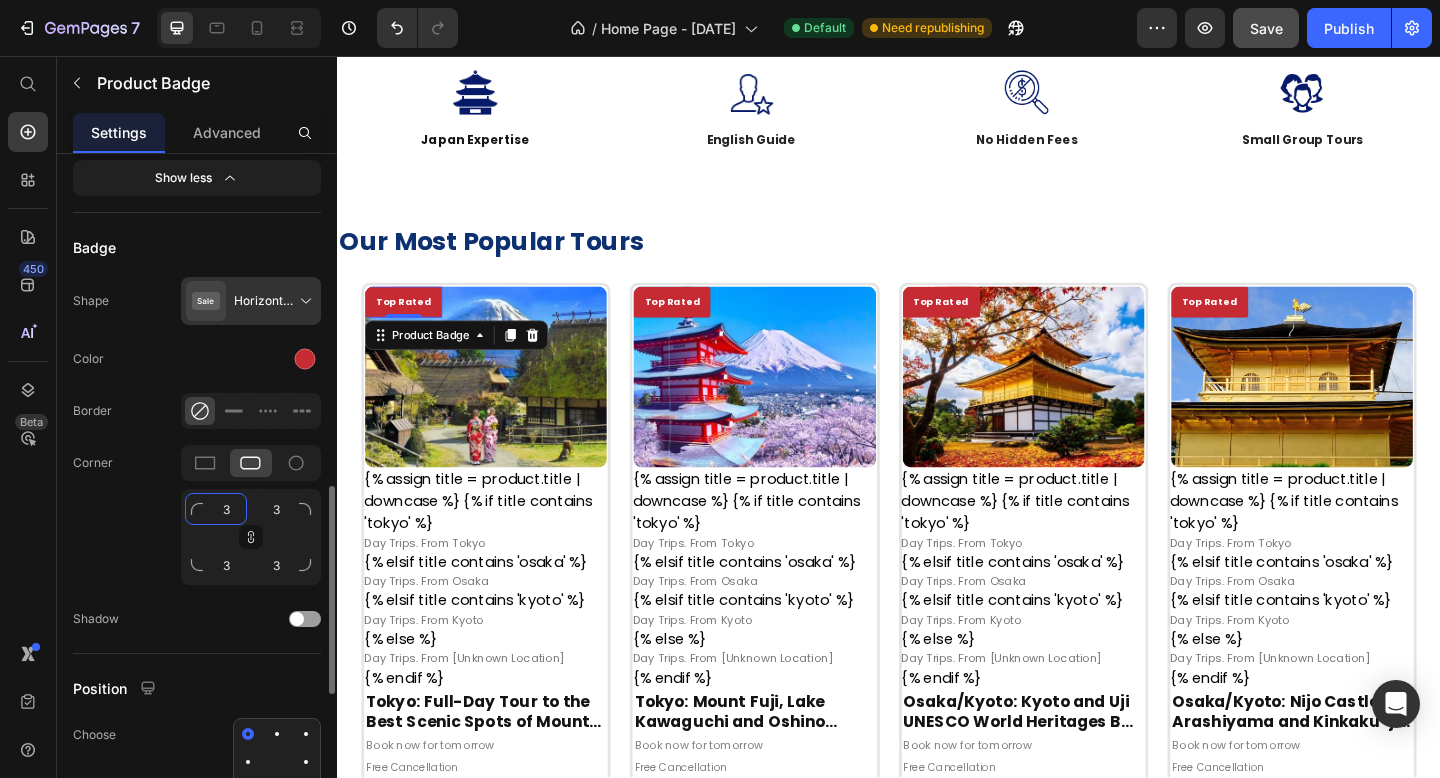 click on "3" 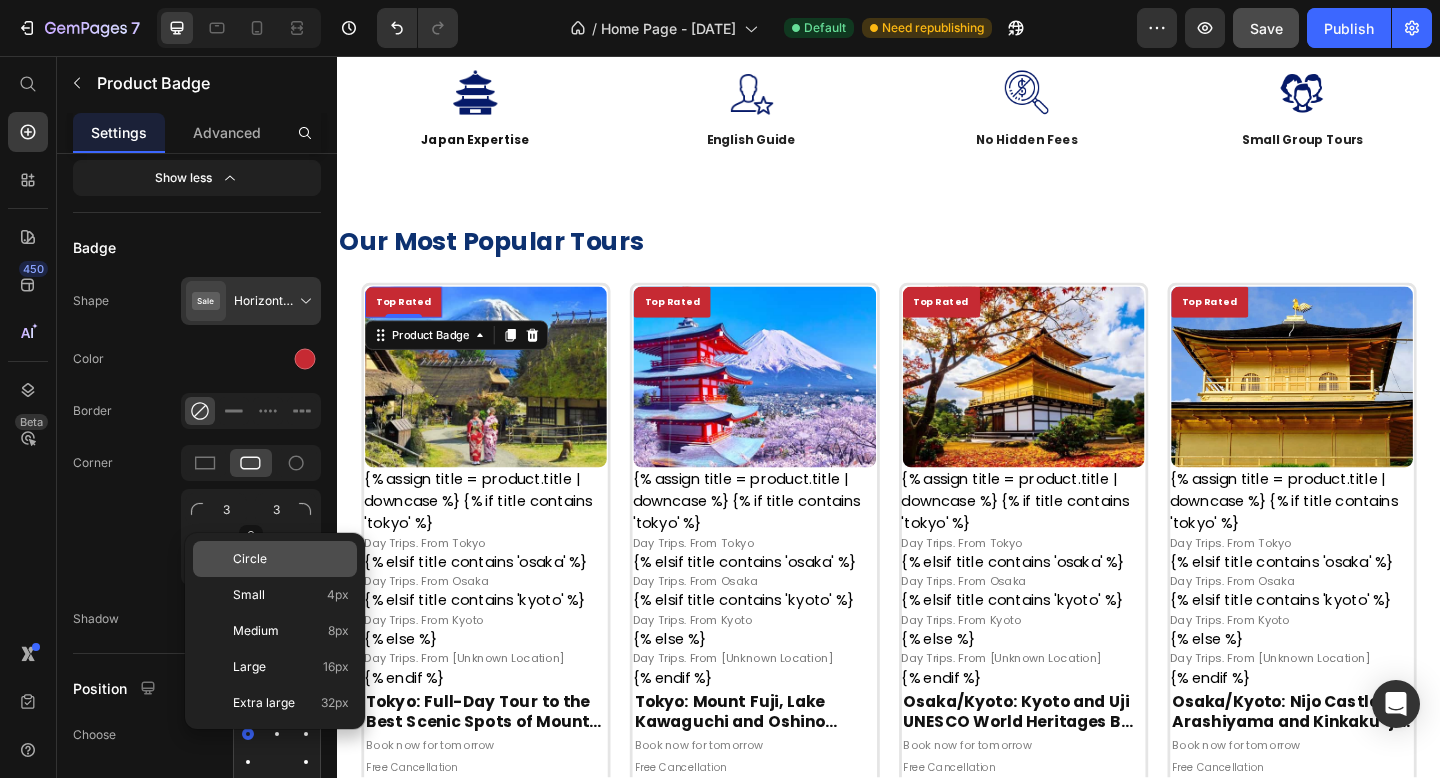 click on "Circle" 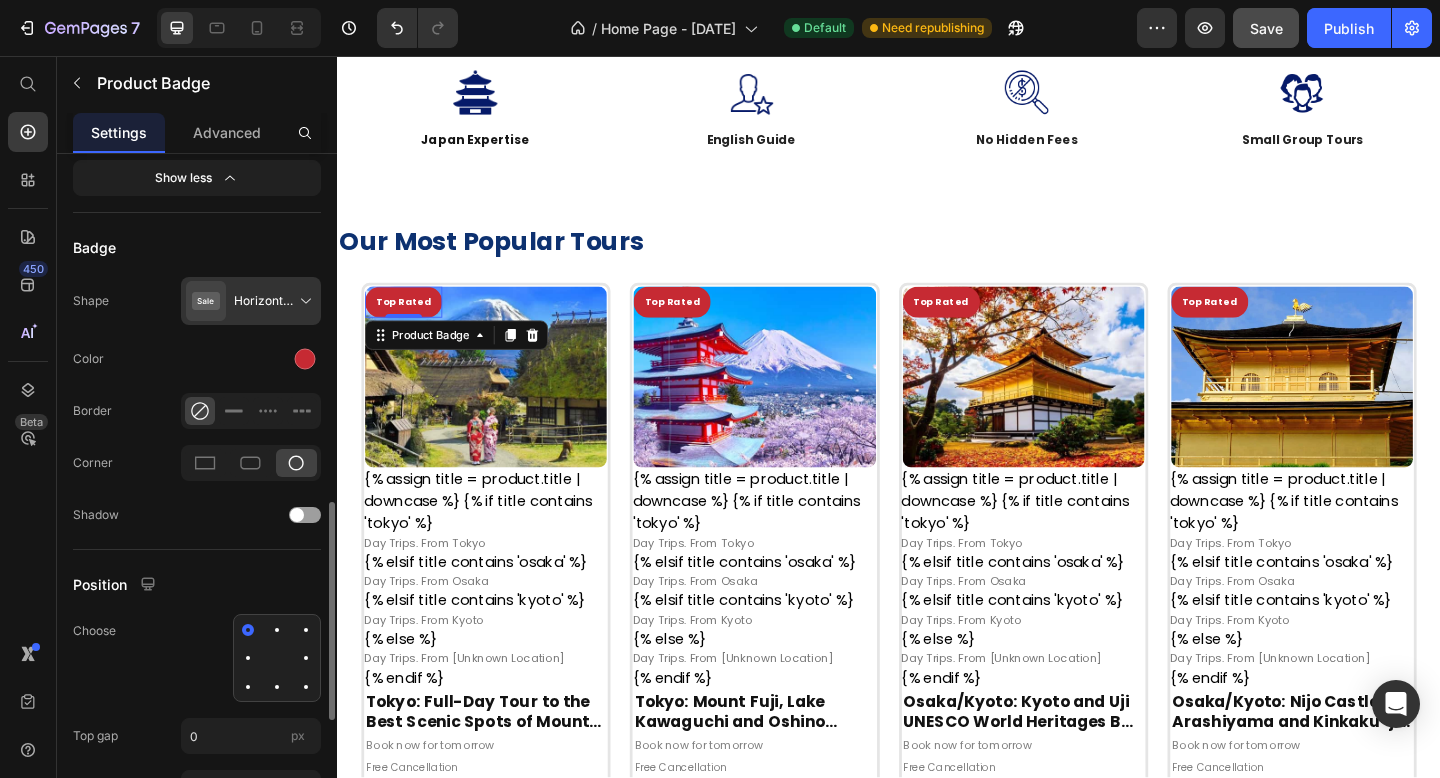 click 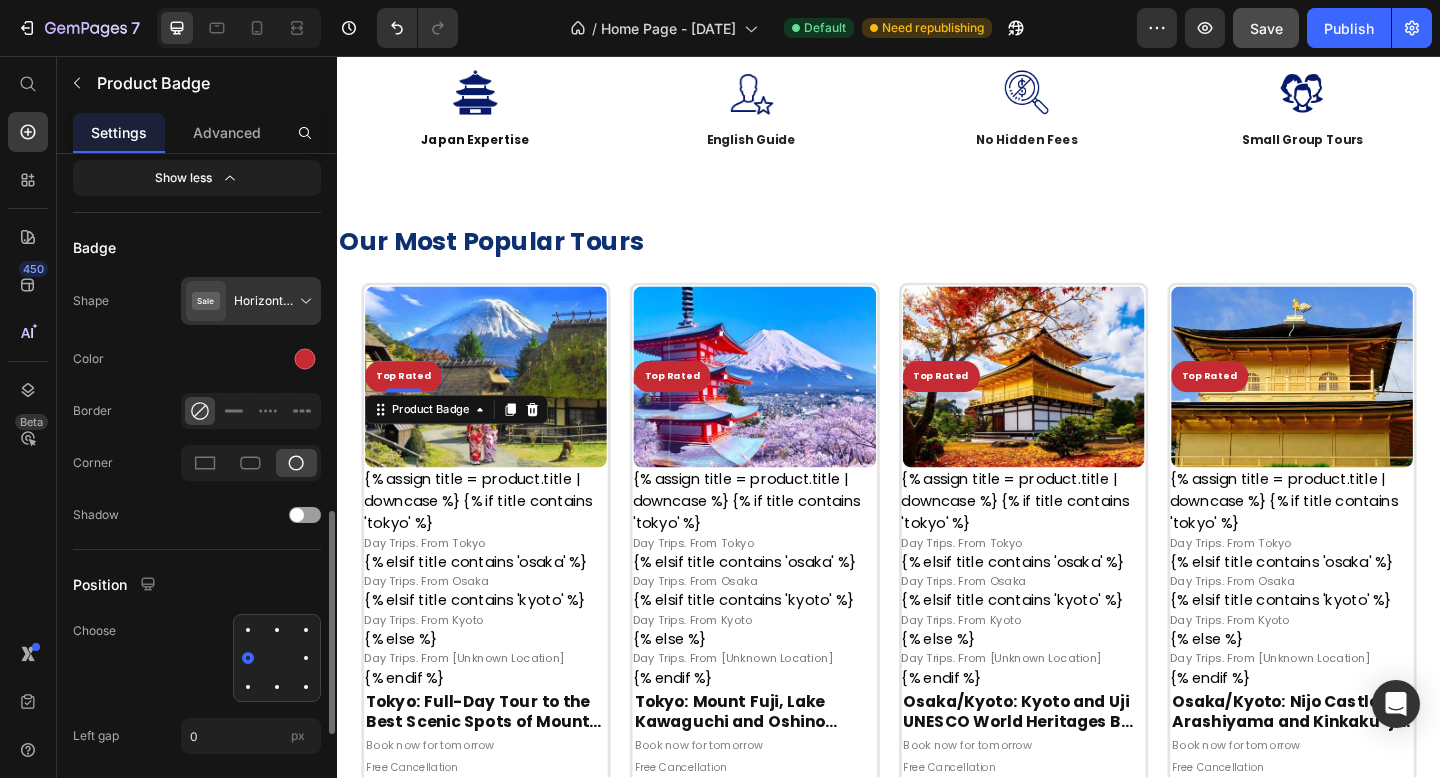 click 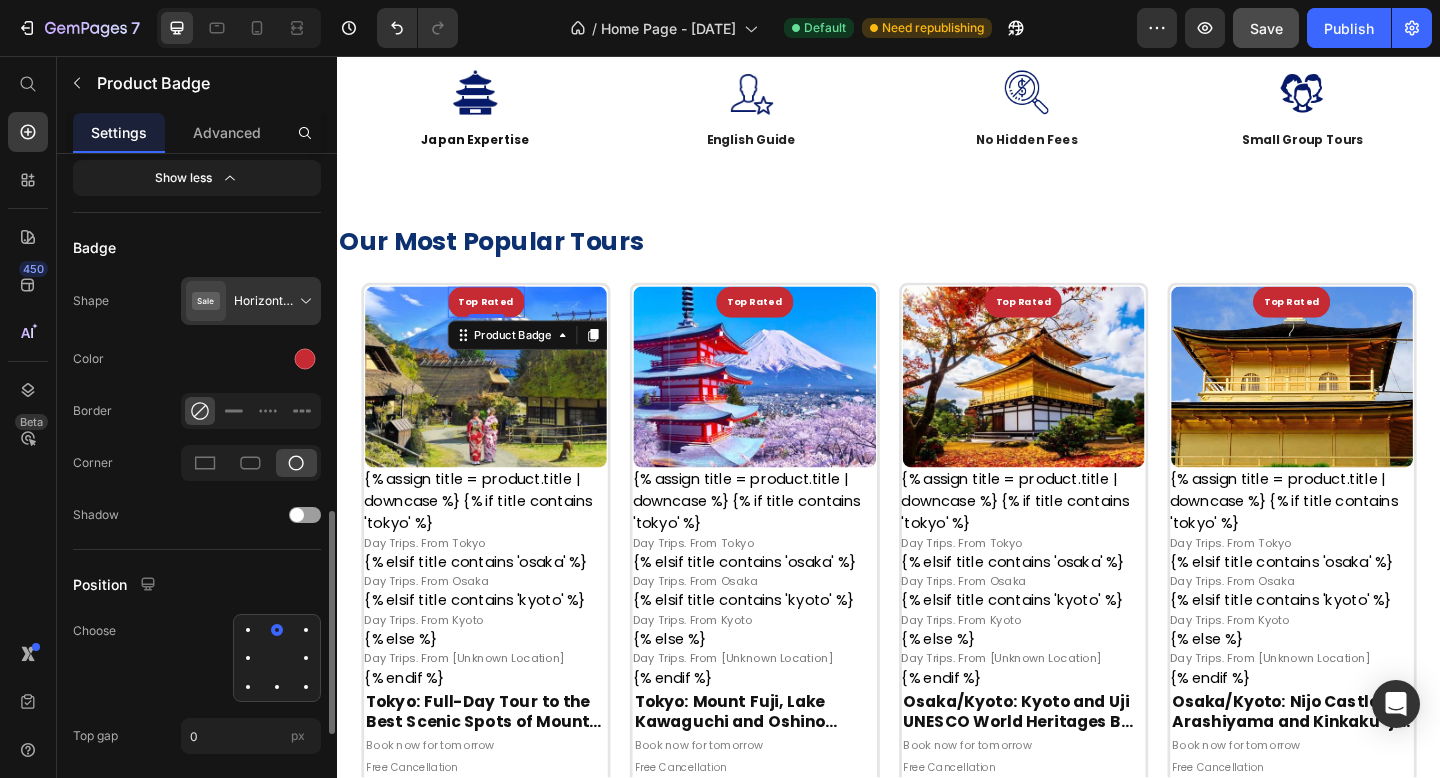 click 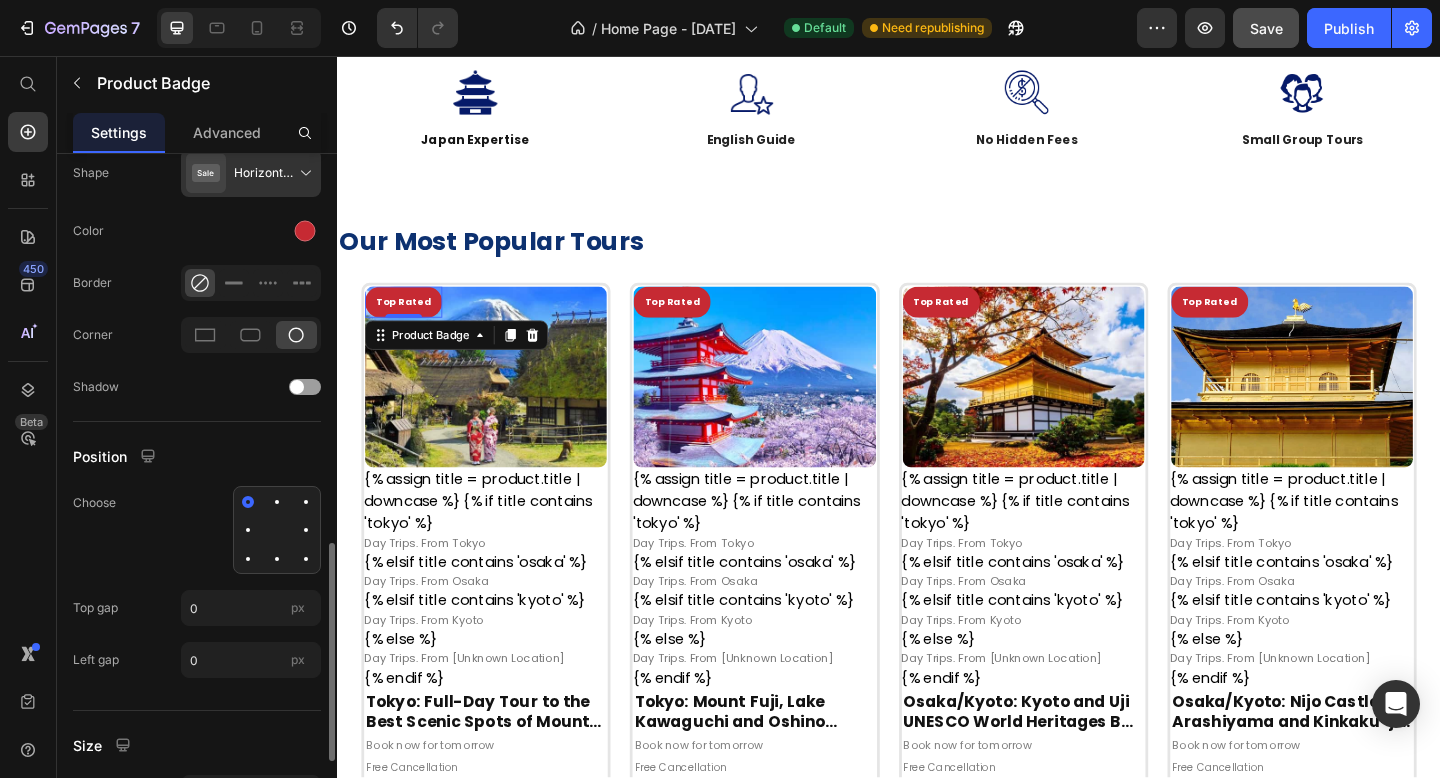 scroll, scrollTop: 1215, scrollLeft: 0, axis: vertical 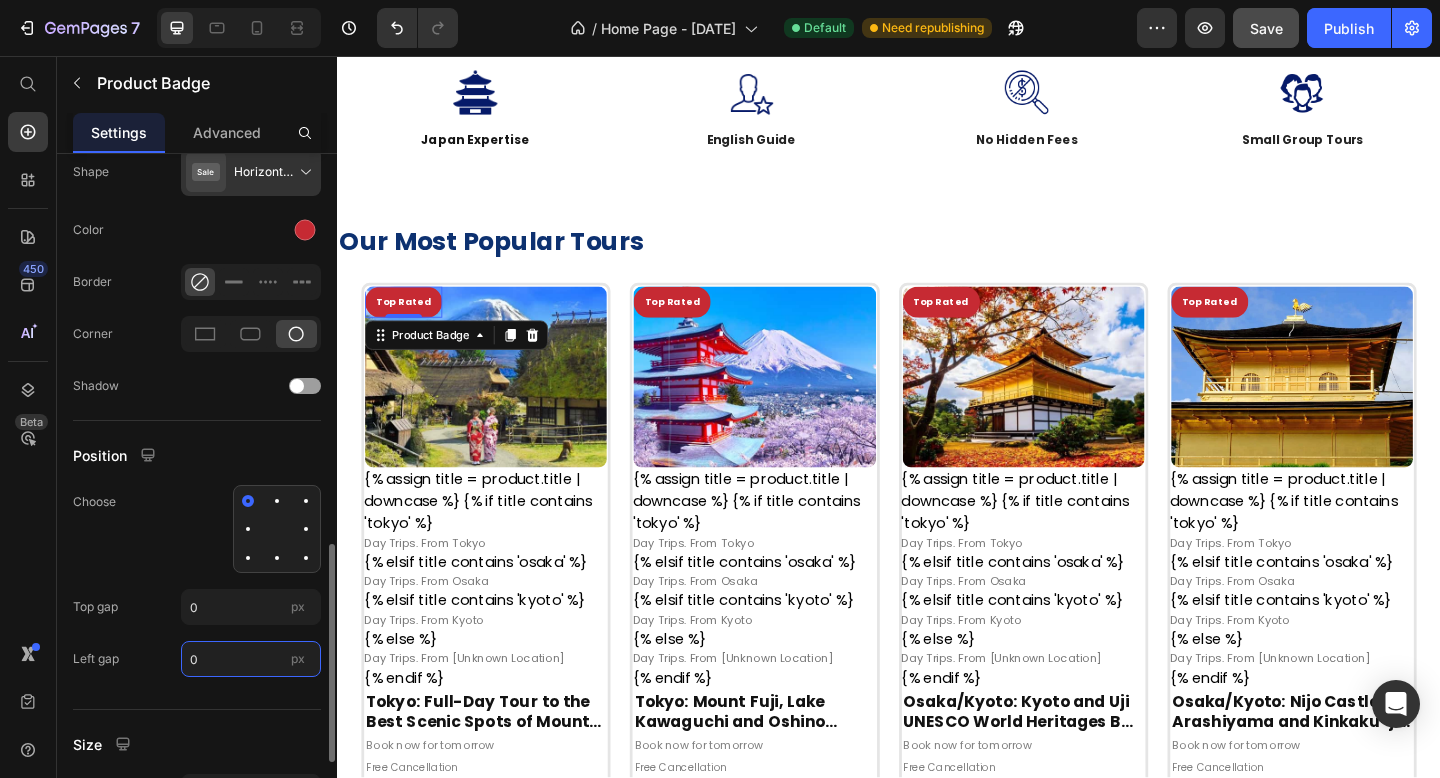 click on "0" at bounding box center [251, 659] 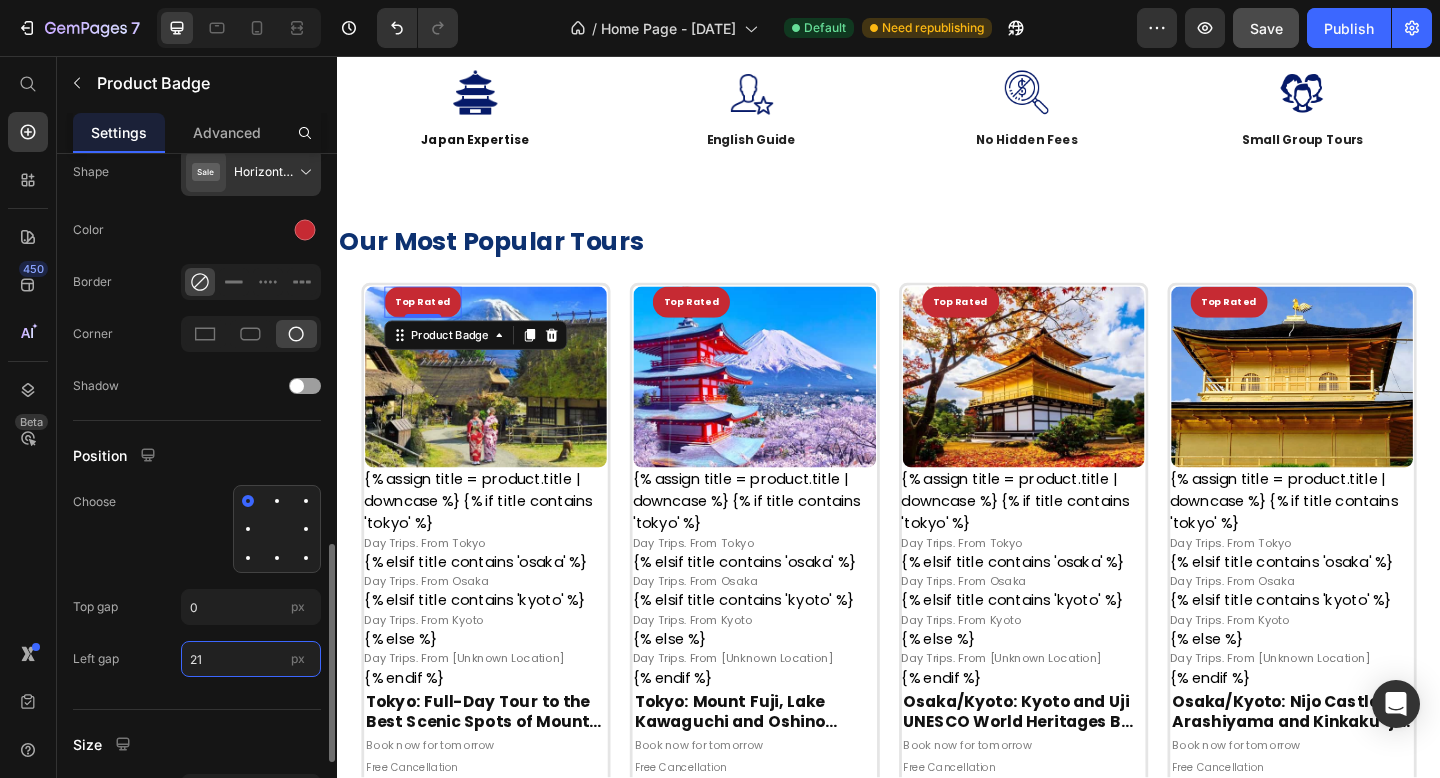 type on "2" 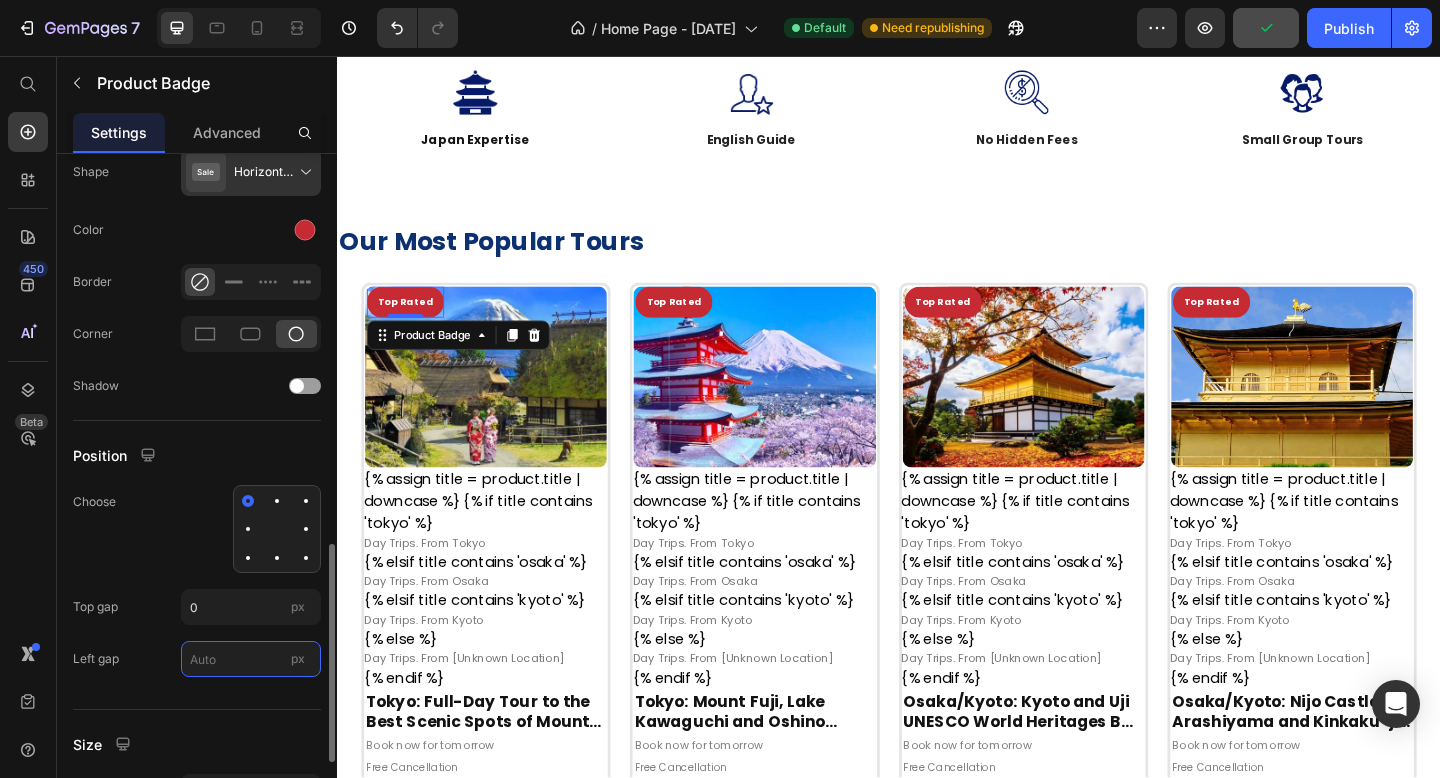 type on "1" 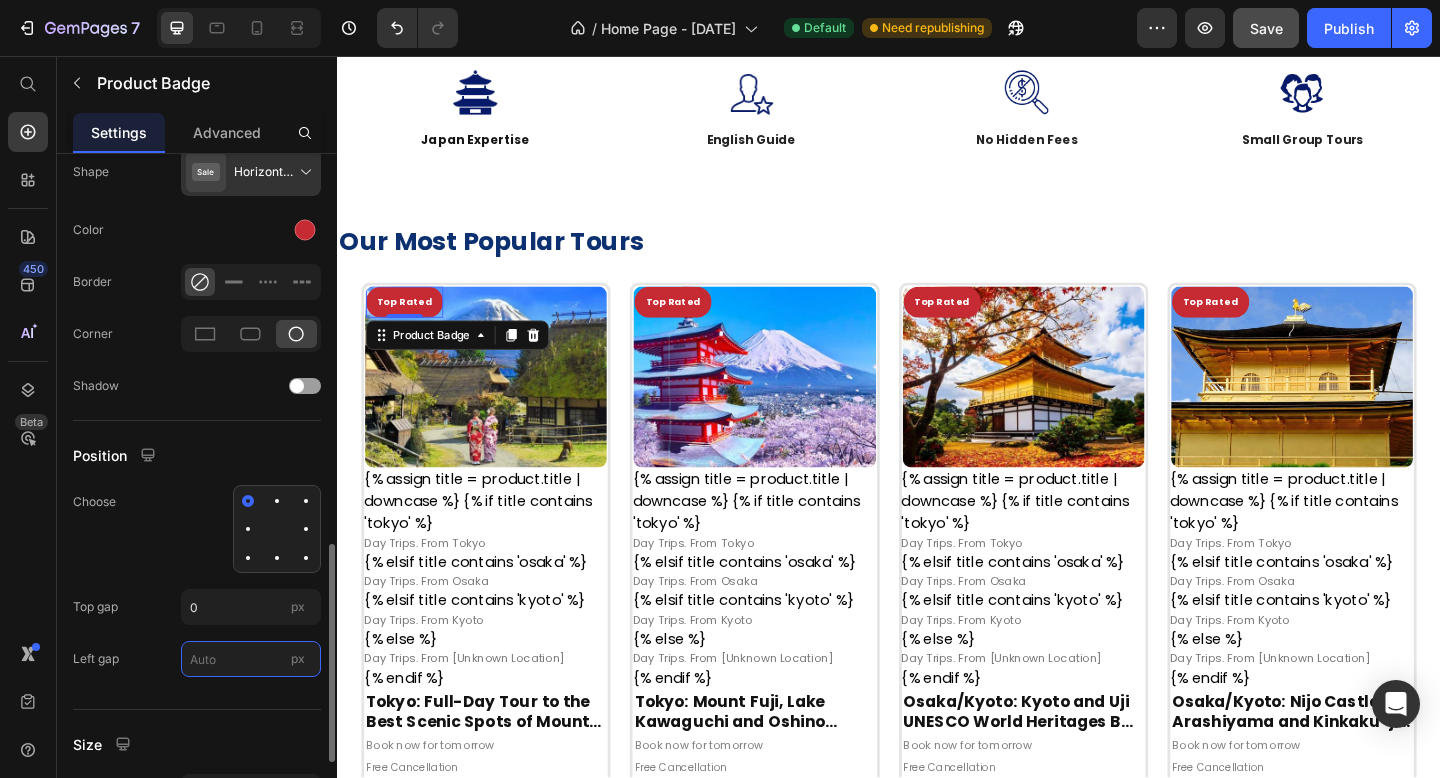 type on "2" 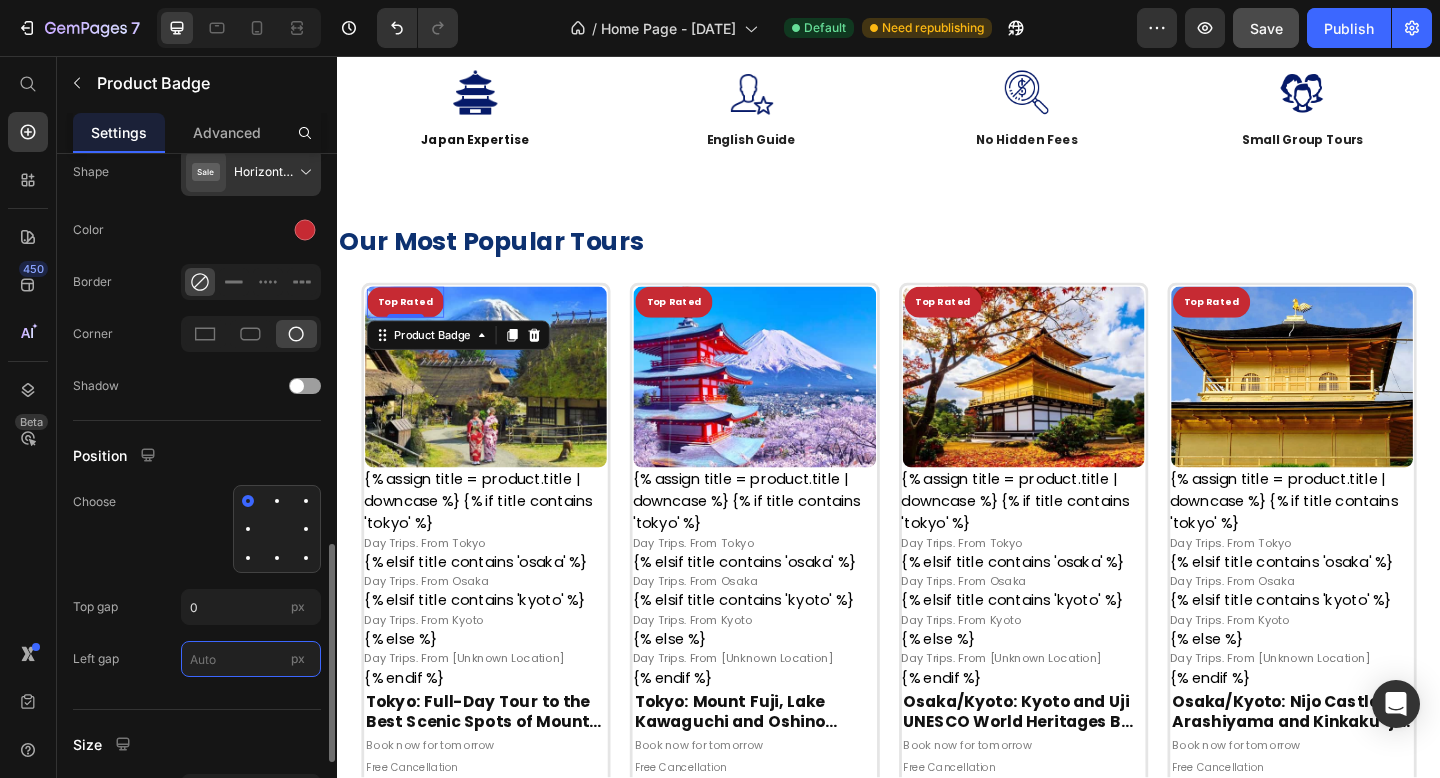 type on "3" 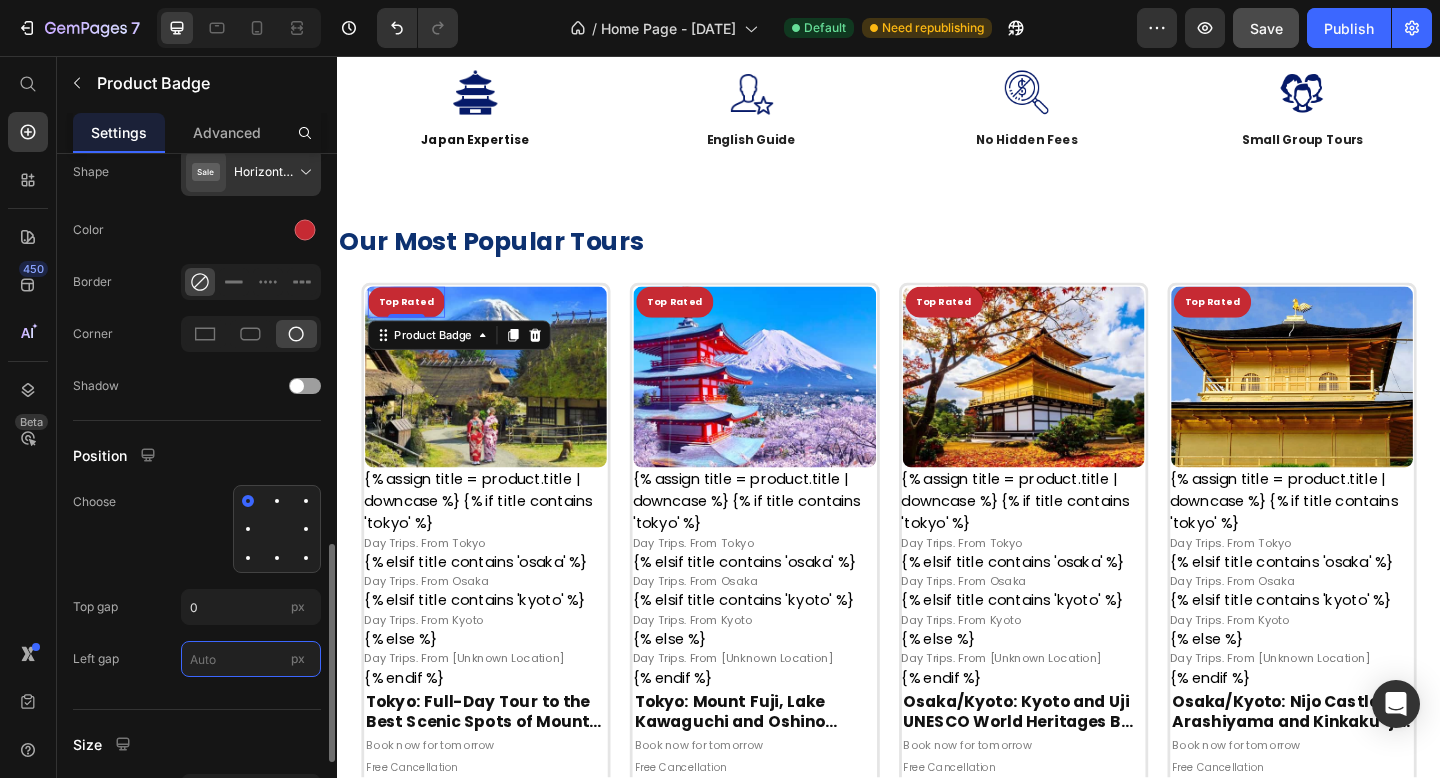 type on "4" 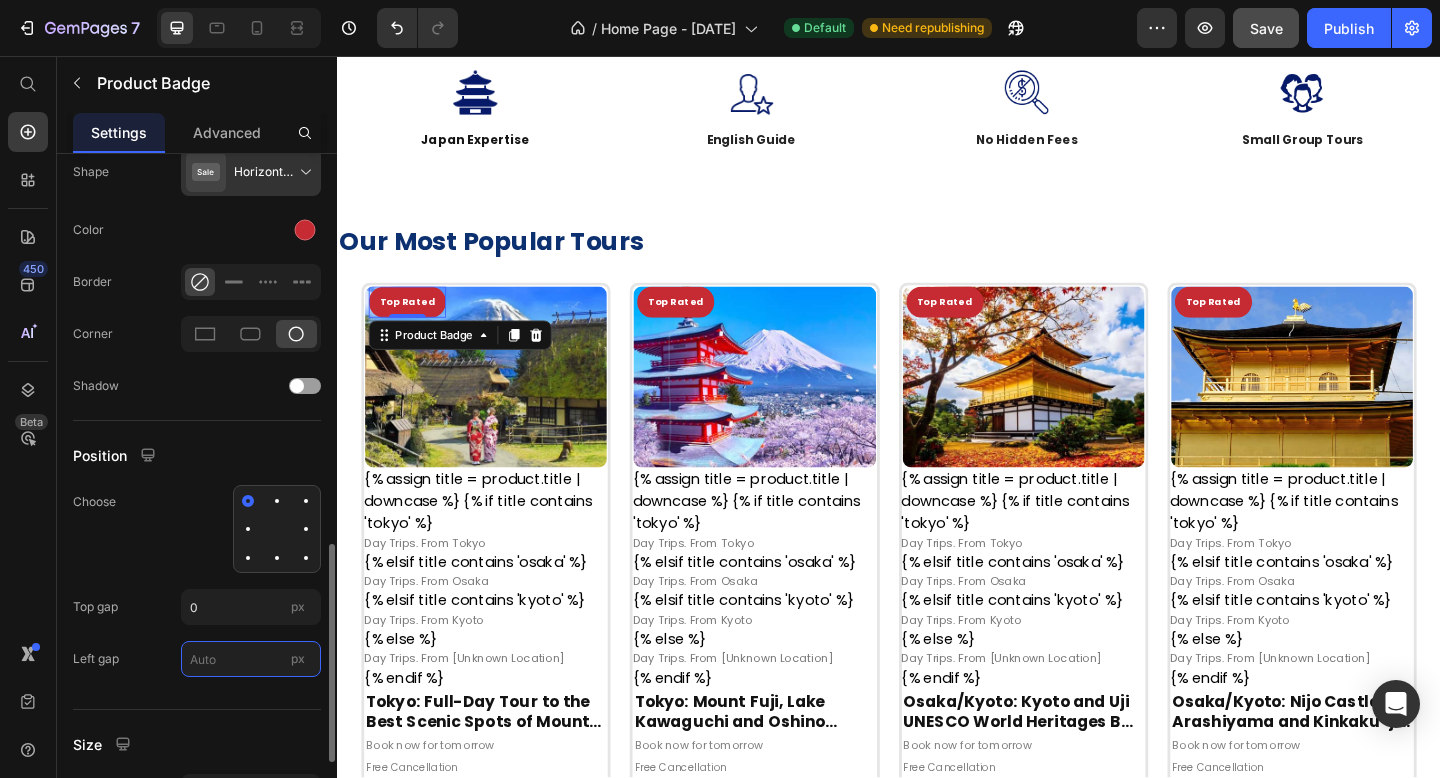 type on "5" 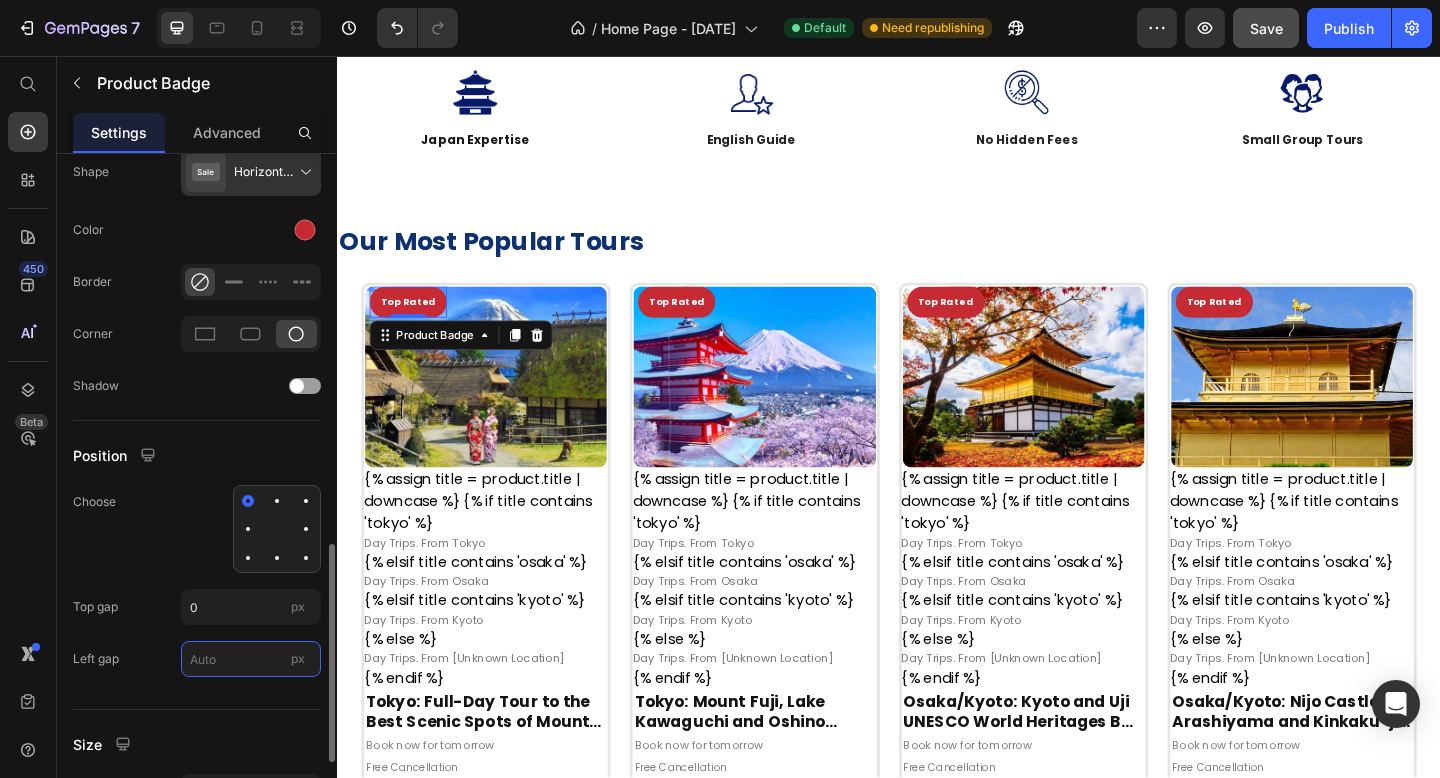 type on "6" 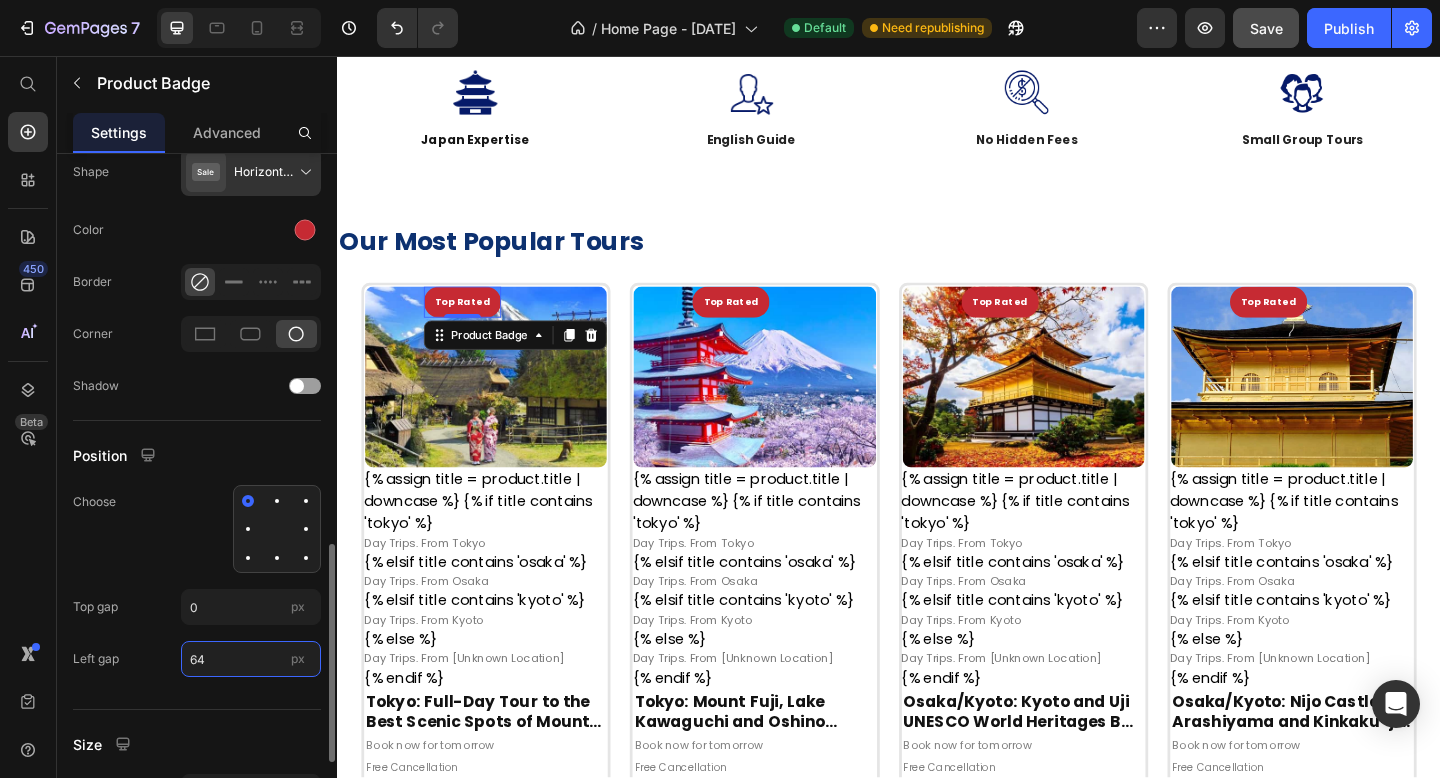 type on "6" 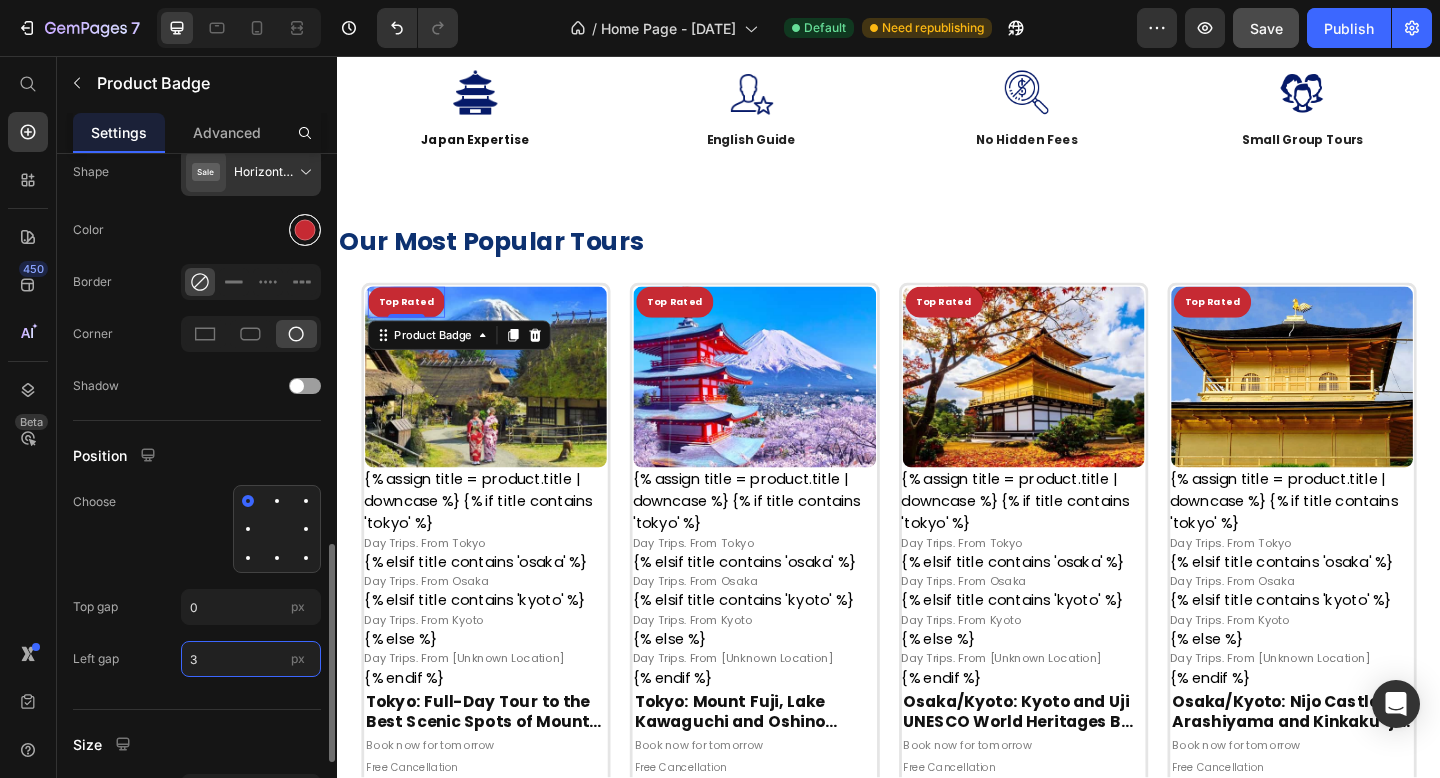 type on "3" 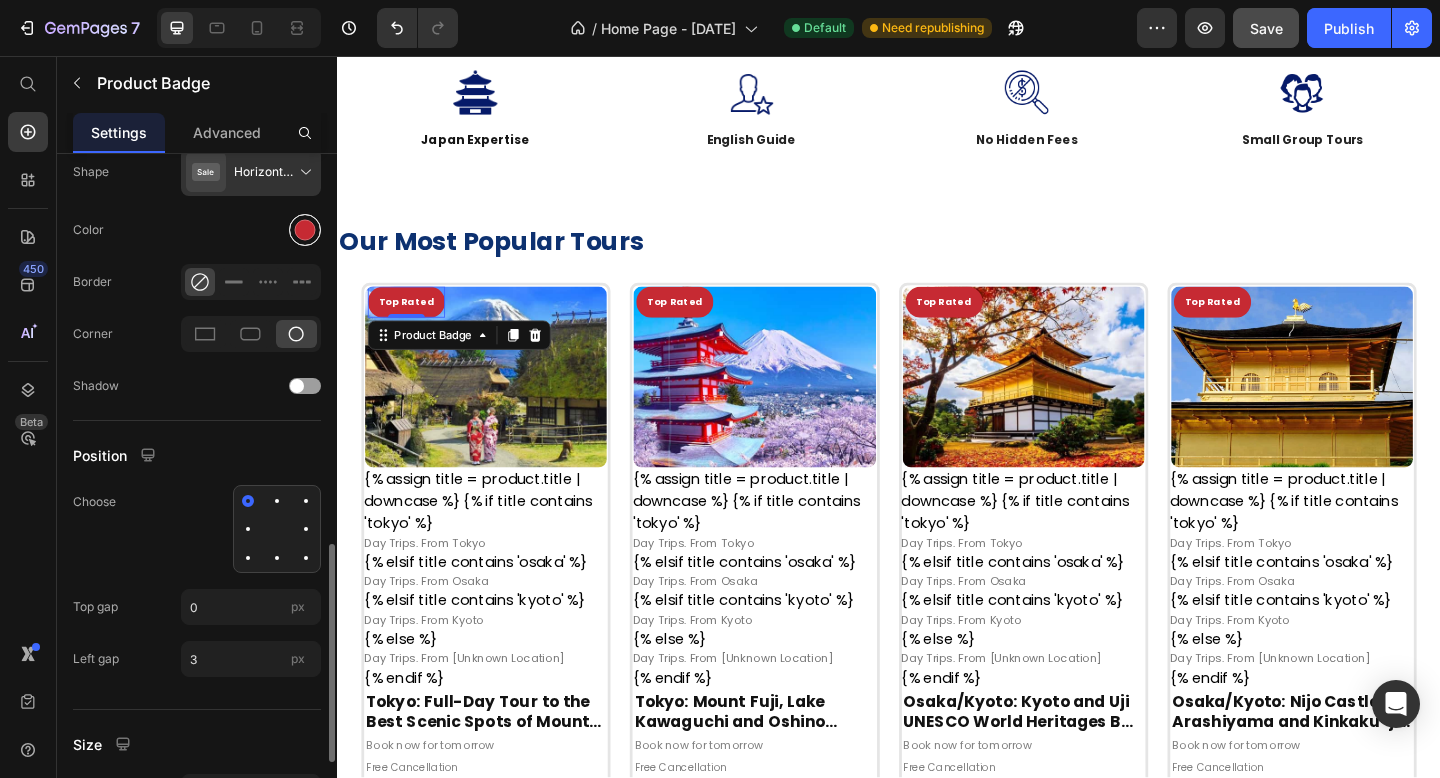 click at bounding box center [305, 230] 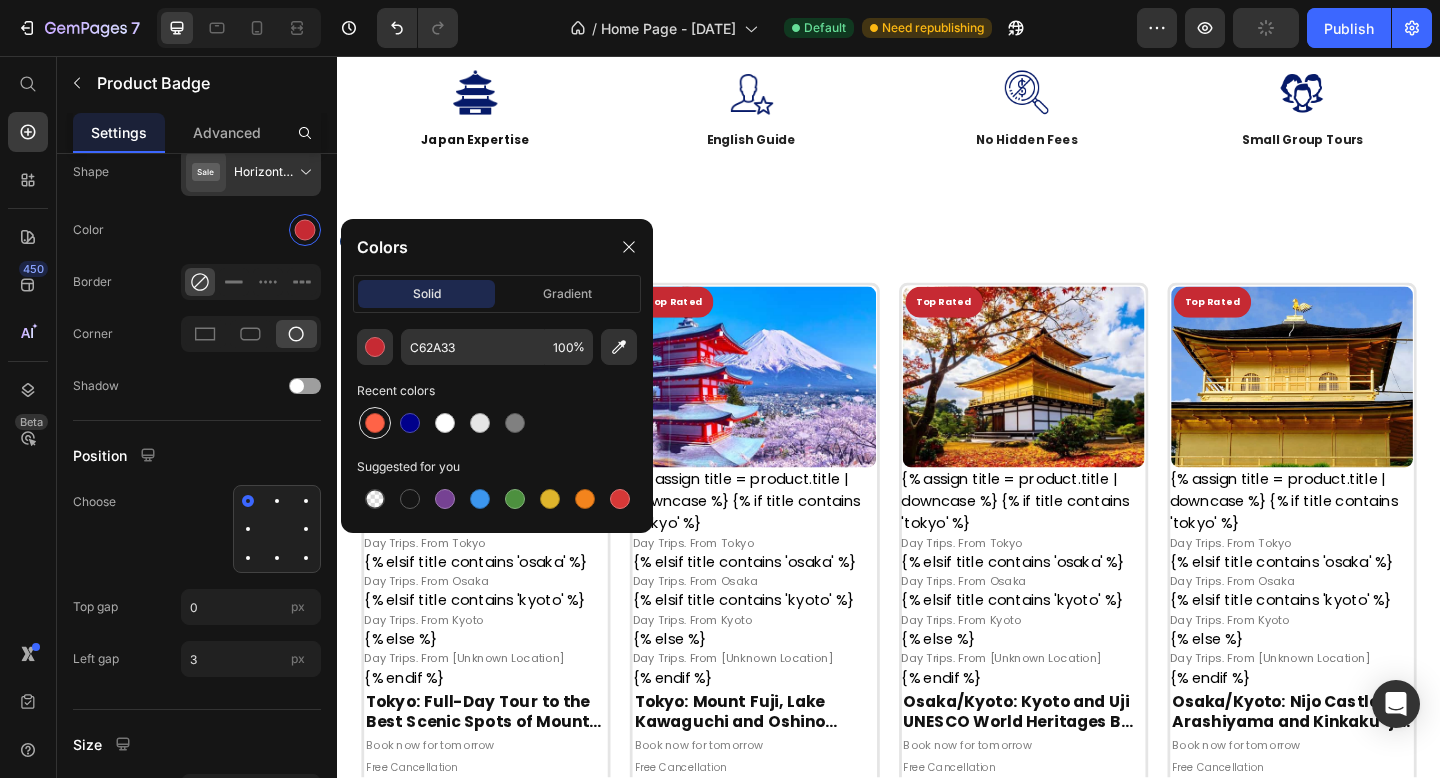 click at bounding box center (375, 423) 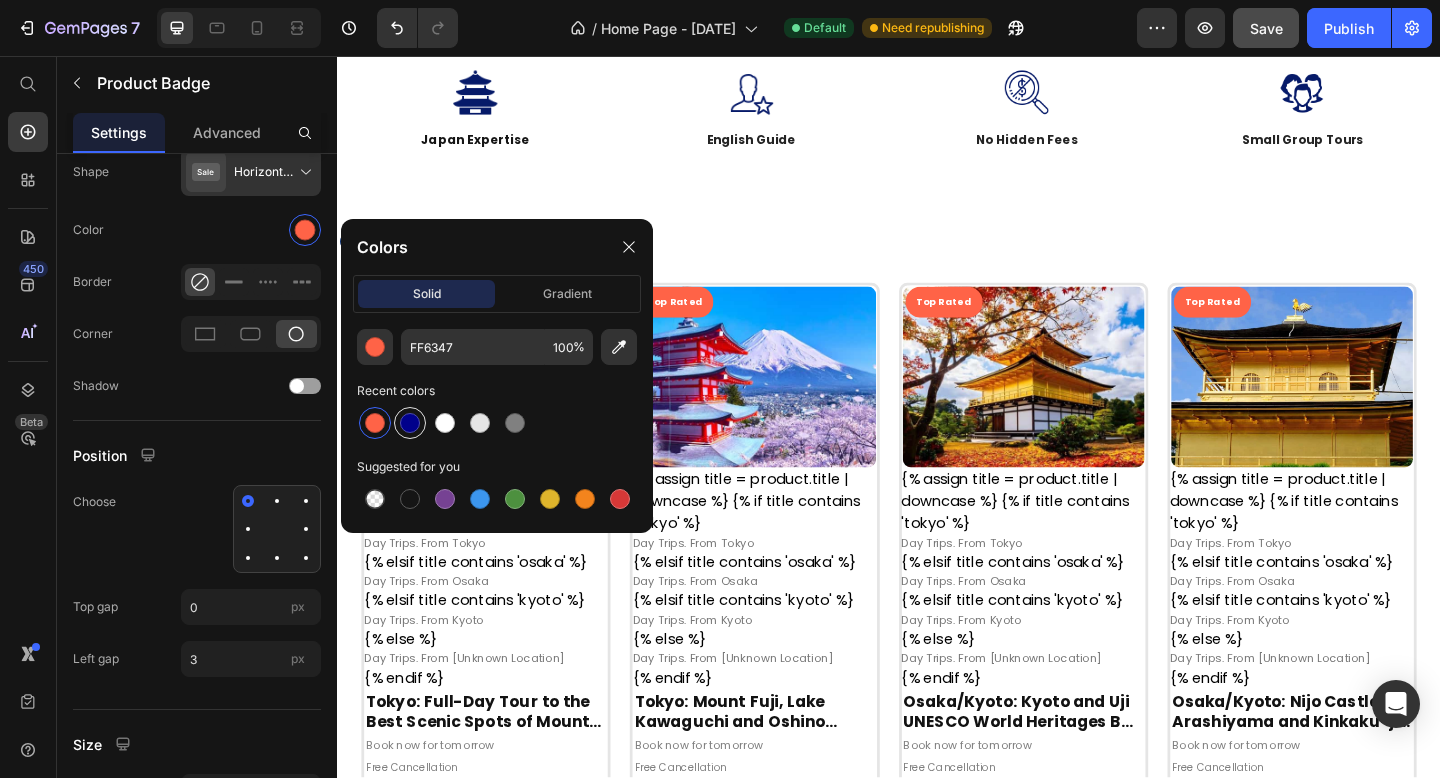 click at bounding box center (410, 423) 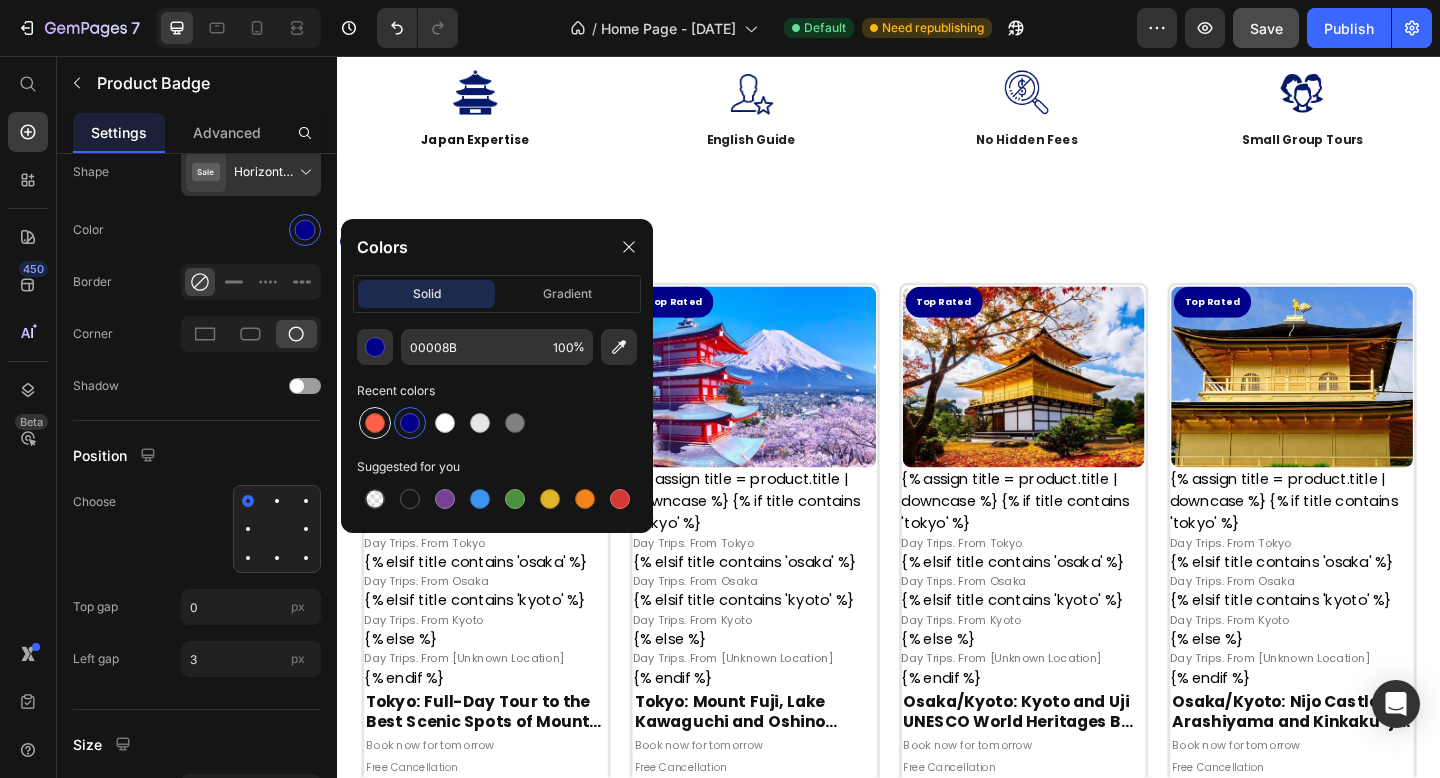 click at bounding box center [375, 423] 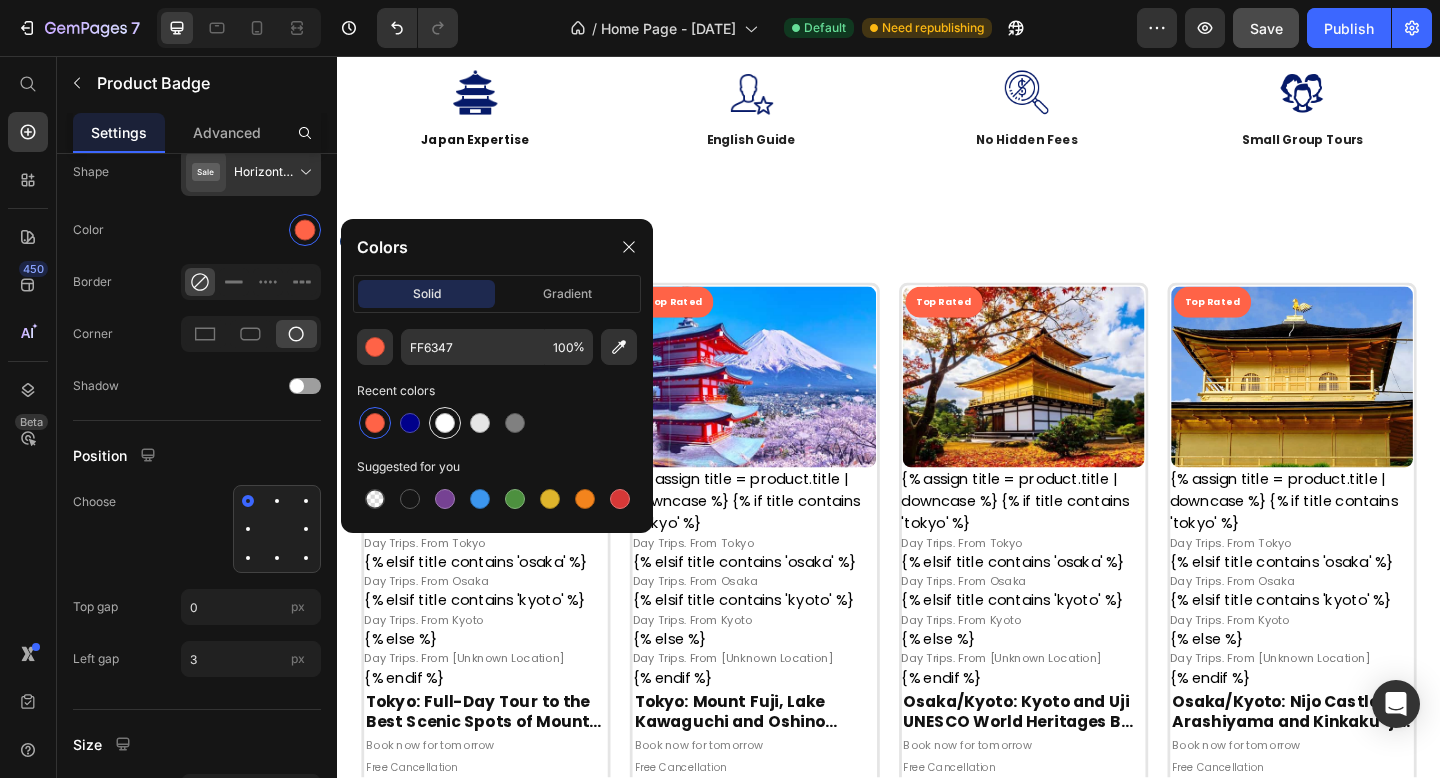 click at bounding box center (445, 423) 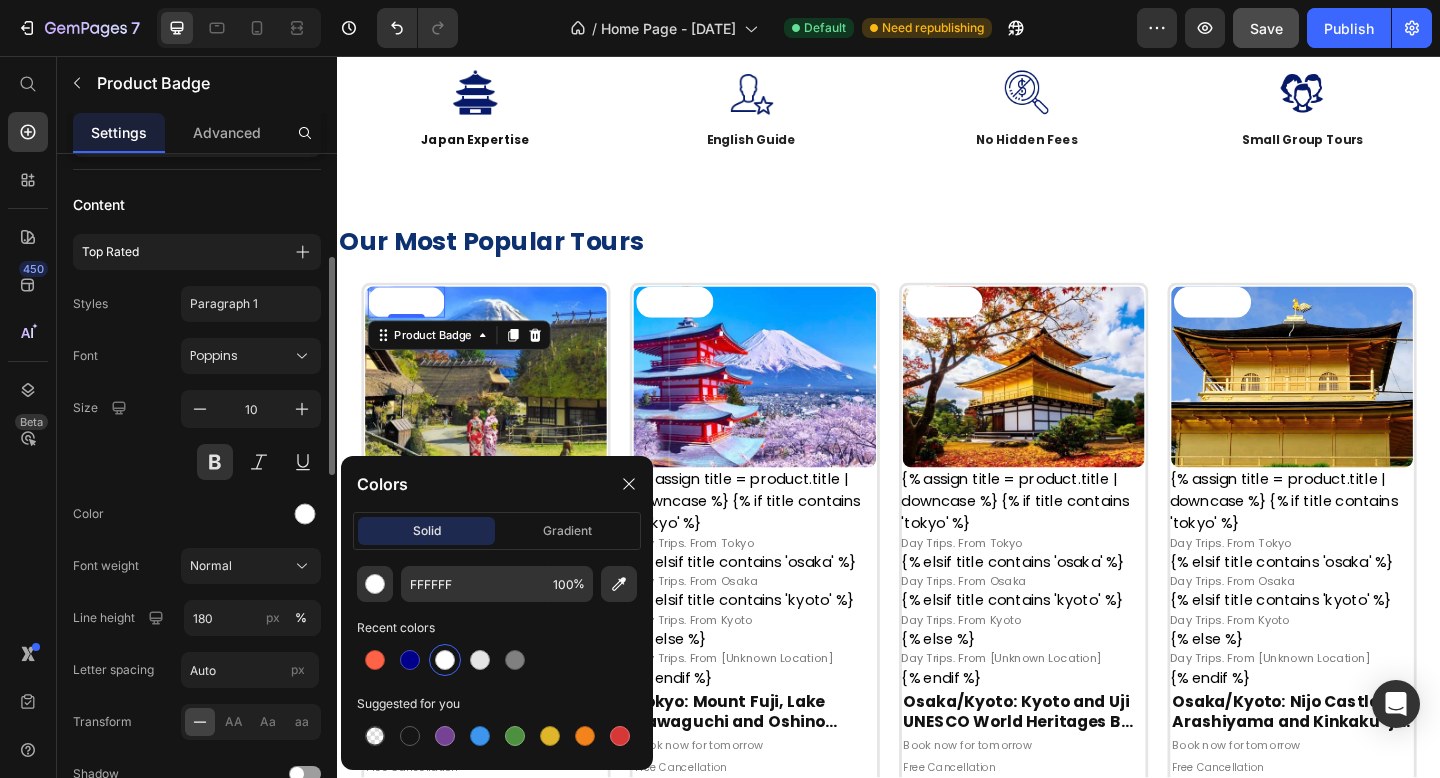 scroll, scrollTop: 406, scrollLeft: 0, axis: vertical 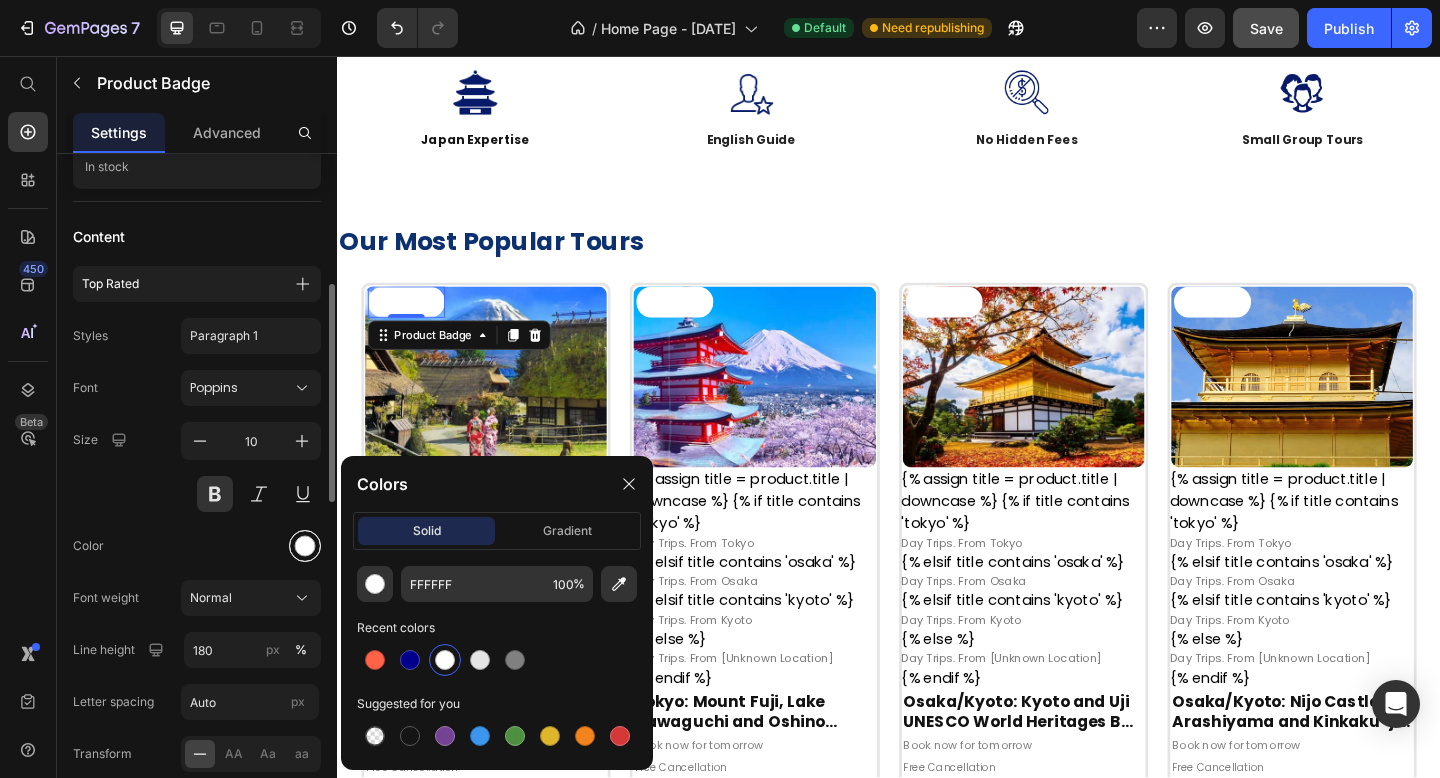 click at bounding box center [305, 546] 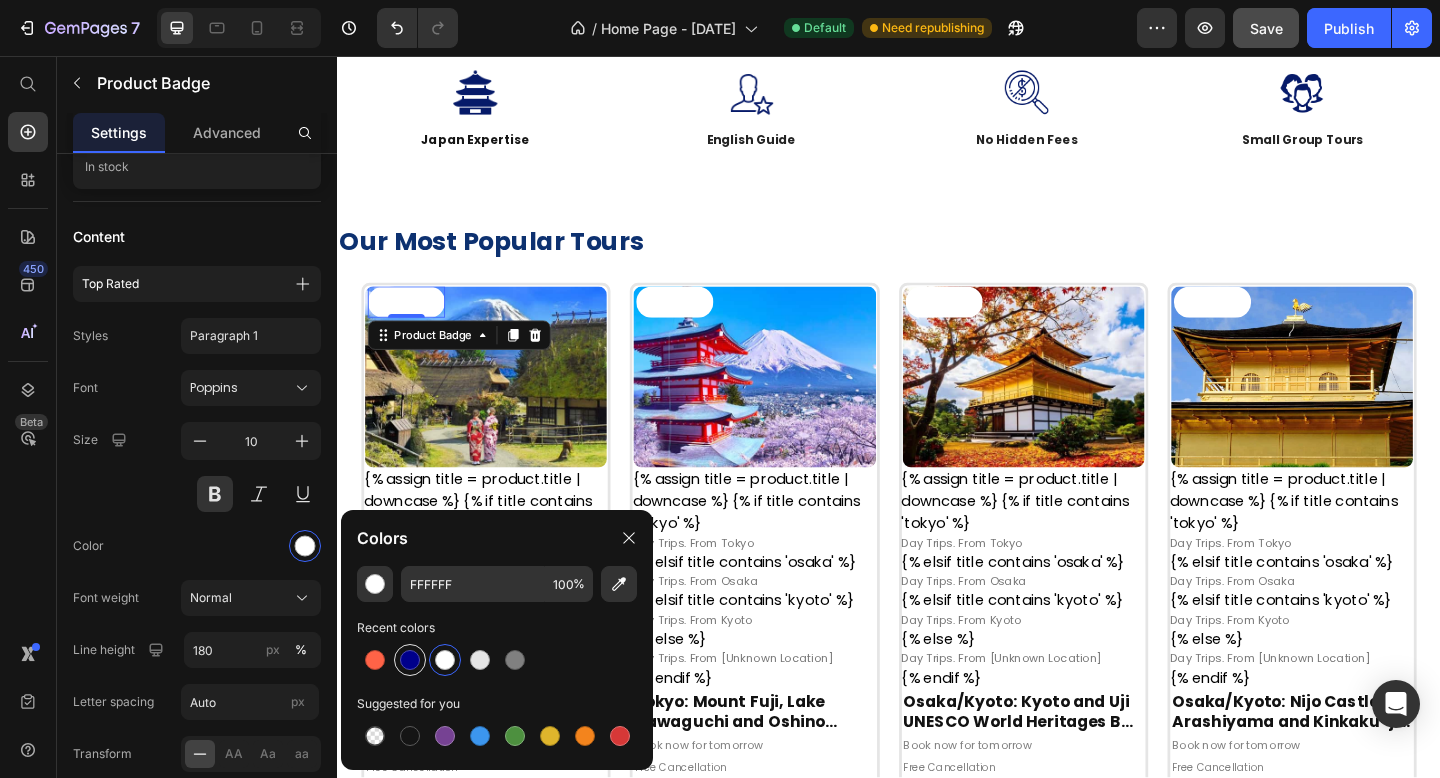 click at bounding box center [410, 660] 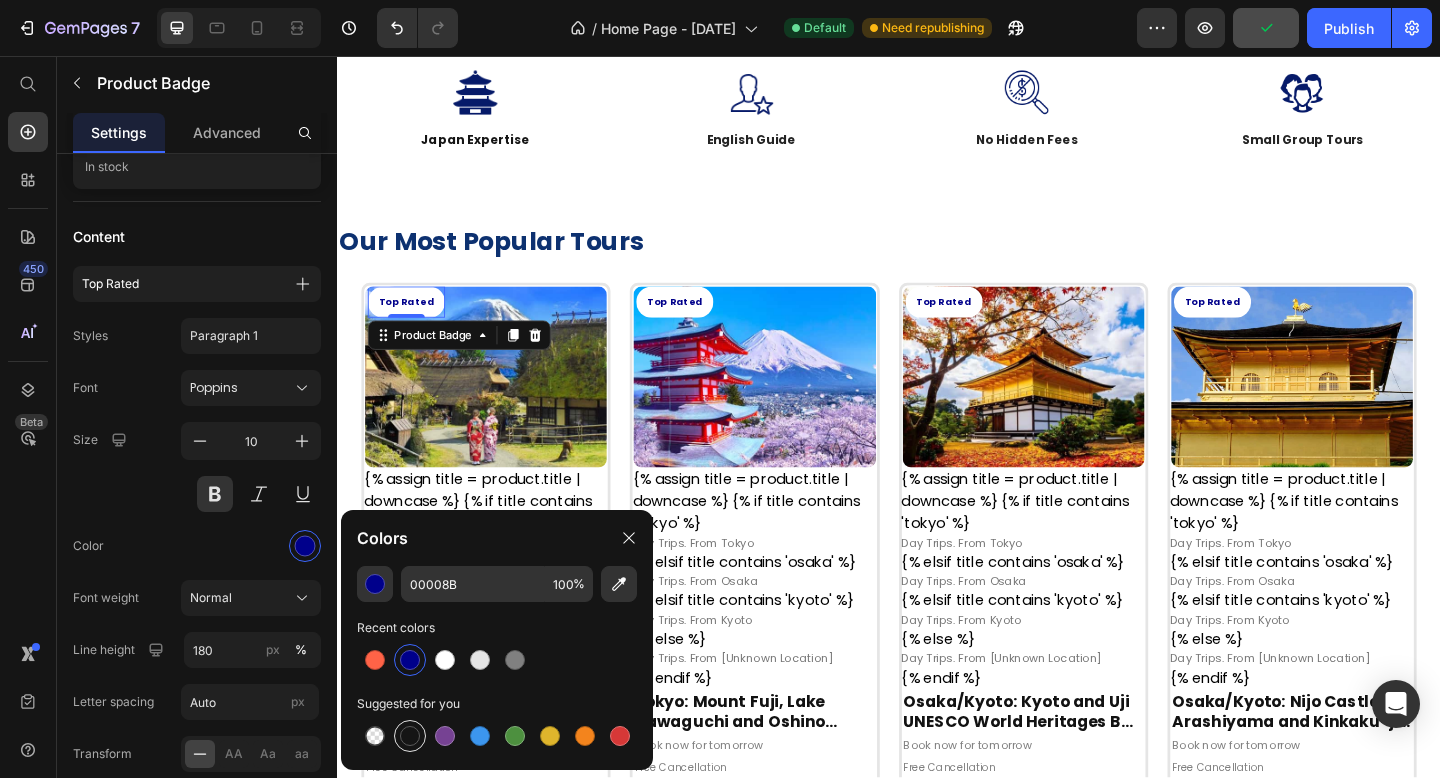 click at bounding box center (410, 736) 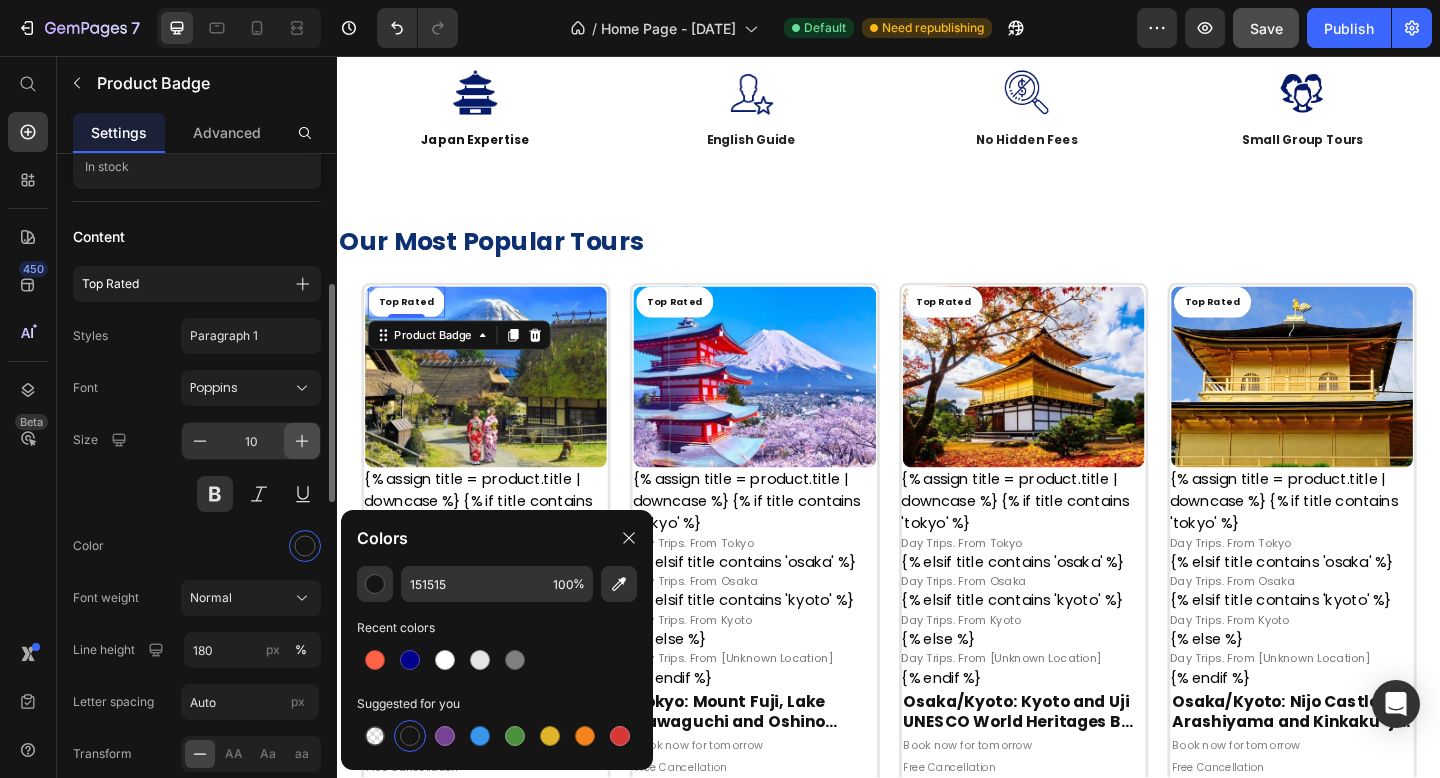 click 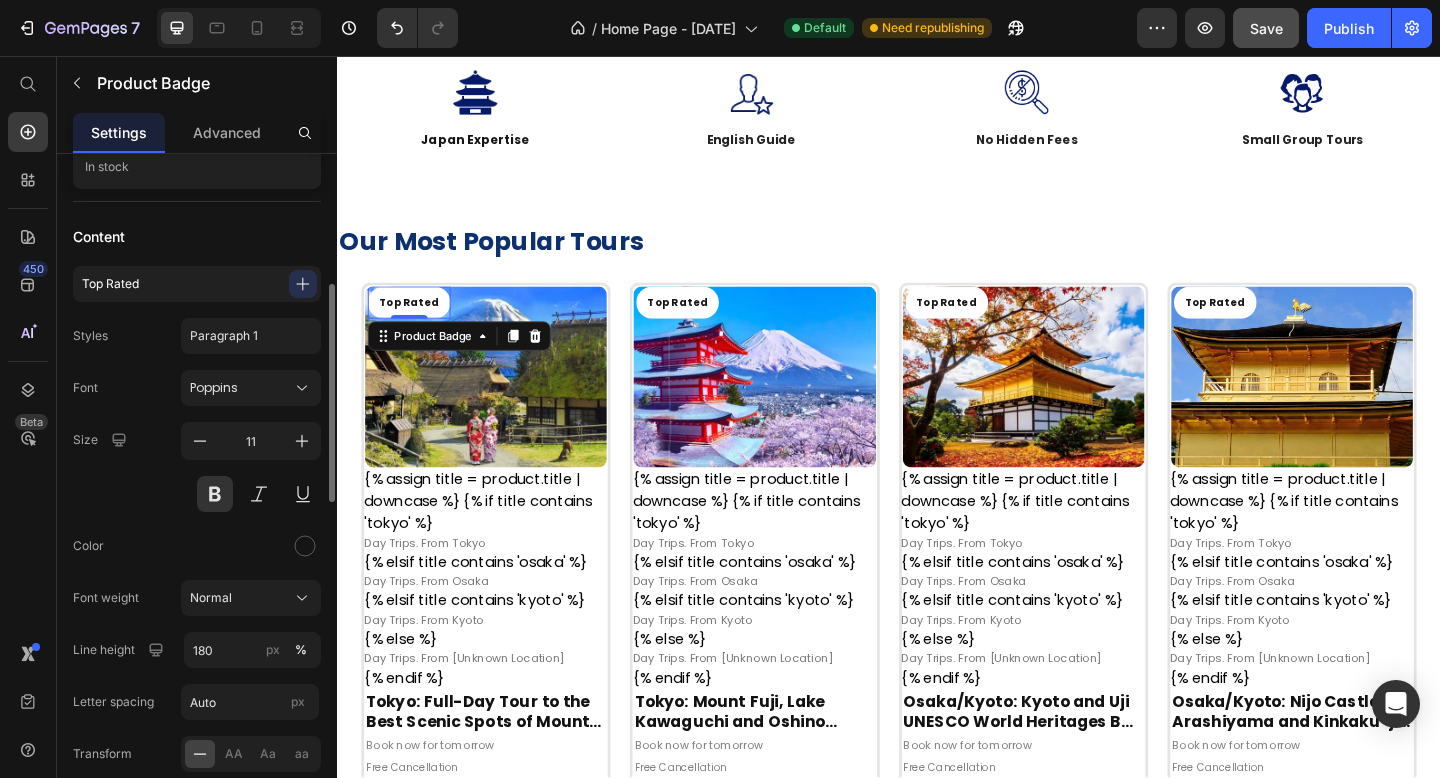 click 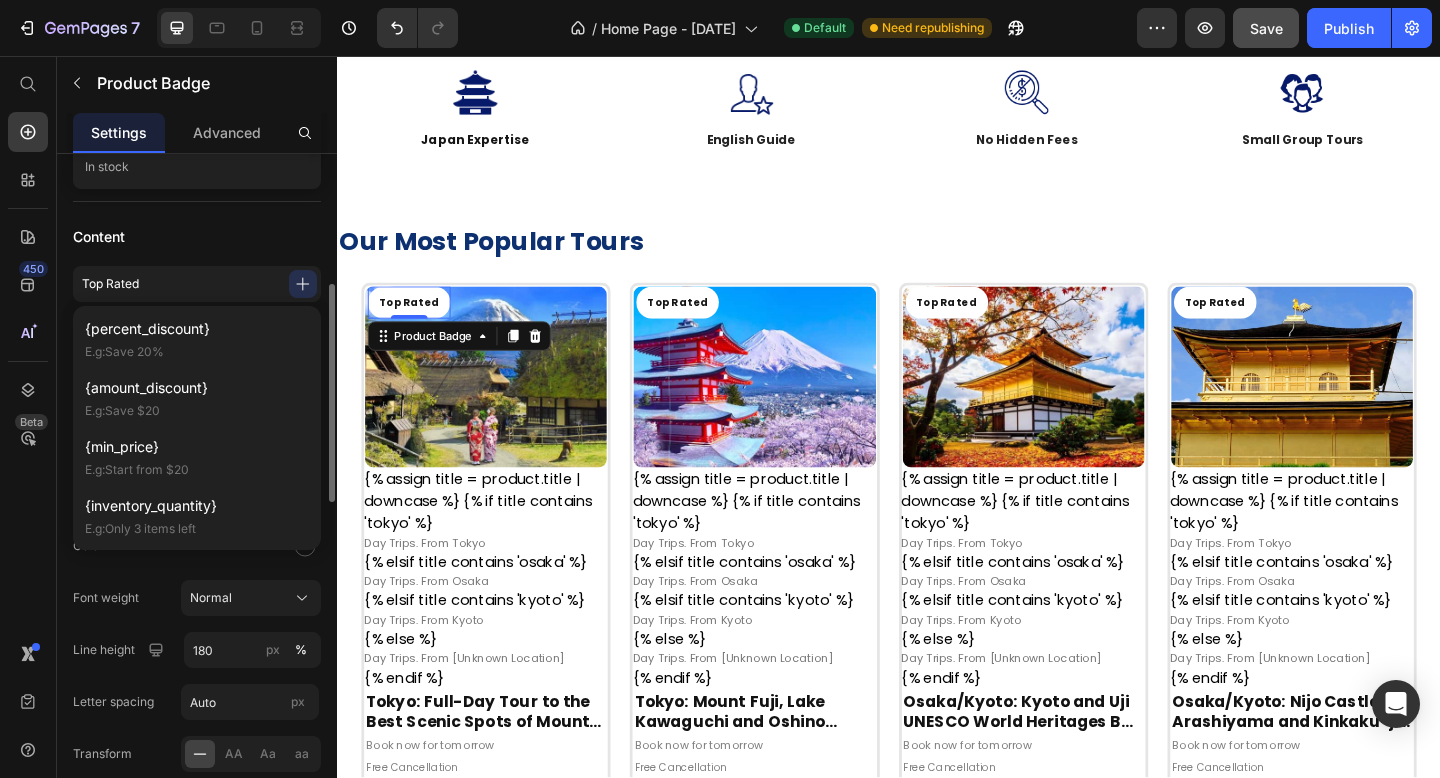 click on "Content Top Rated {percent_discount}  E.g:  Save 20% {amount_discount}  E.g:  Save $20 {min_price}  E.g:  Start from $20 {inventory_quantity}  E.g:  Only 3 items left Styles Paragraph 1 Font Poppins Size 11 Color Font weight Normal Line height 180 px % Letter spacing Auto px Transform
AA Aa aa Shadow Show less" 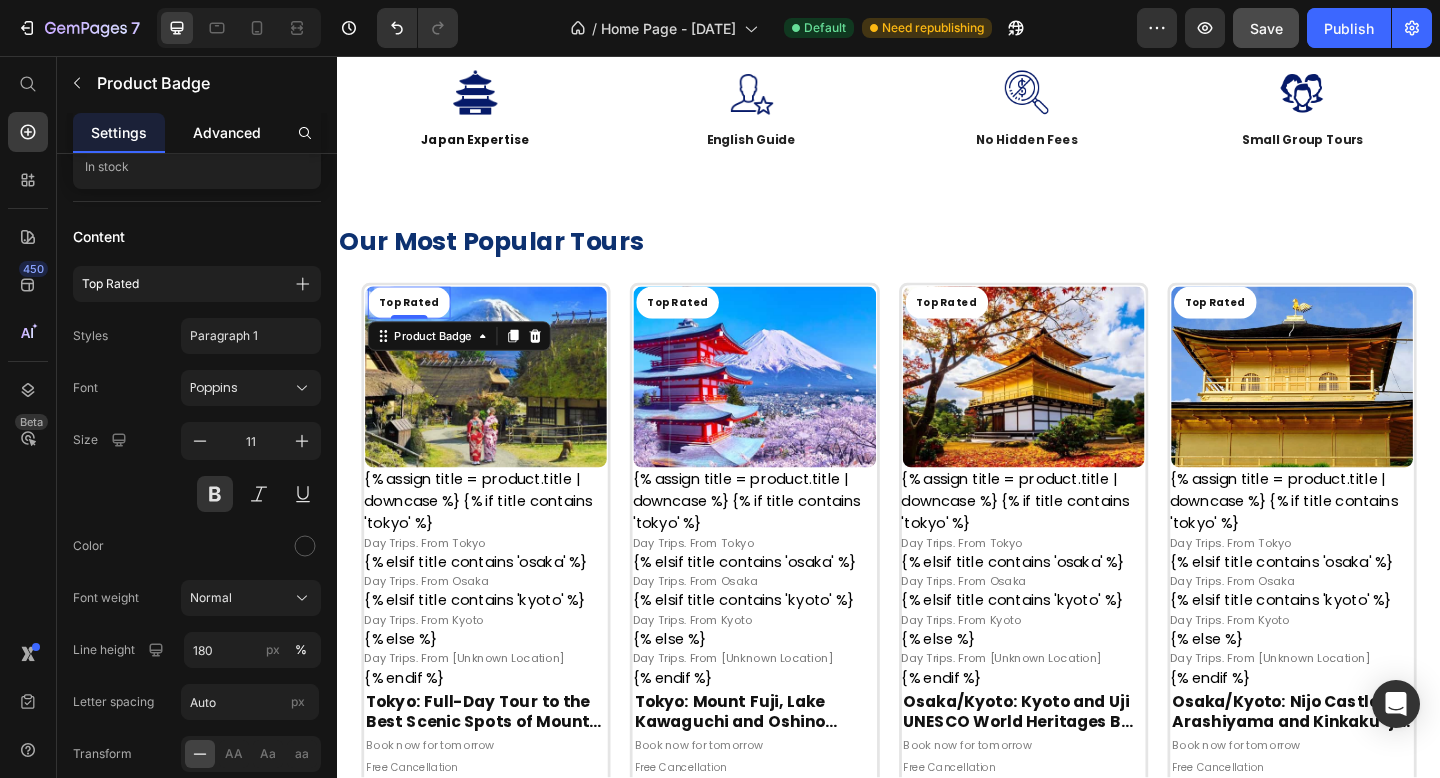 click on "Advanced" at bounding box center [227, 132] 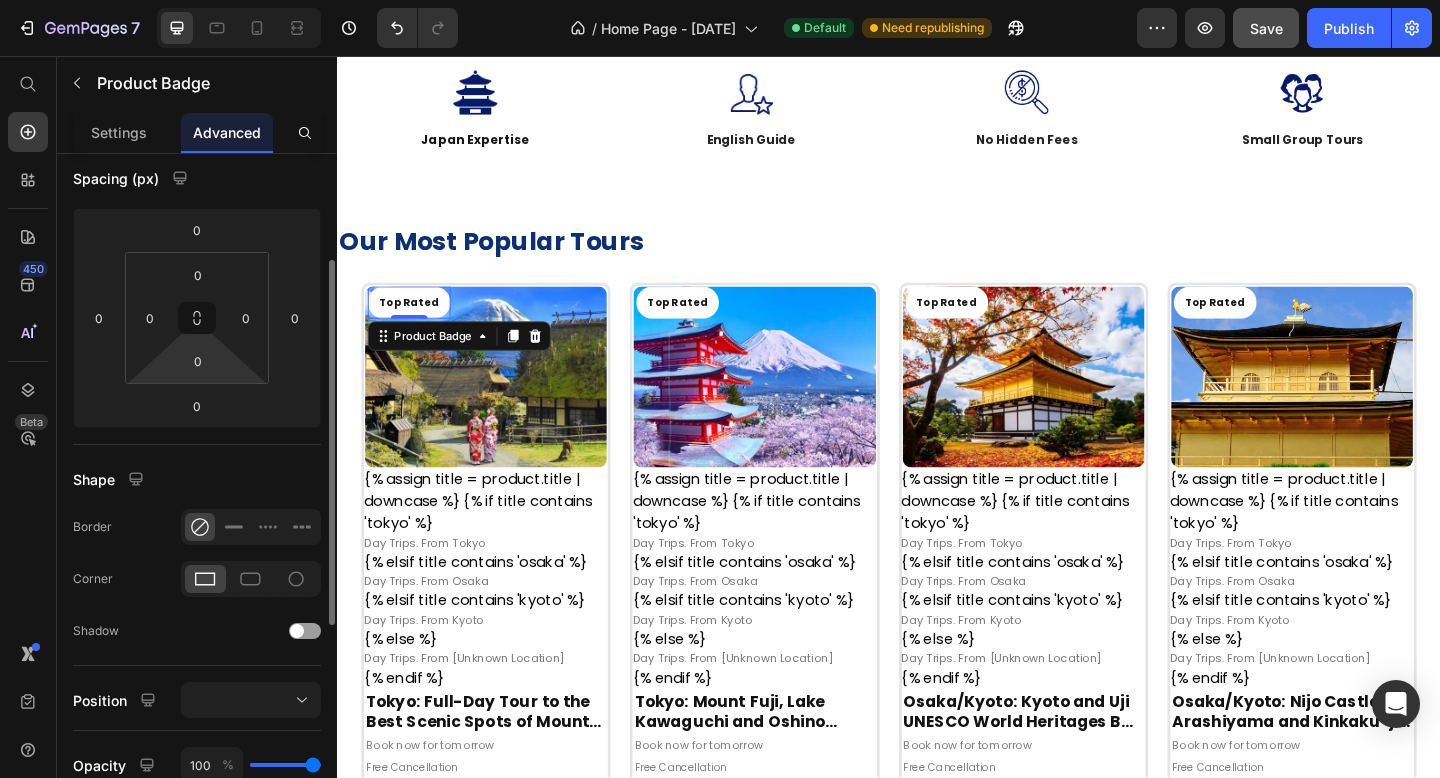 scroll, scrollTop: 198, scrollLeft: 0, axis: vertical 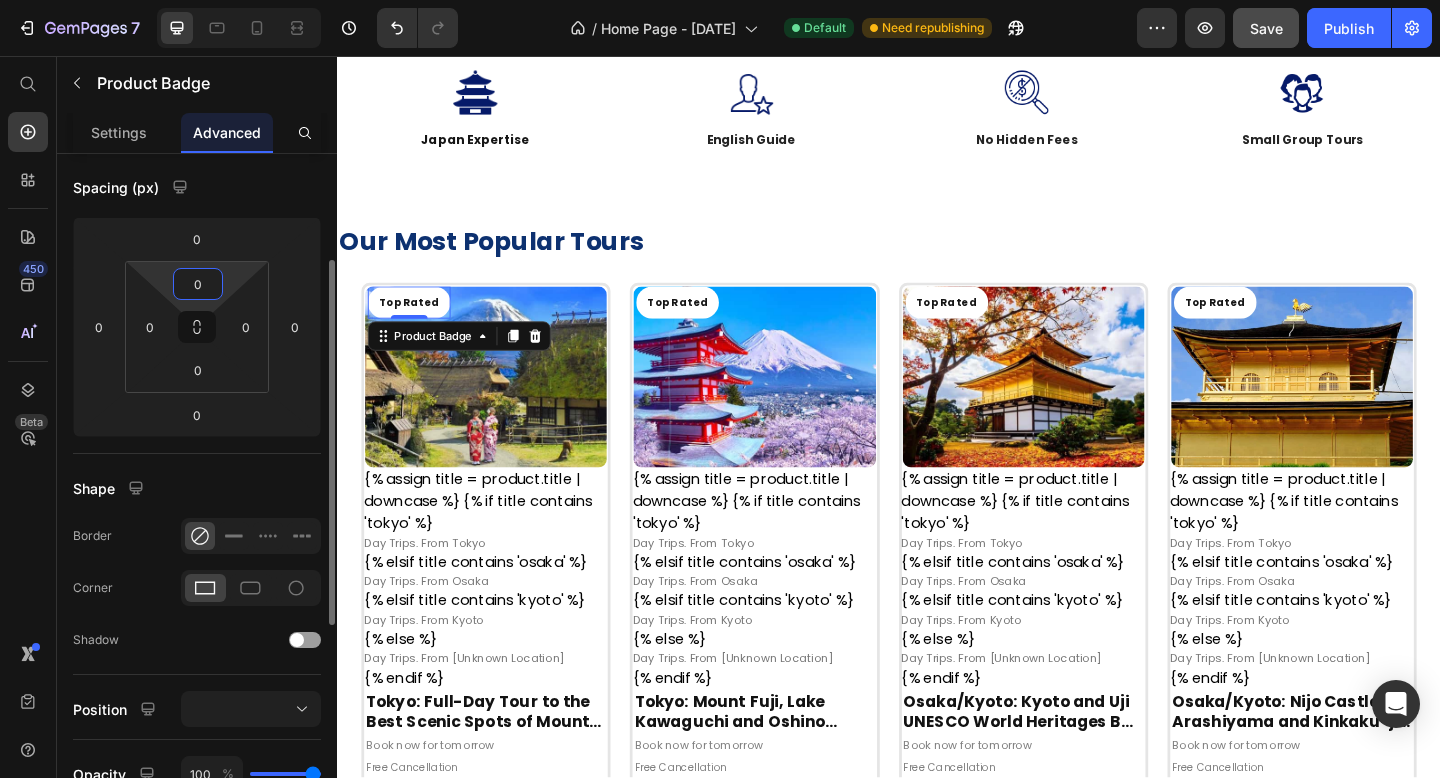 click on "0" at bounding box center [198, 284] 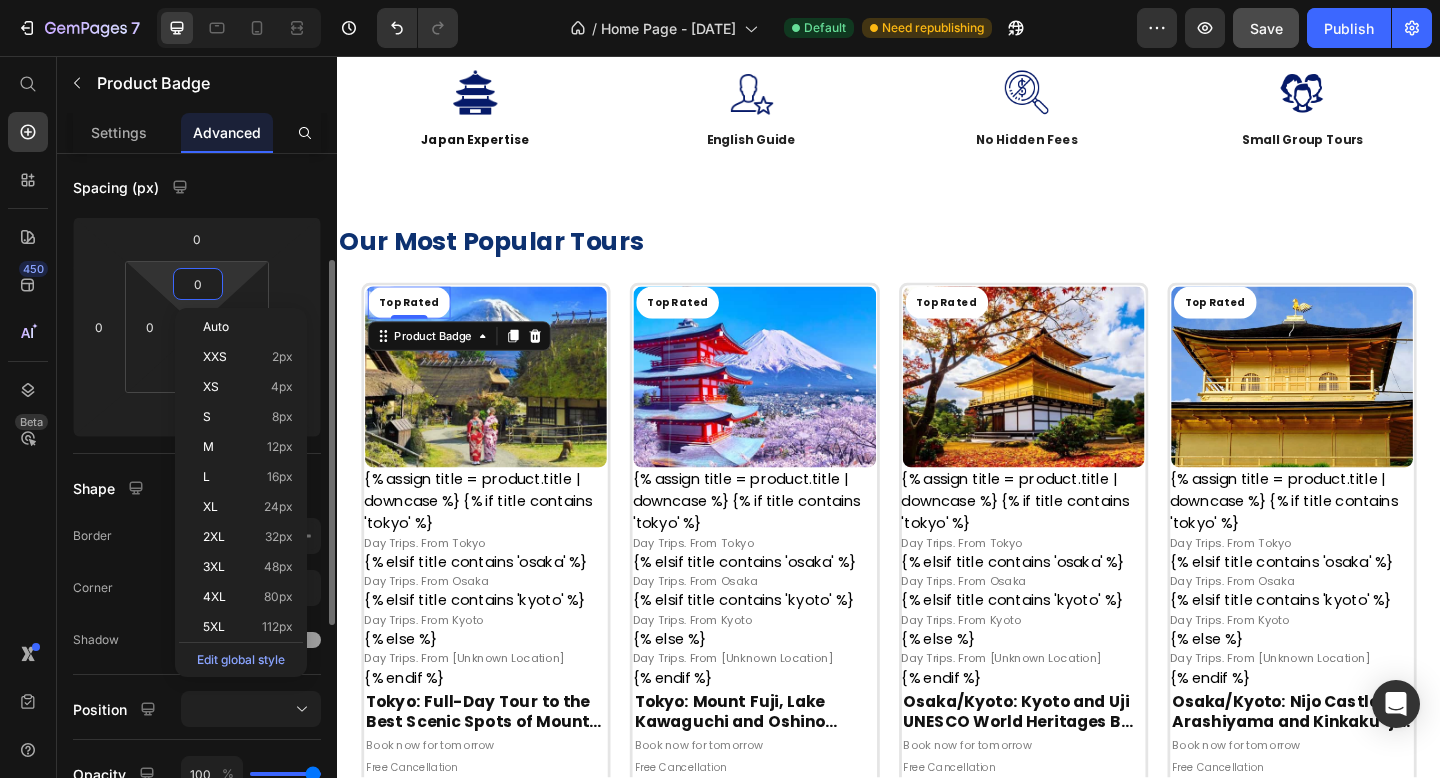 type on "2" 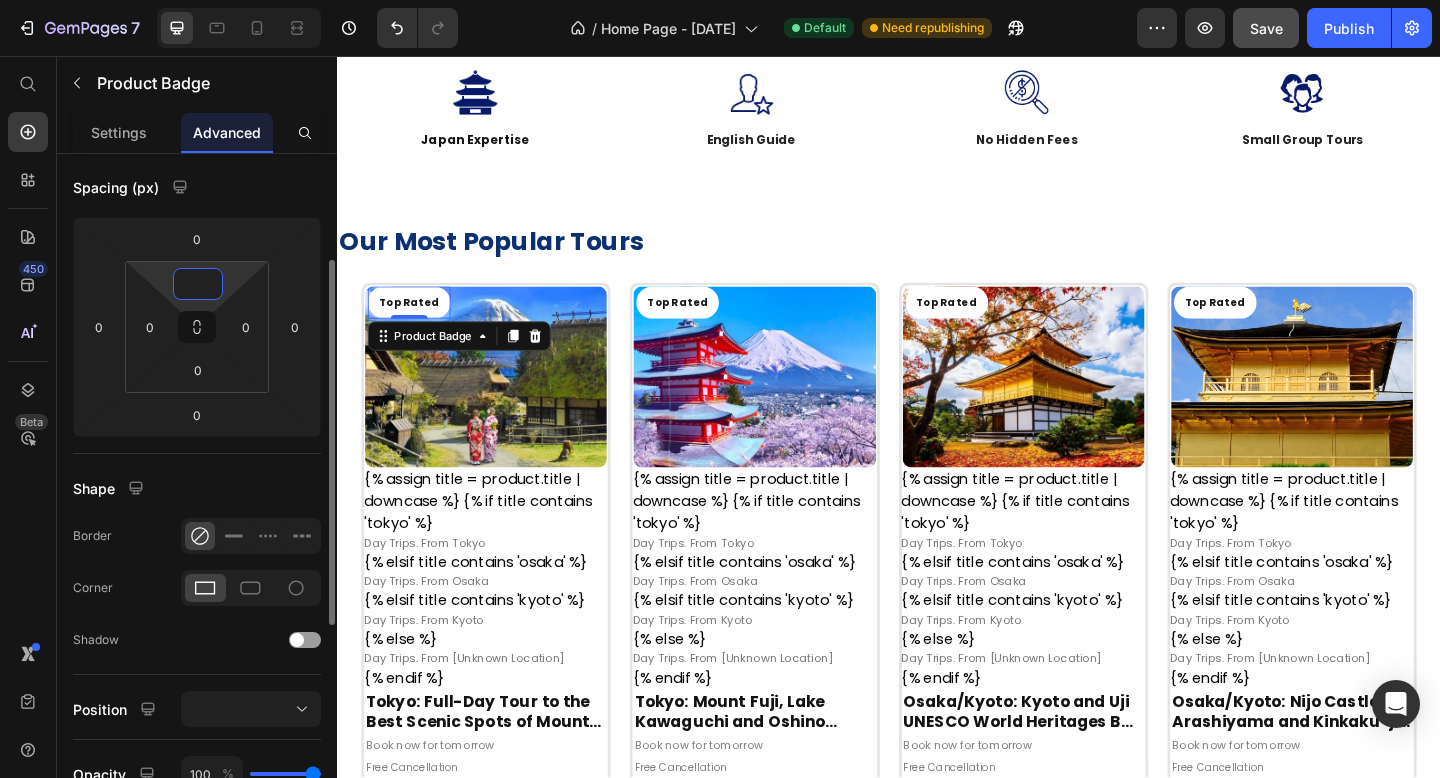 type on "4" 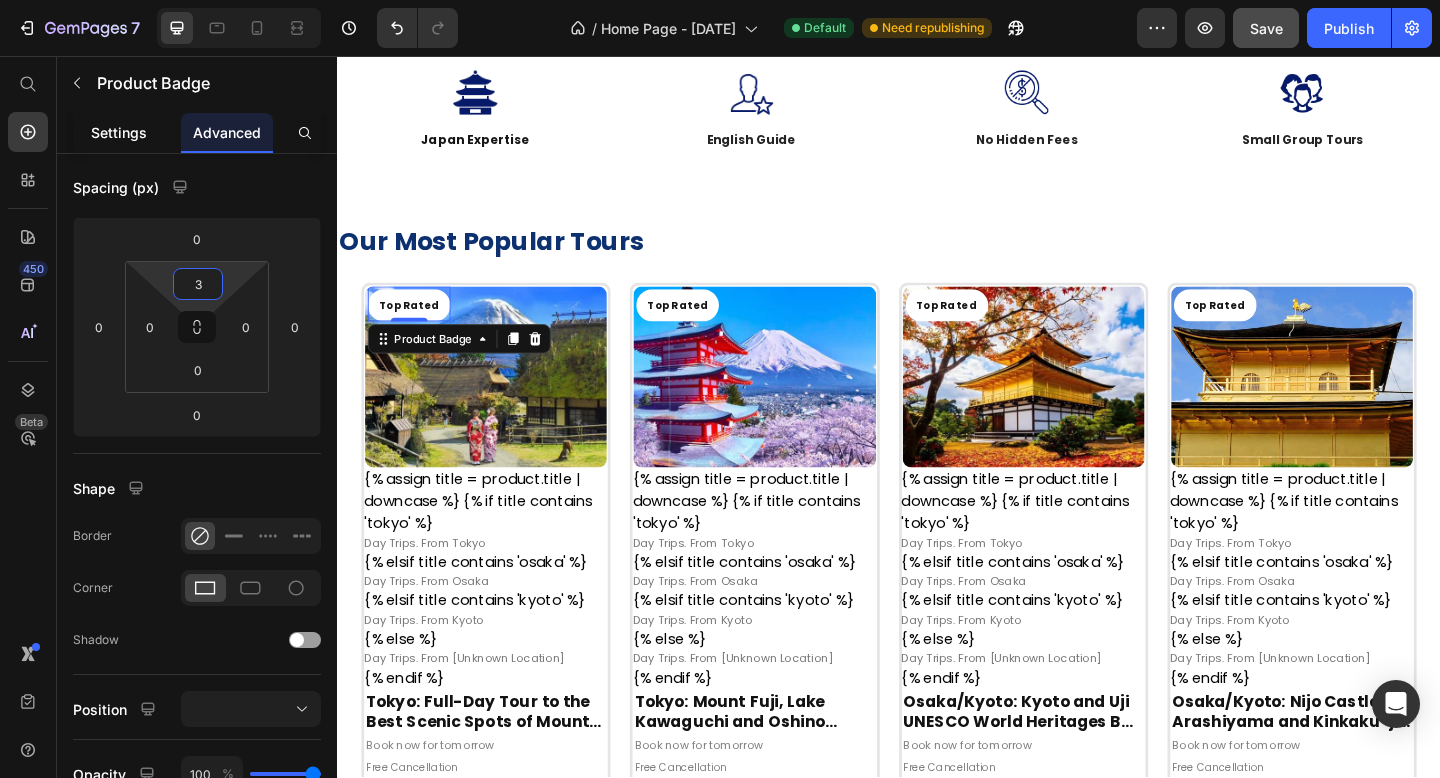 click on "Settings" at bounding box center (119, 132) 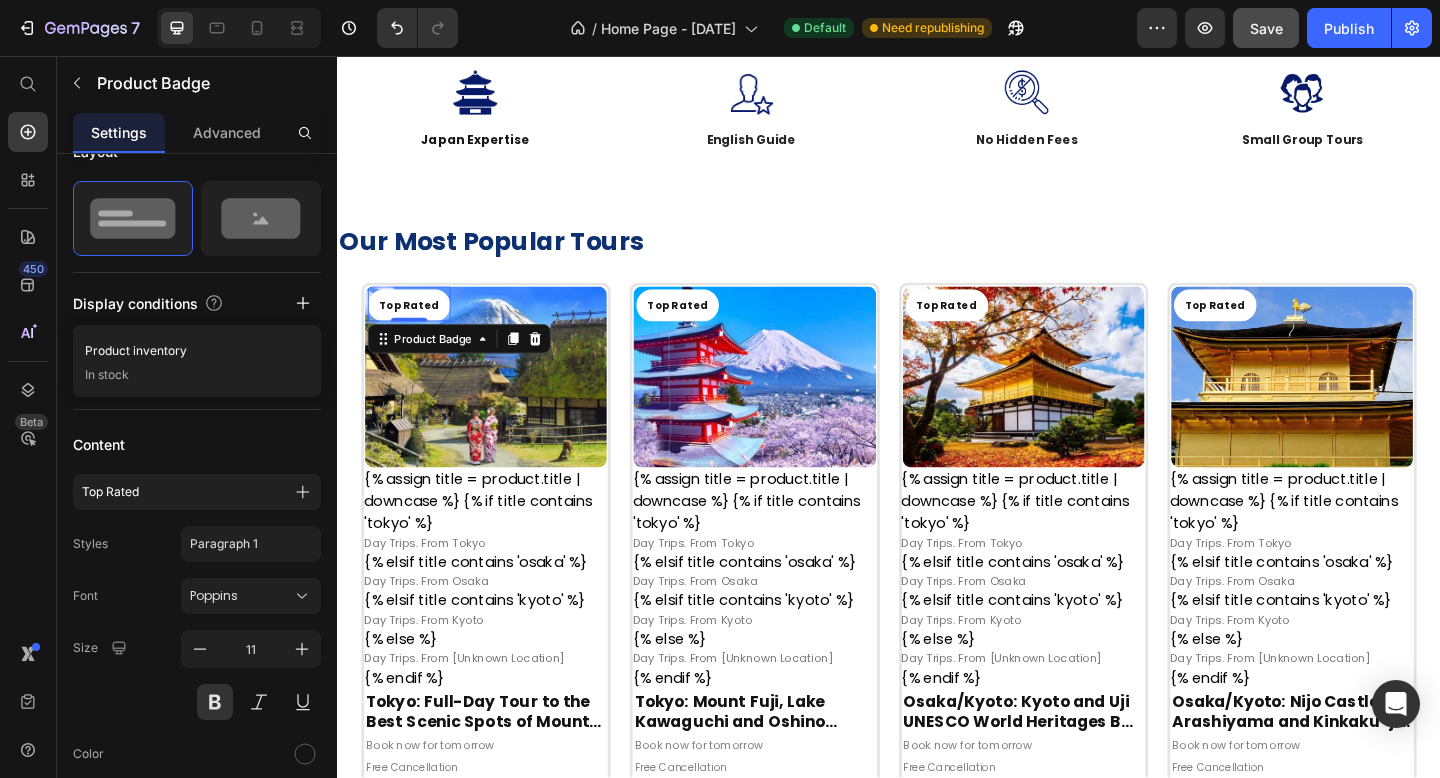 scroll, scrollTop: 0, scrollLeft: 0, axis: both 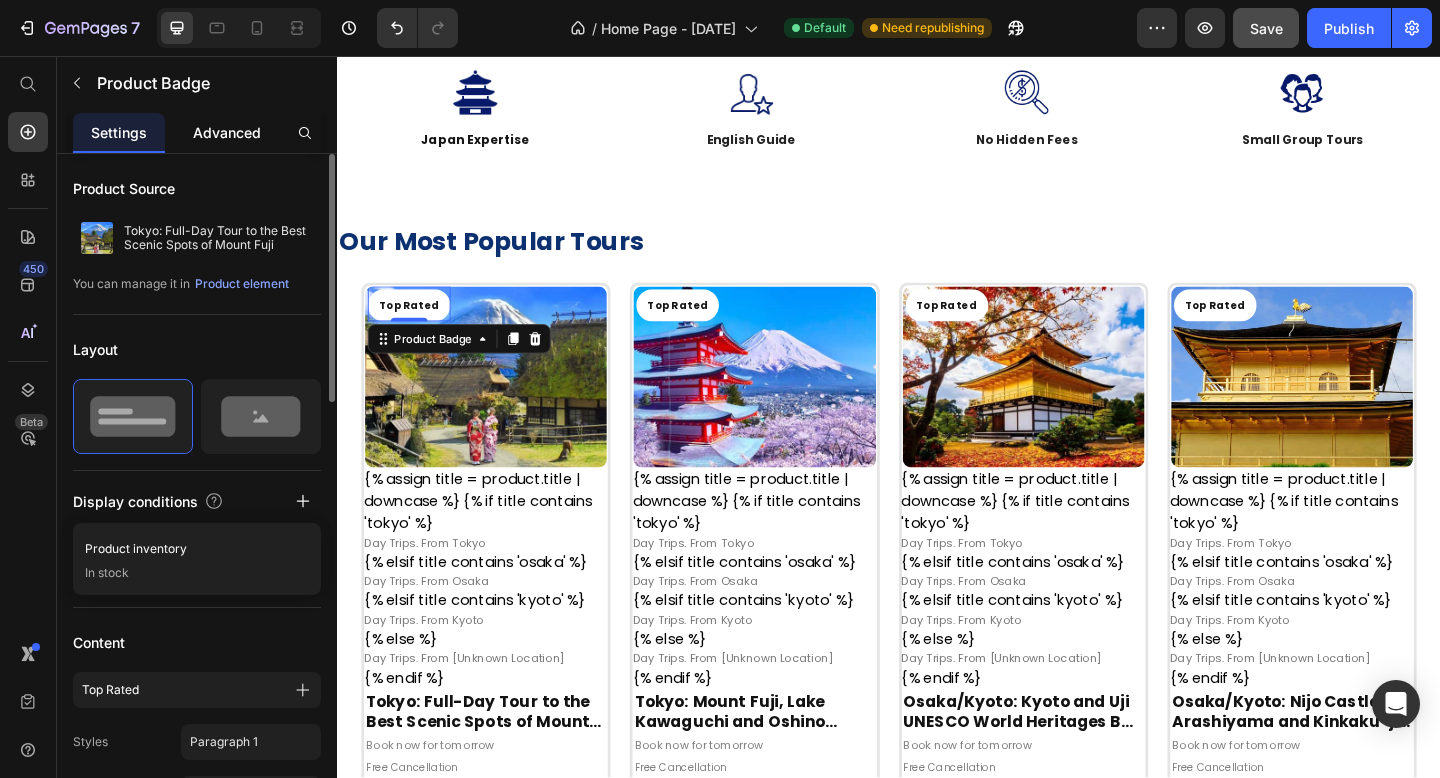 click on "Advanced" at bounding box center [227, 132] 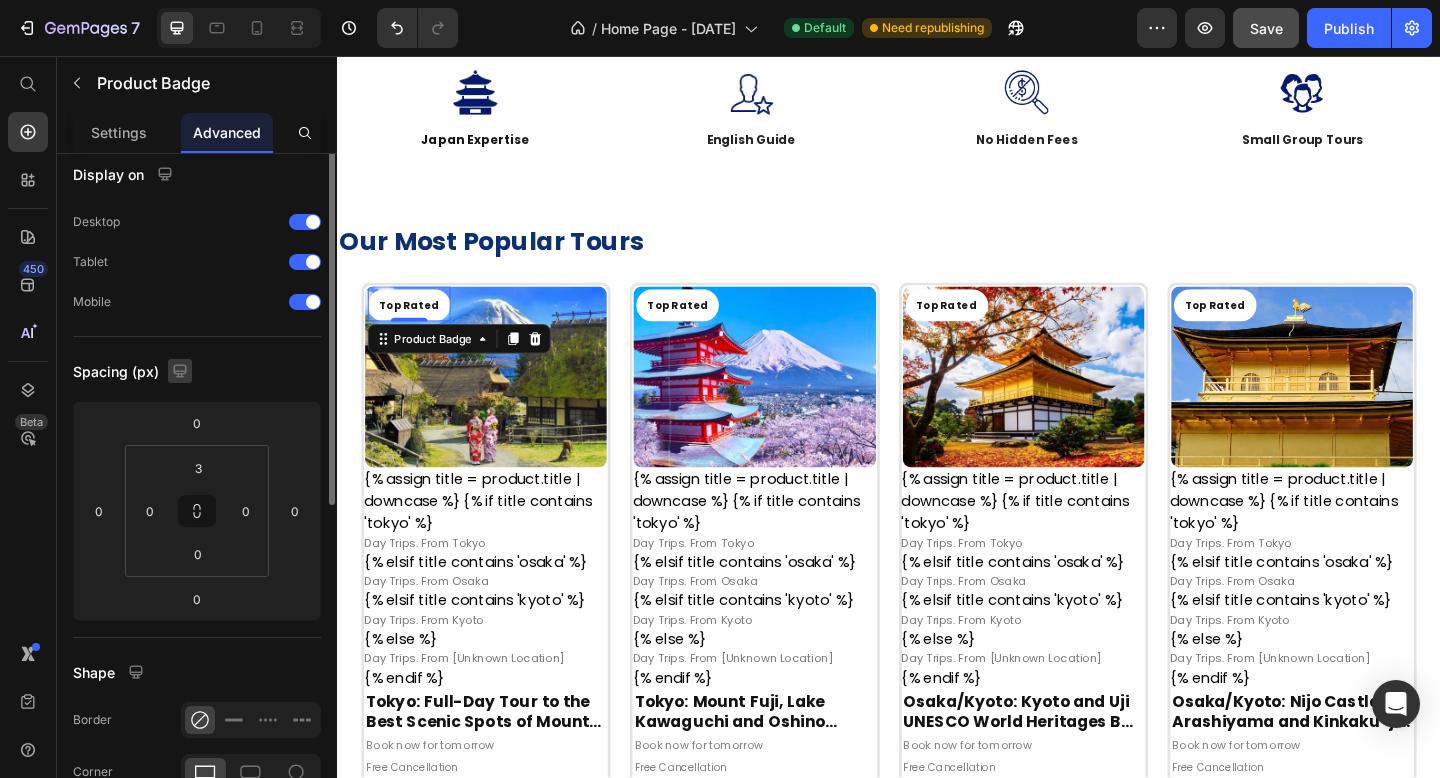 scroll, scrollTop: 0, scrollLeft: 0, axis: both 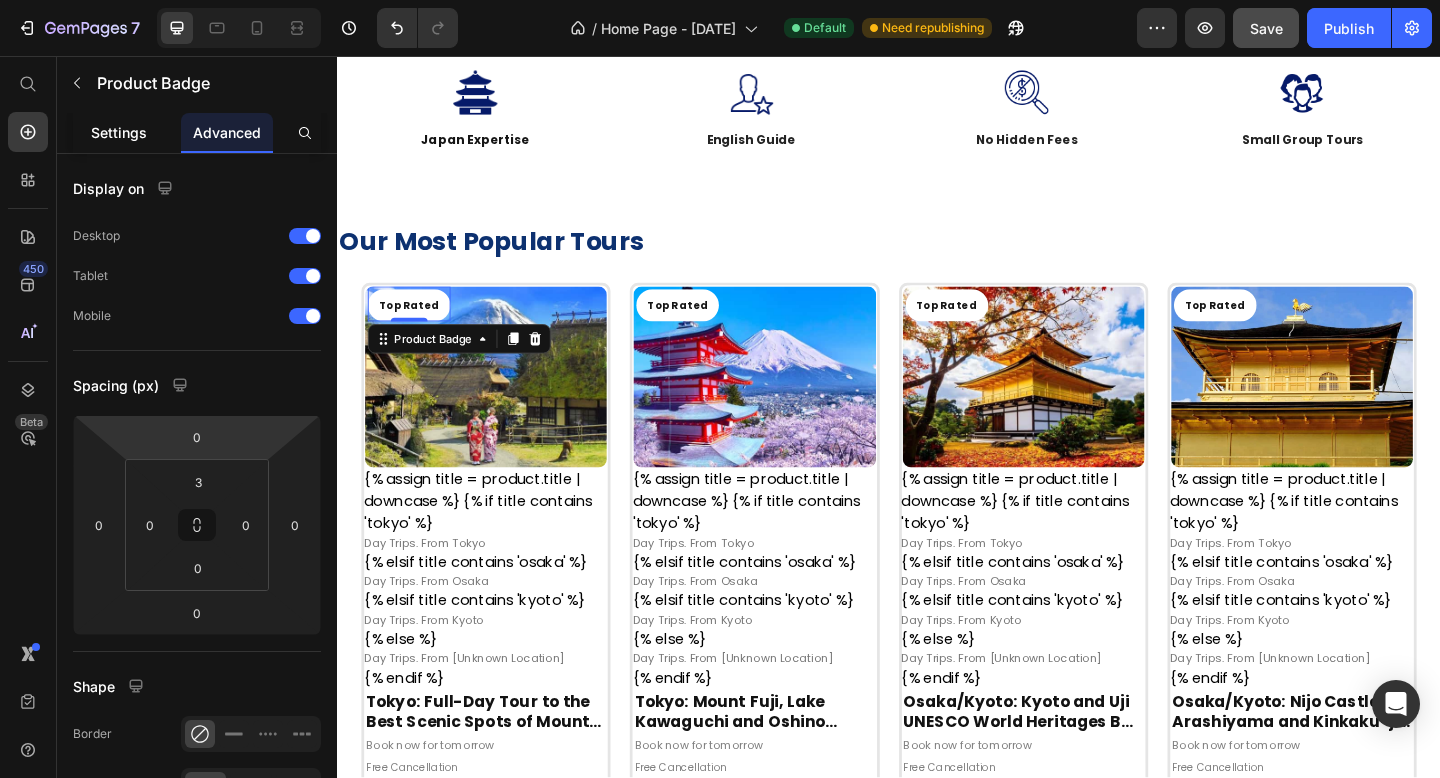 click on "Settings" 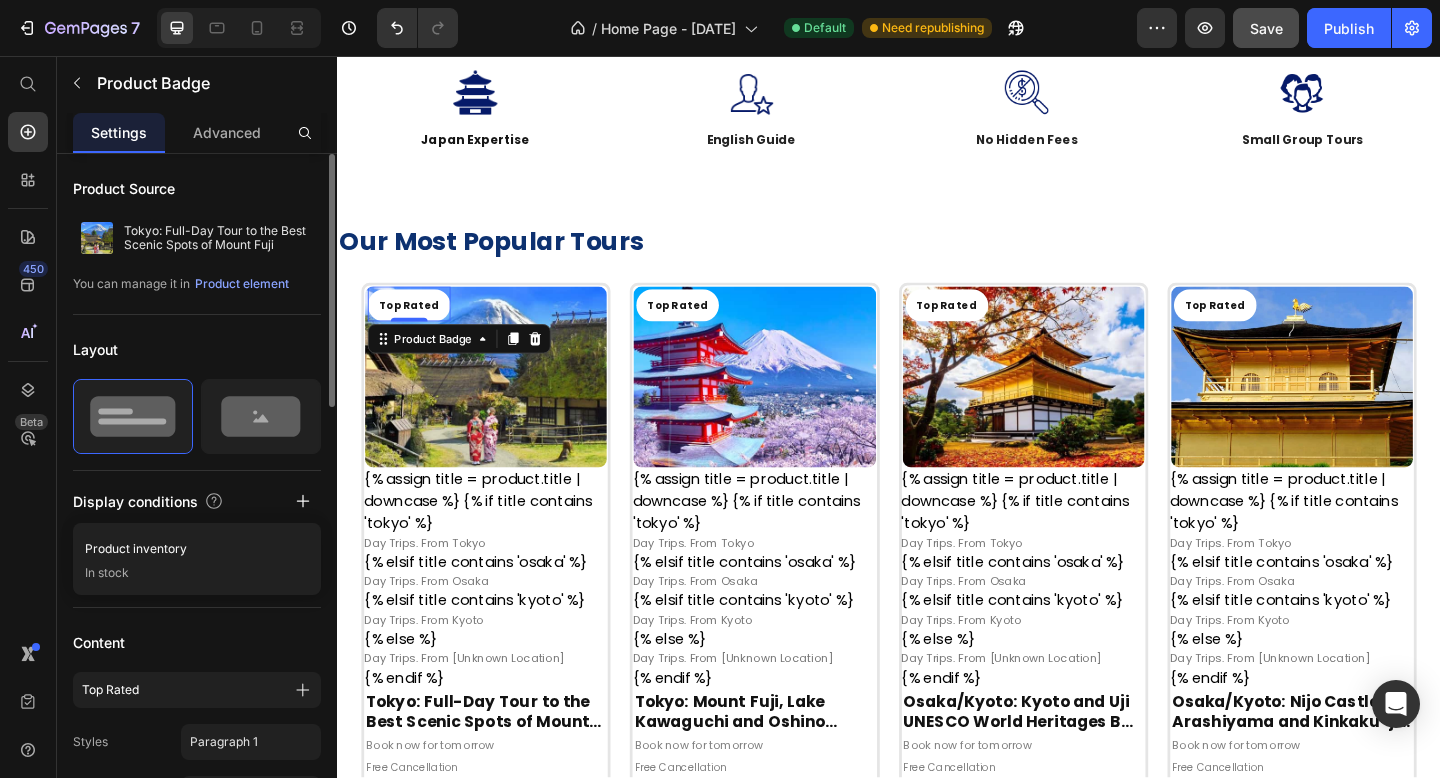 click 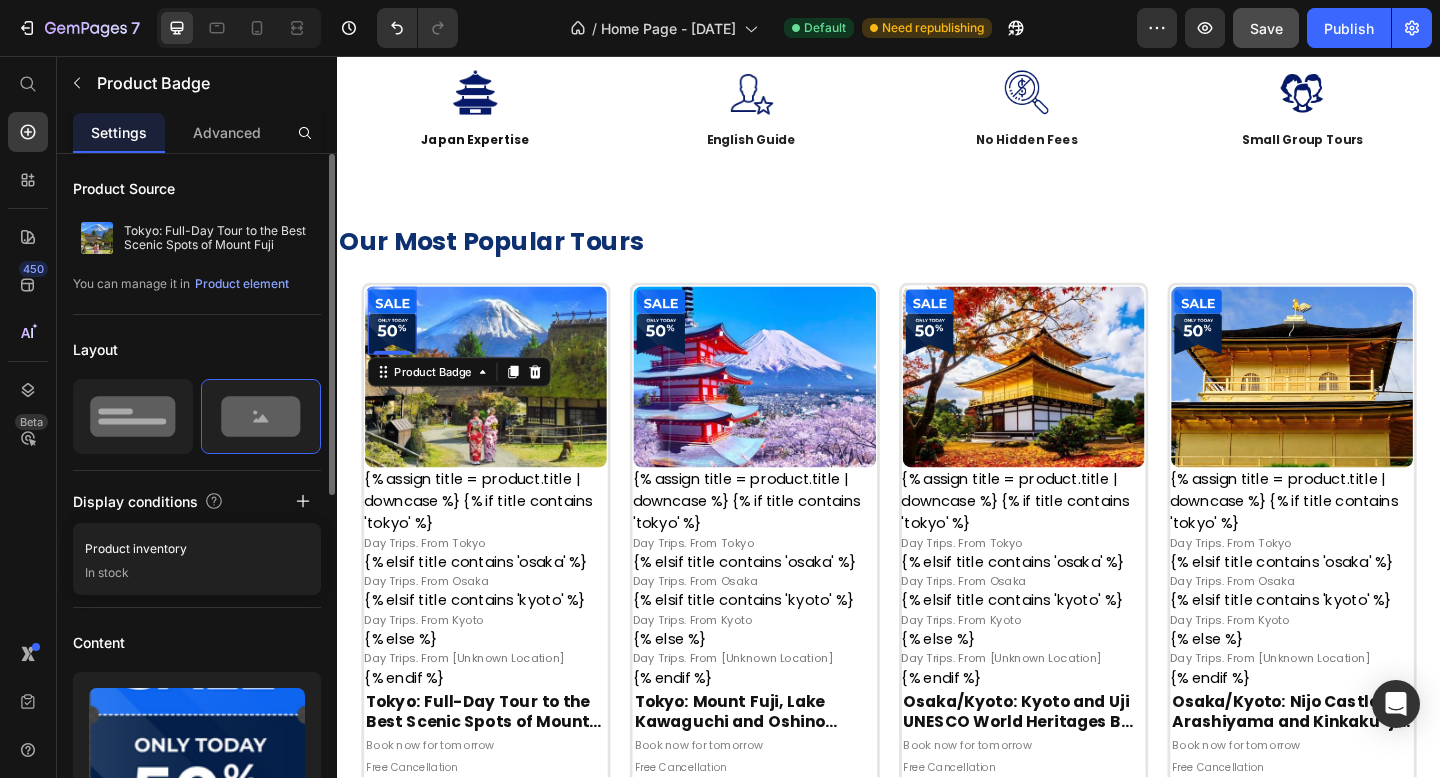 click 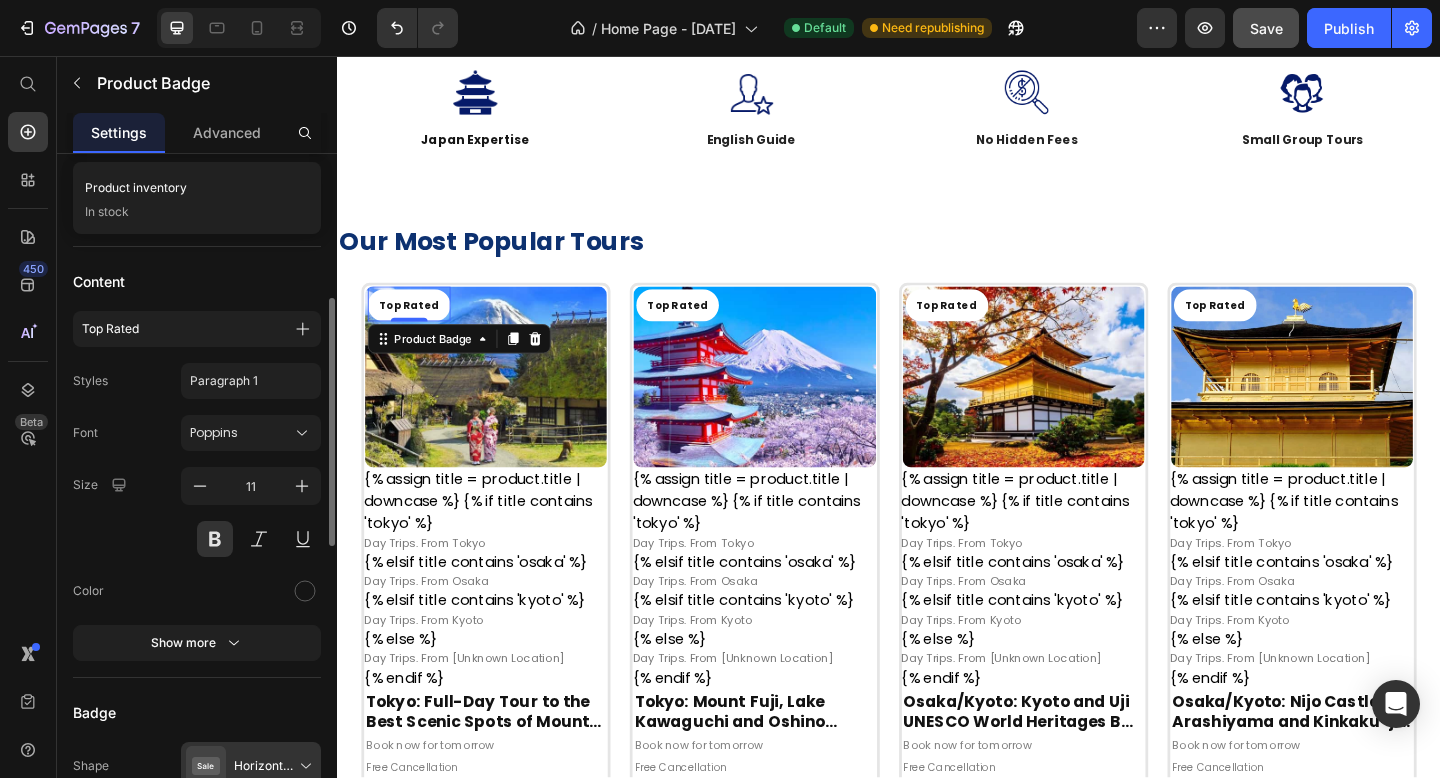scroll, scrollTop: 436, scrollLeft: 0, axis: vertical 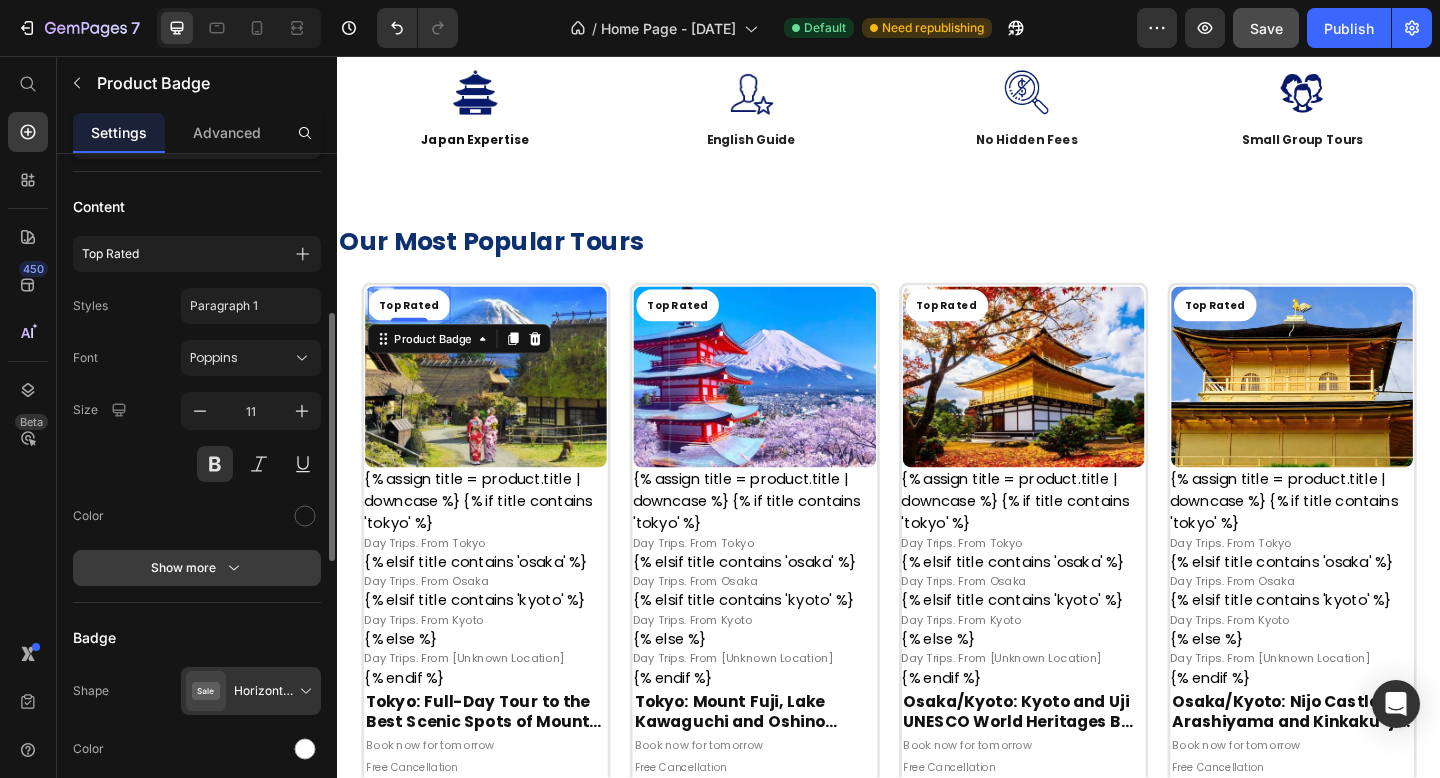 click on "Show more" at bounding box center (197, 568) 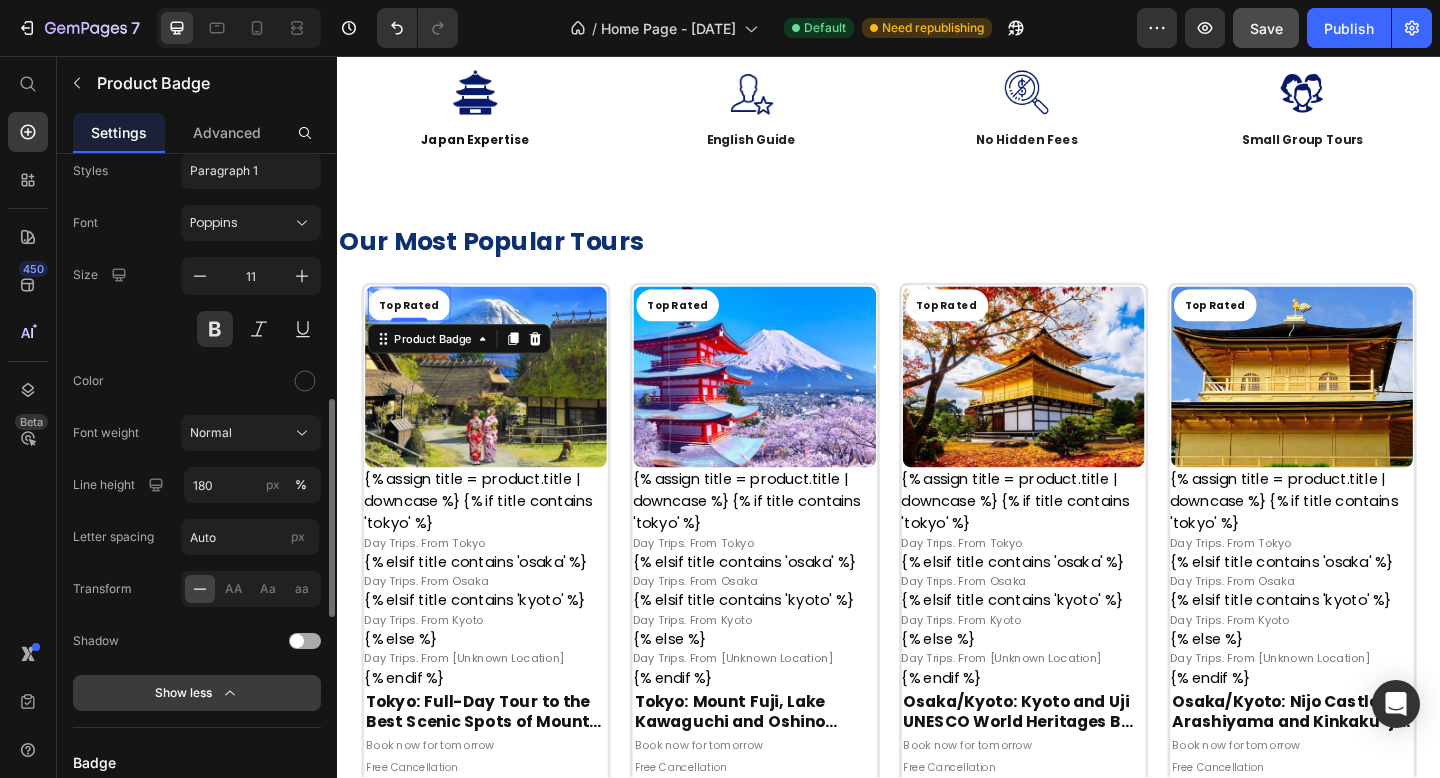 scroll, scrollTop: 618, scrollLeft: 0, axis: vertical 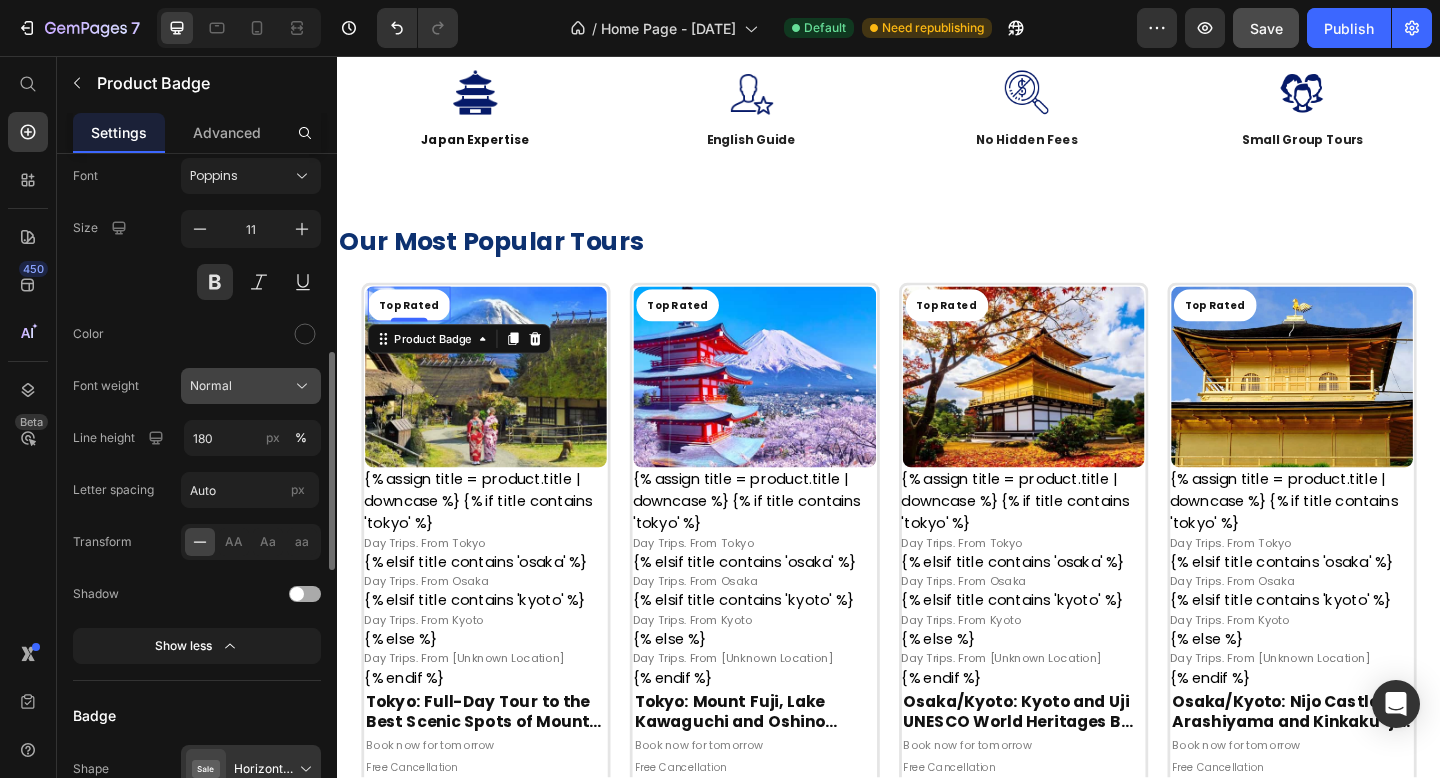 click on "Normal" at bounding box center (211, 386) 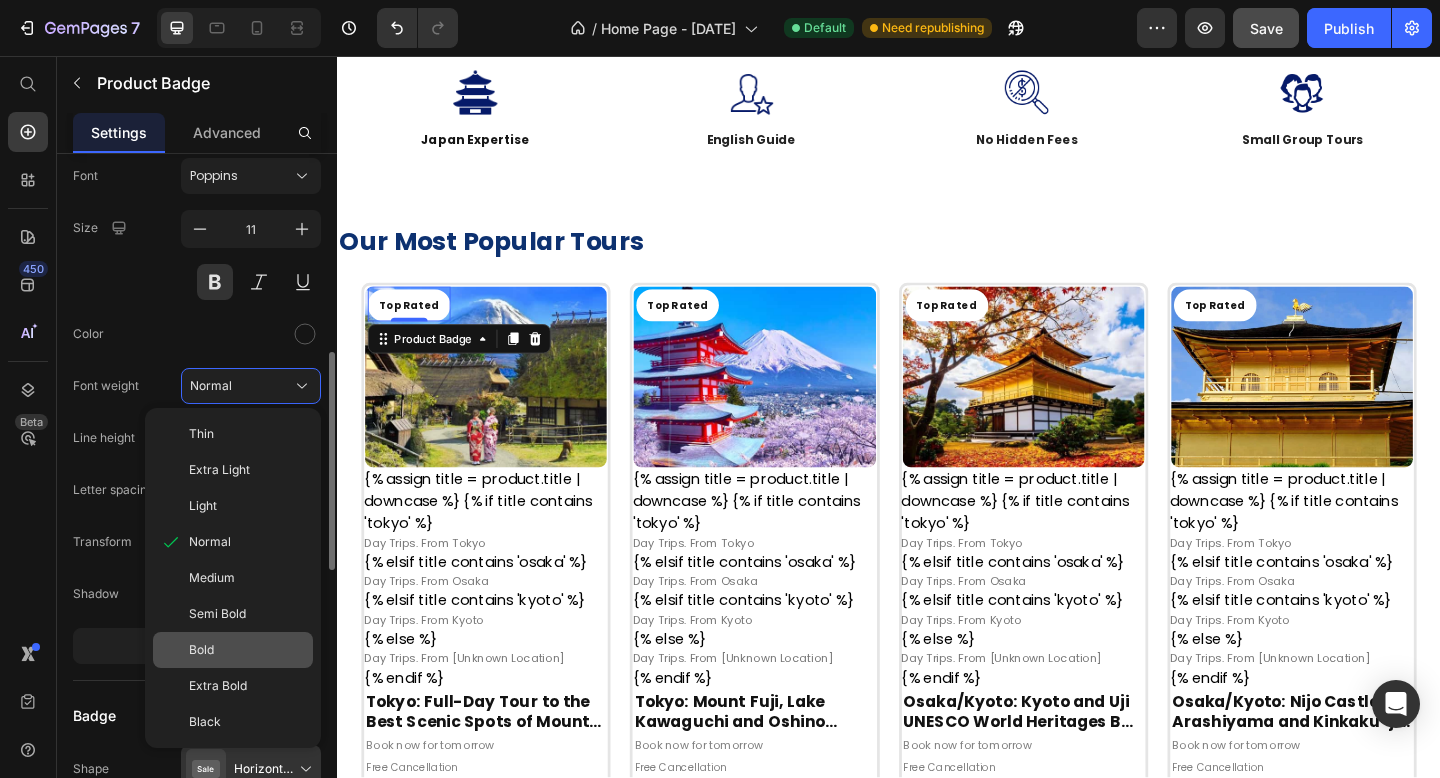 click on "Bold" at bounding box center (201, 650) 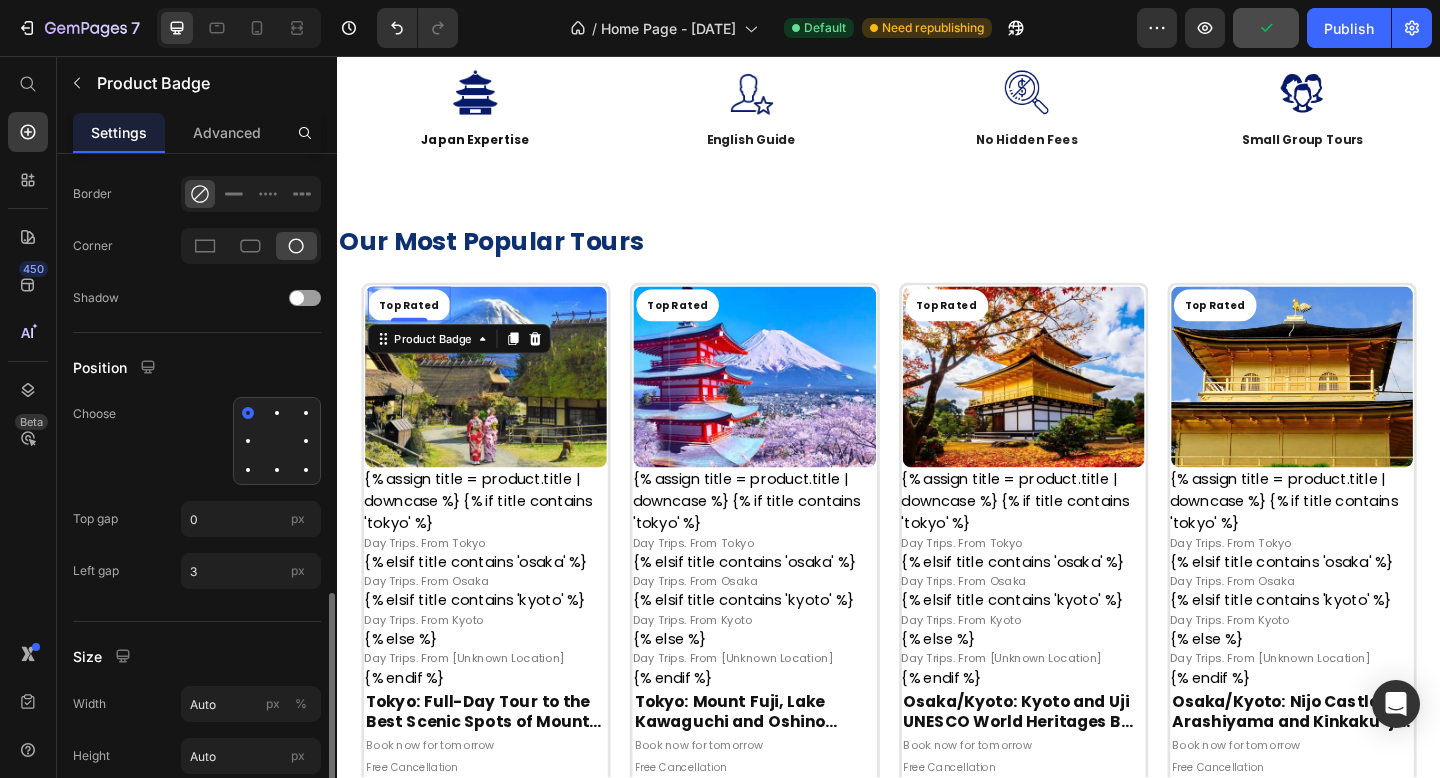 scroll, scrollTop: 1442, scrollLeft: 0, axis: vertical 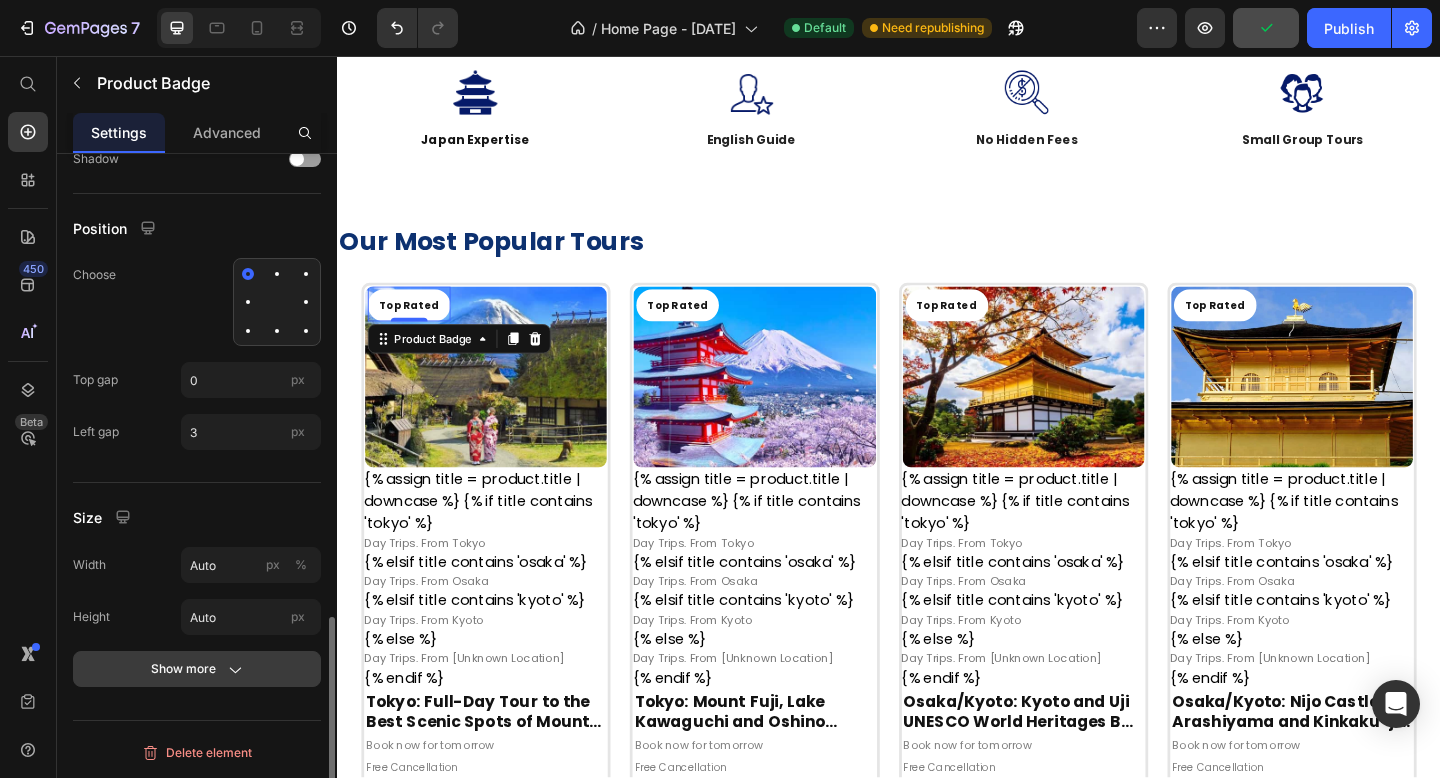click on "Show more" at bounding box center (197, 669) 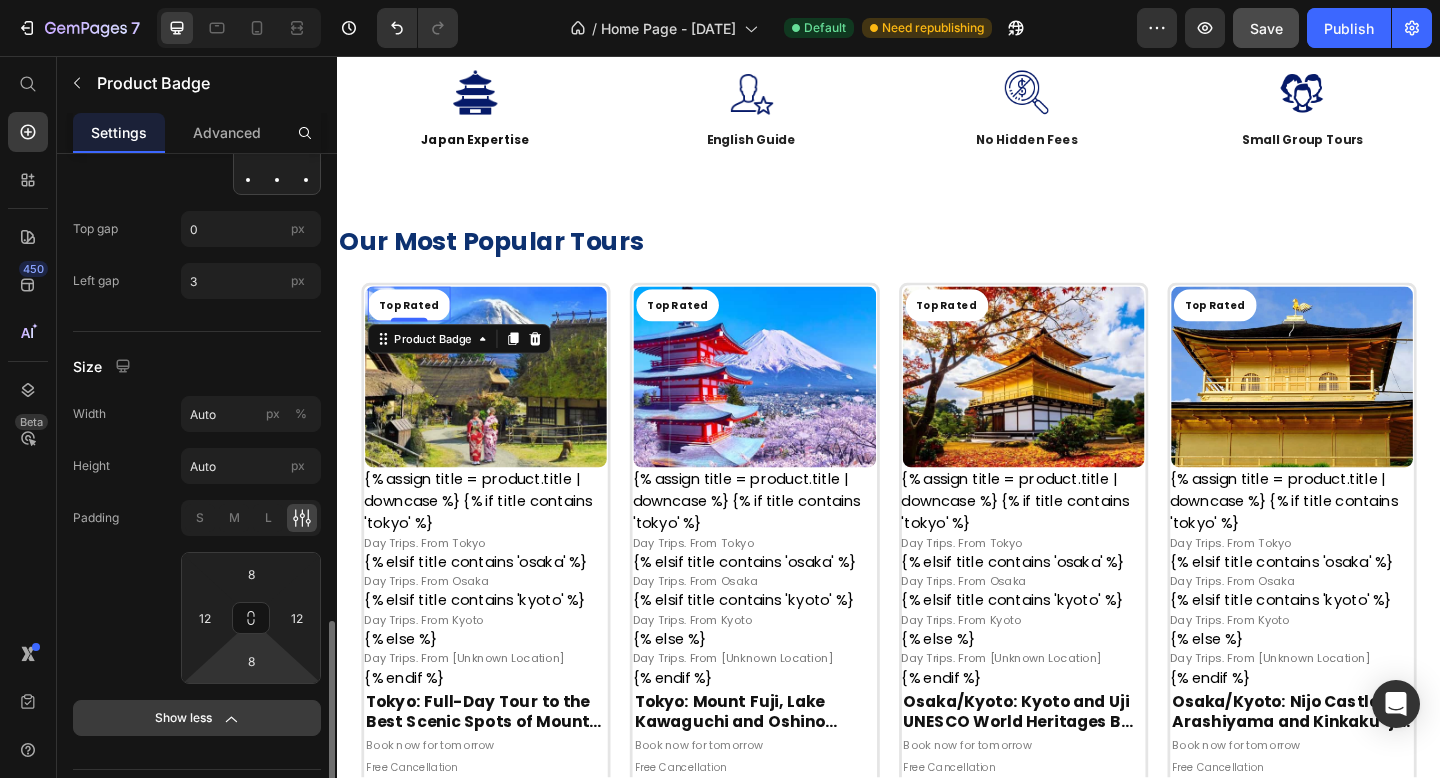 scroll, scrollTop: 1642, scrollLeft: 0, axis: vertical 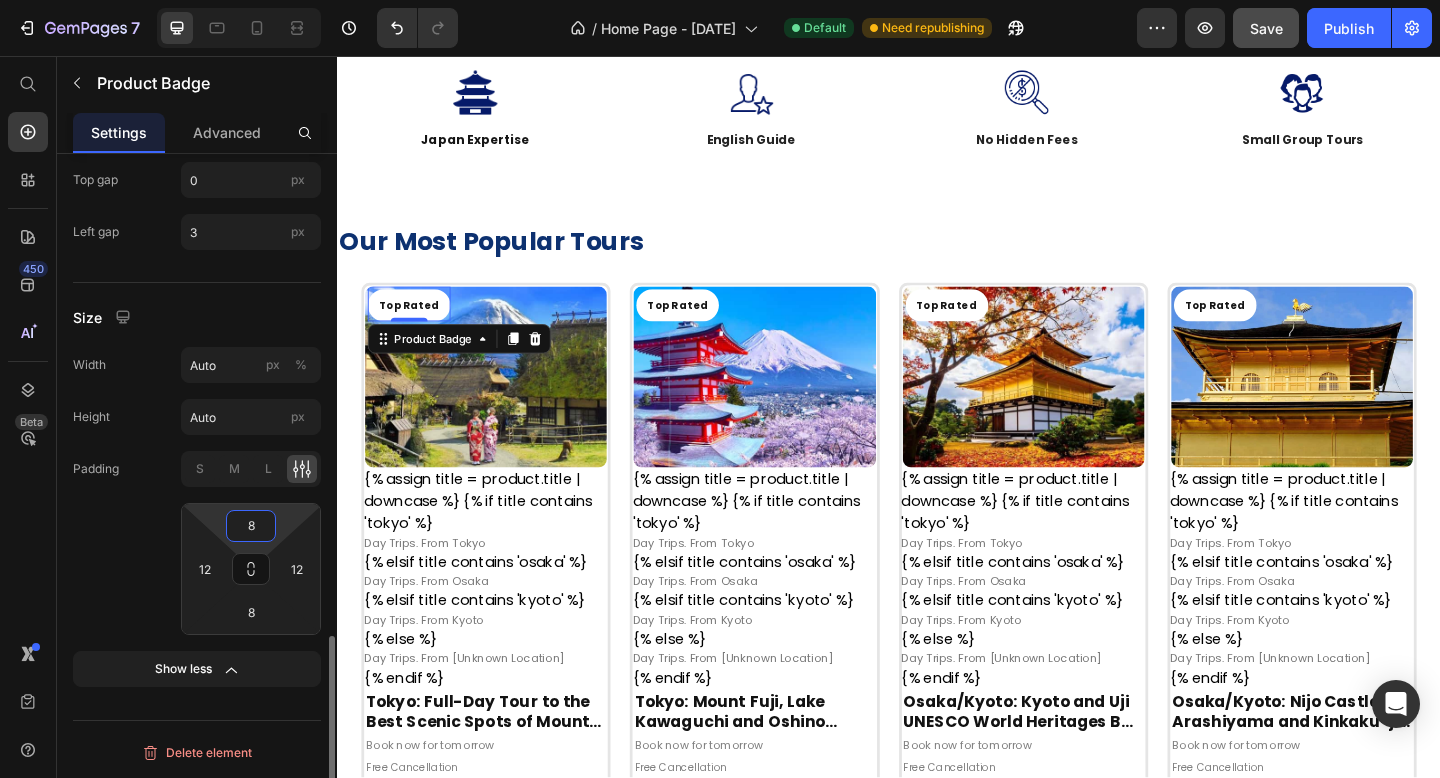 click on "8" at bounding box center [251, 526] 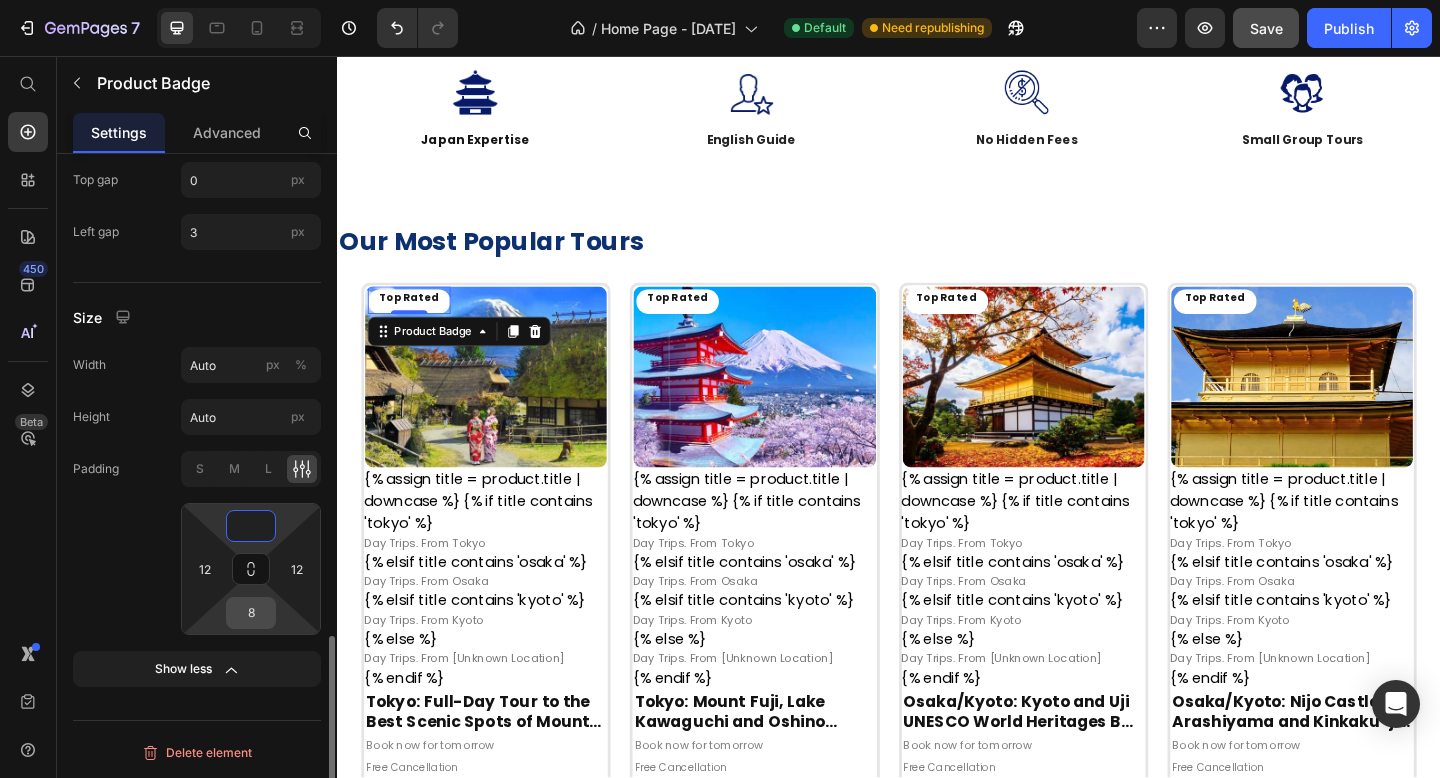type on "0" 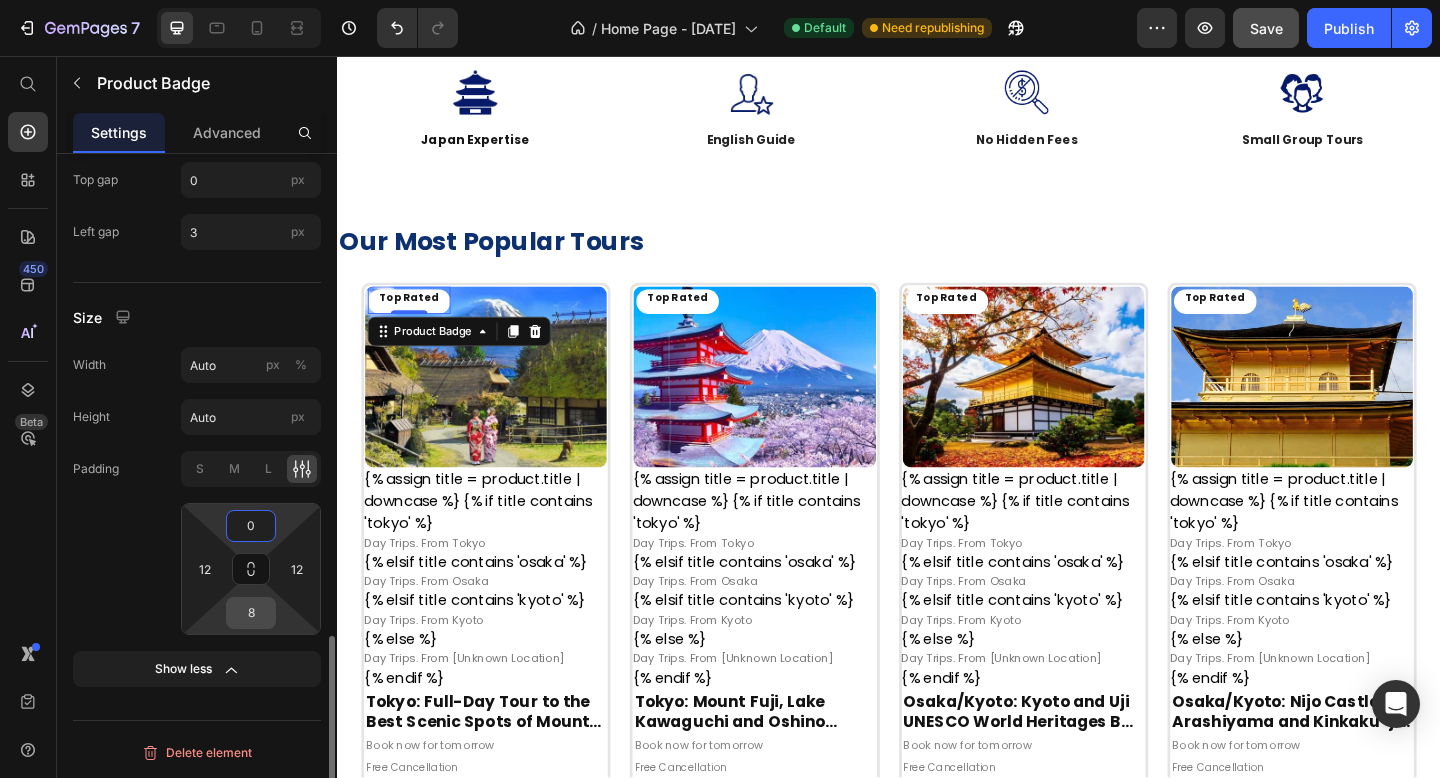 click on "8" at bounding box center [251, 613] 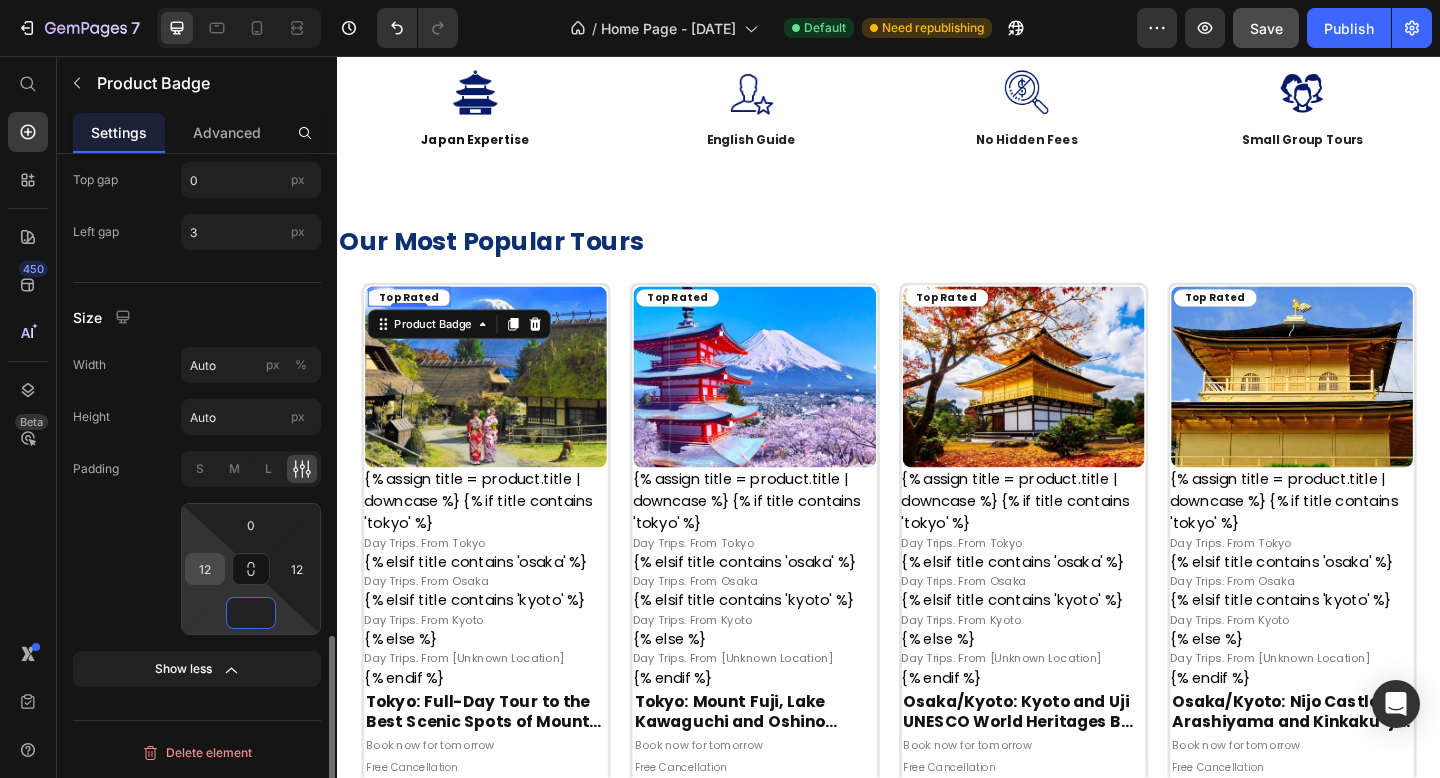 type on "0" 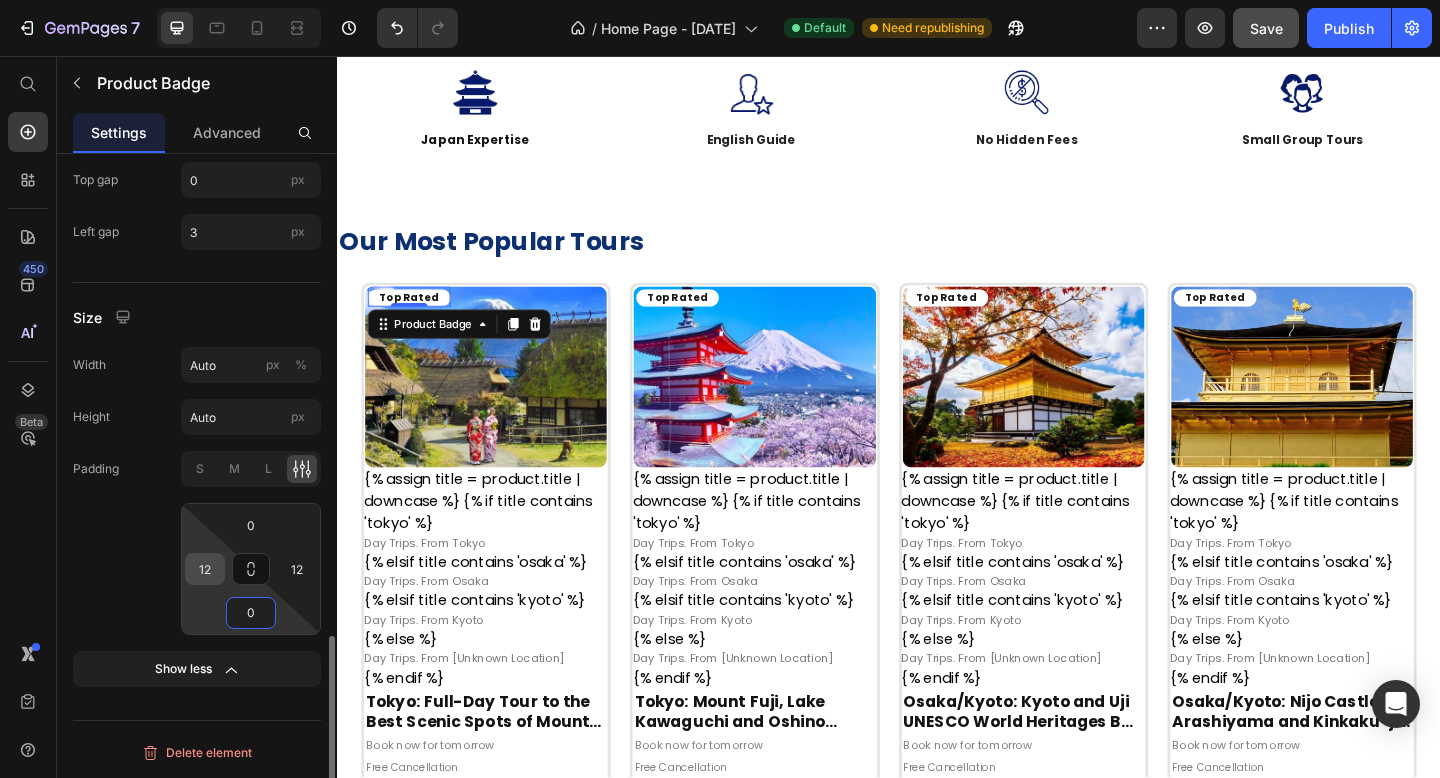 click on "12" at bounding box center (205, 569) 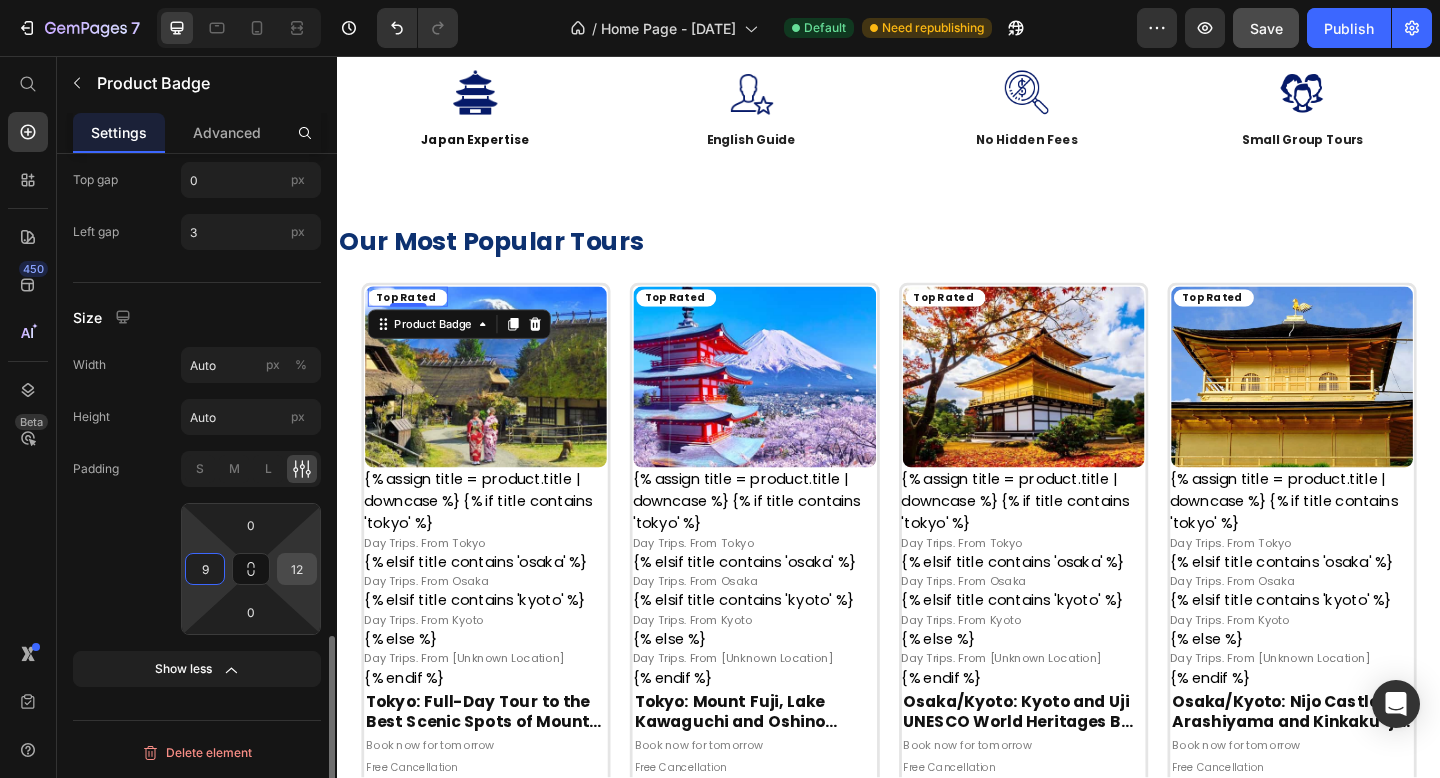 type on "9" 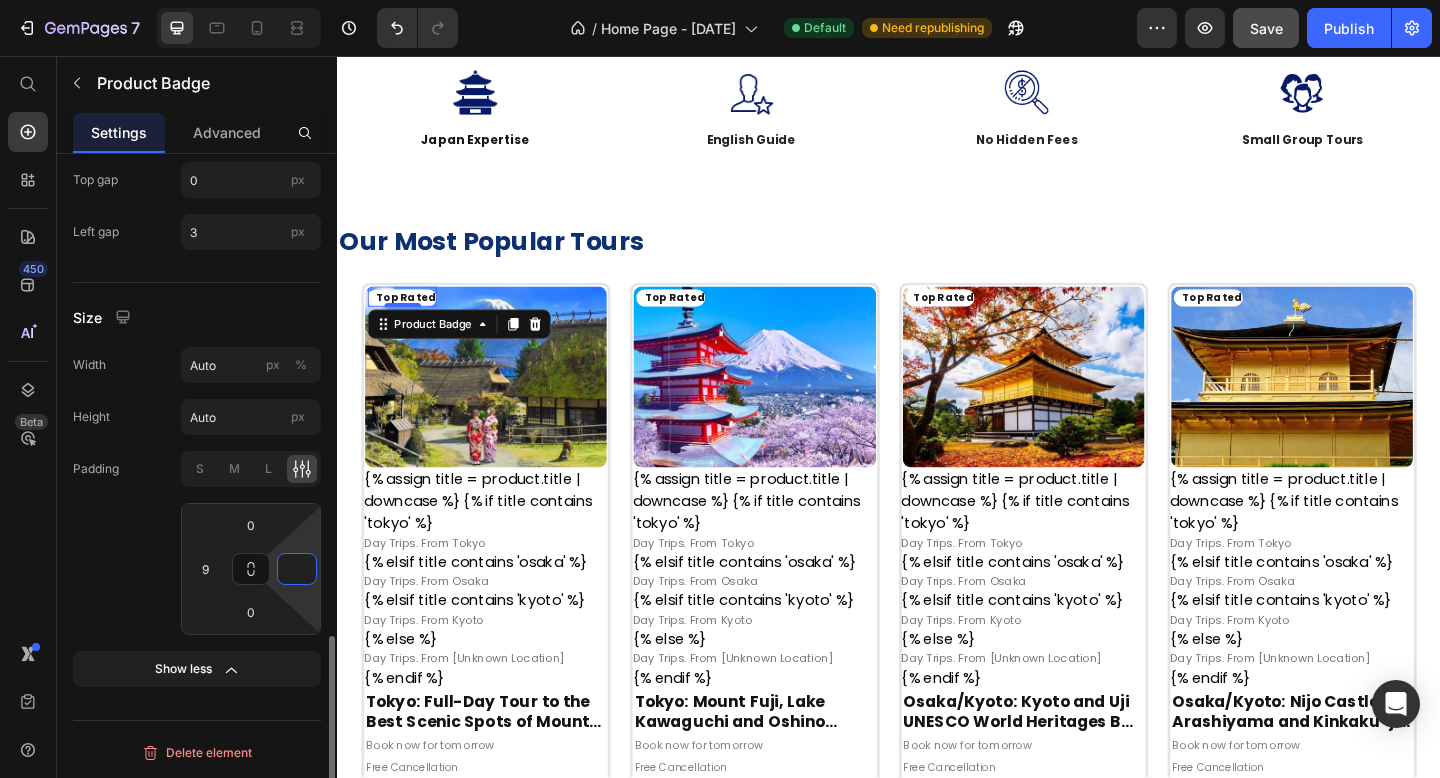 type on "9" 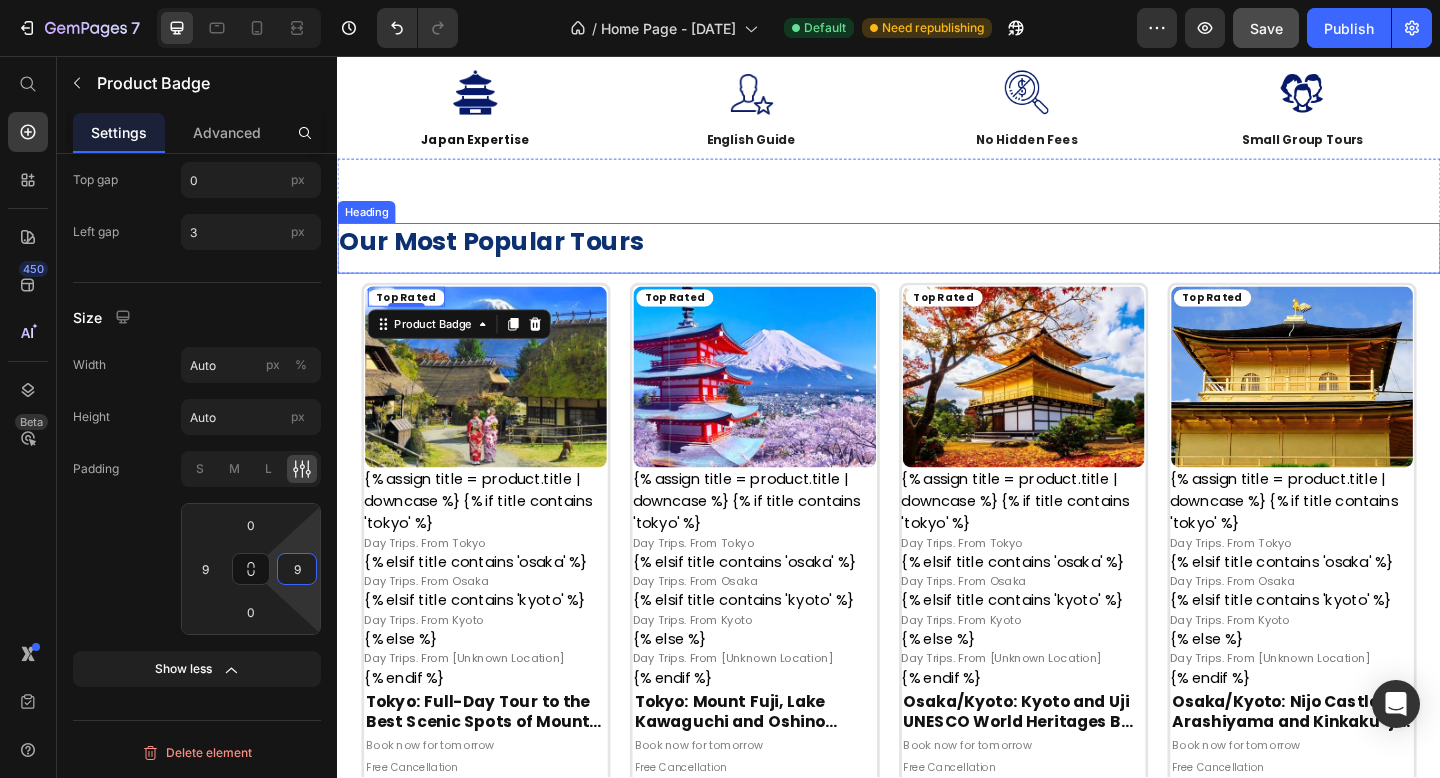 click on "Our Most Popular Tours" at bounding box center (937, 257) 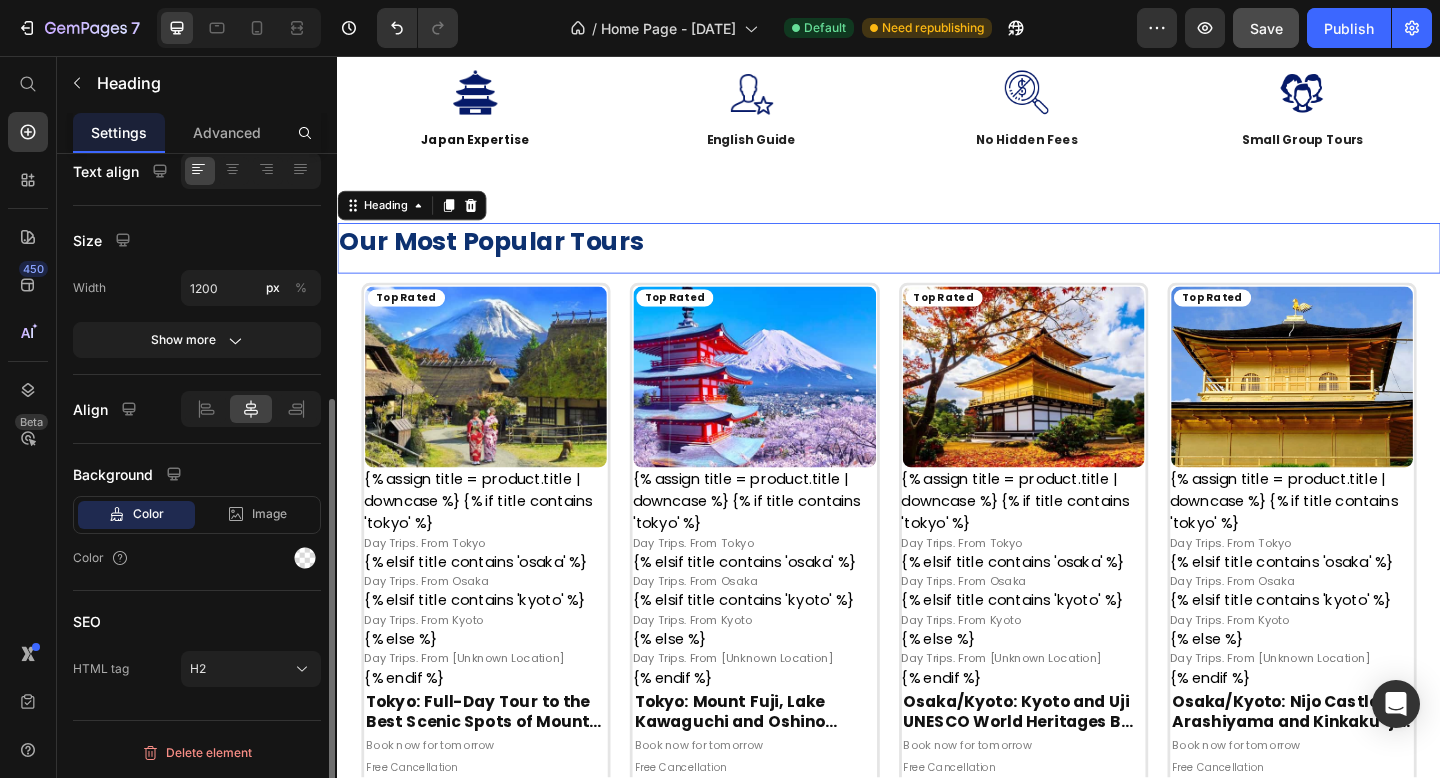 scroll, scrollTop: 0, scrollLeft: 0, axis: both 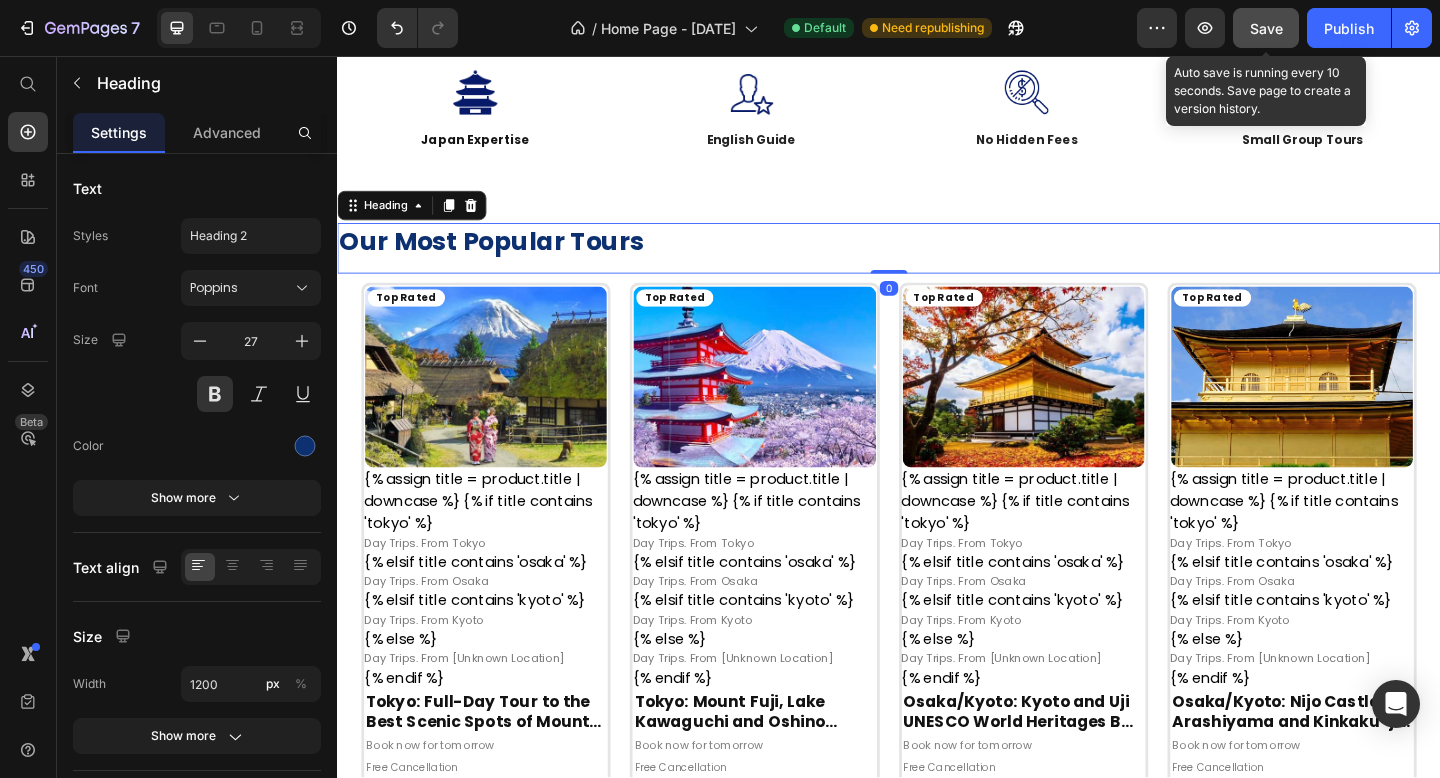 click on "Save" at bounding box center [1266, 28] 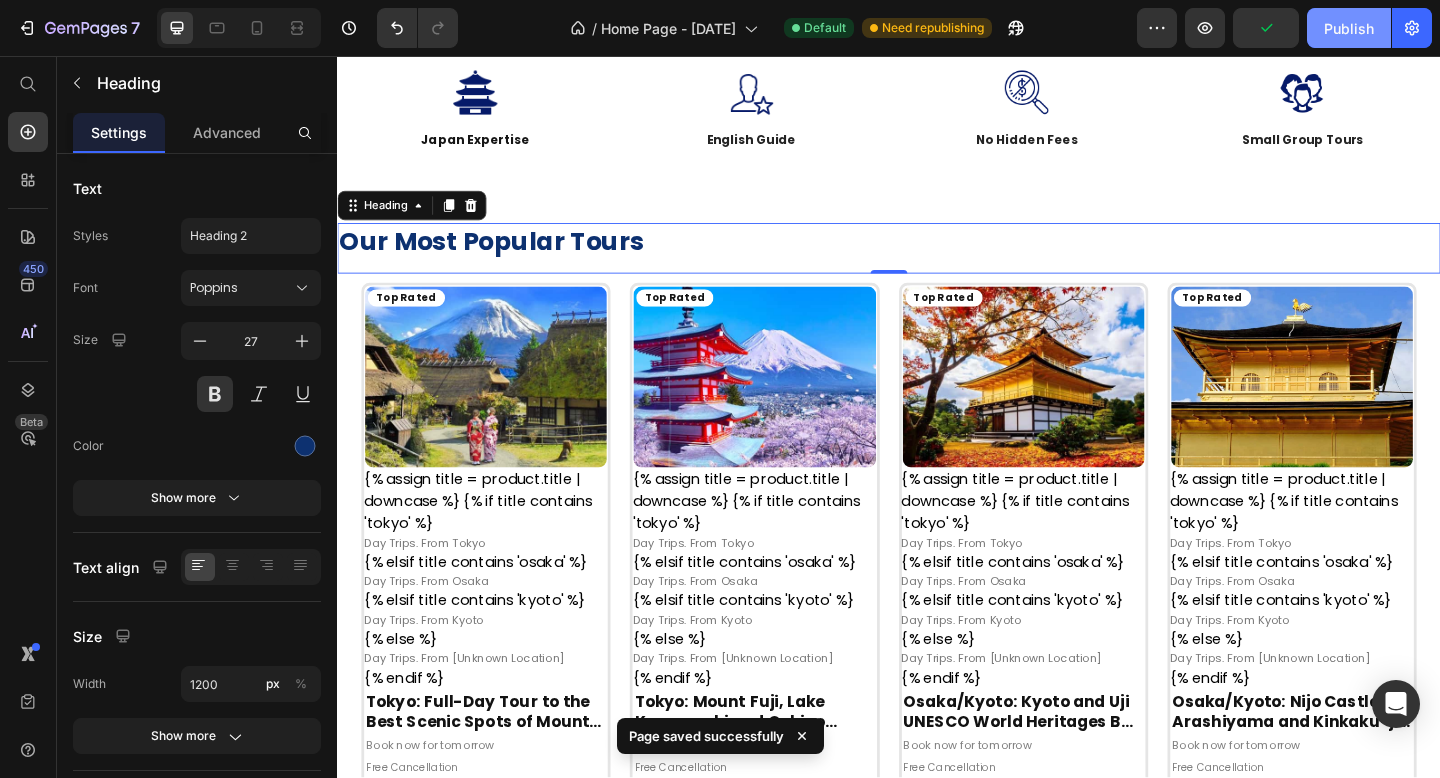click on "Publish" 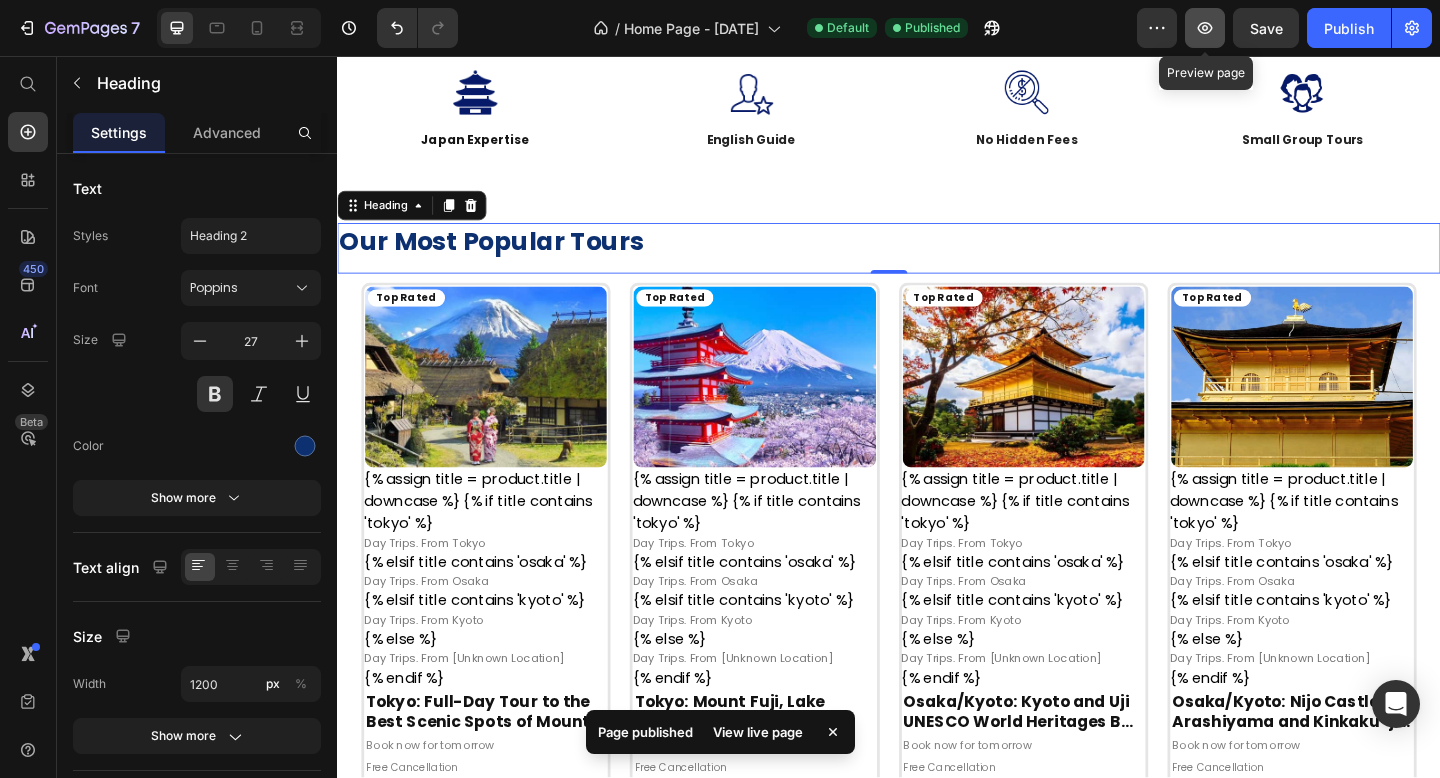click 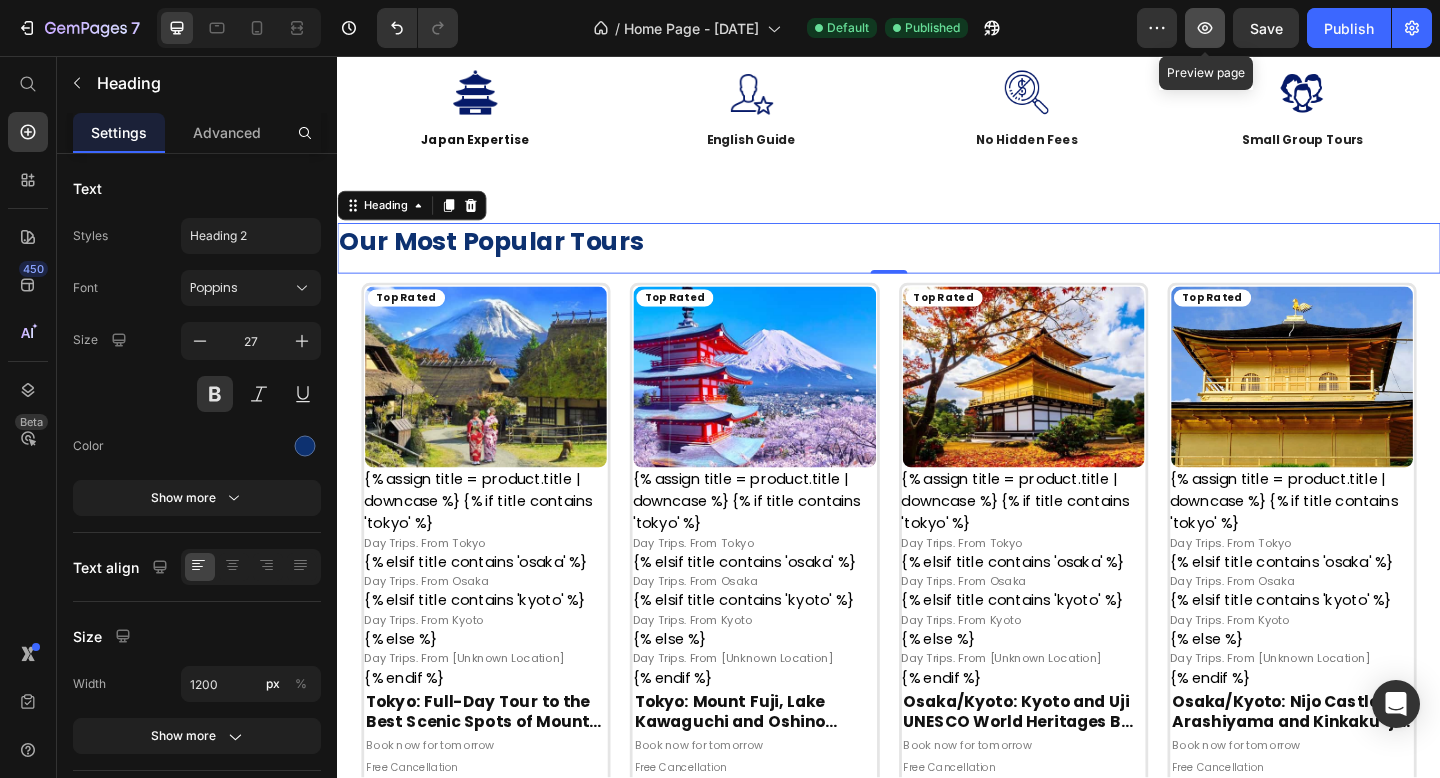 click 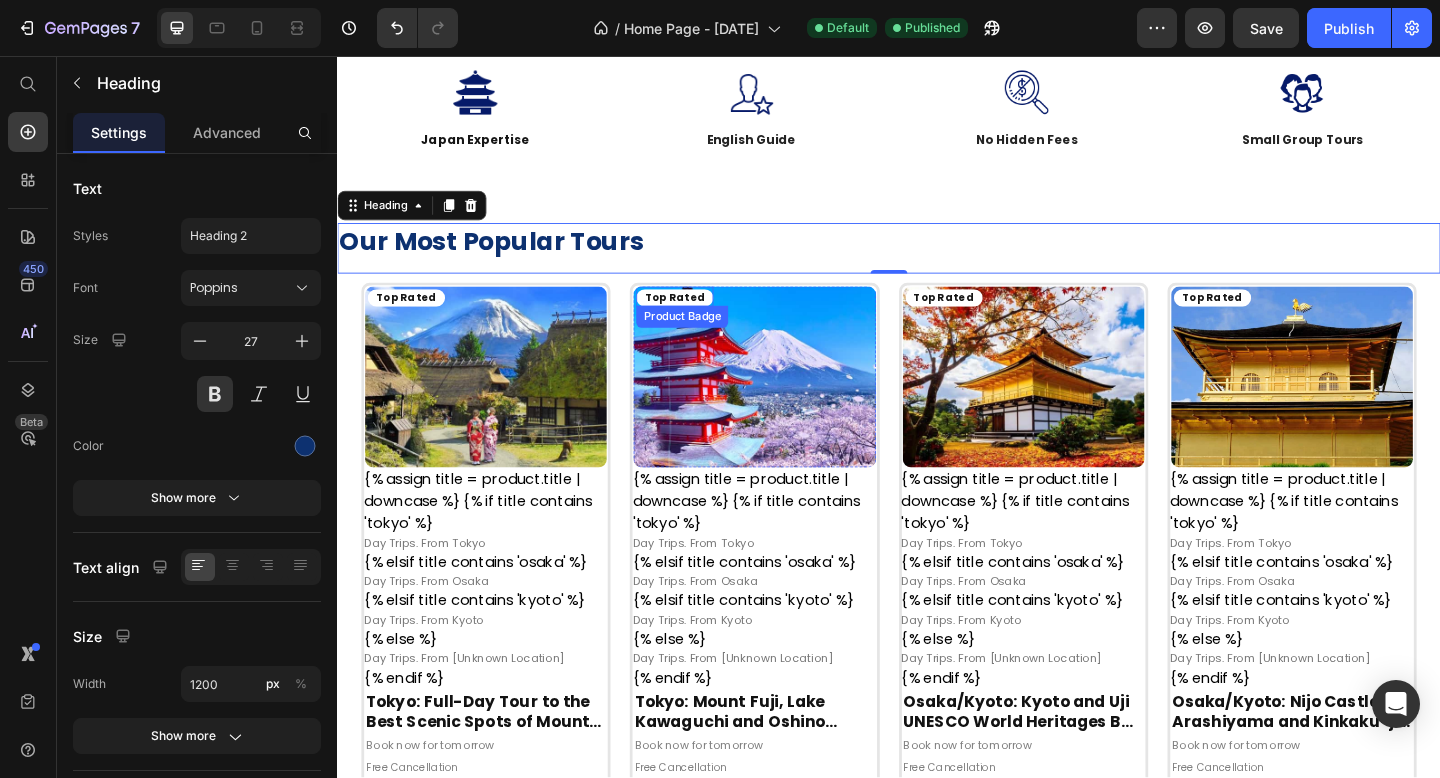 click on "Top Rated" at bounding box center (412, 320) 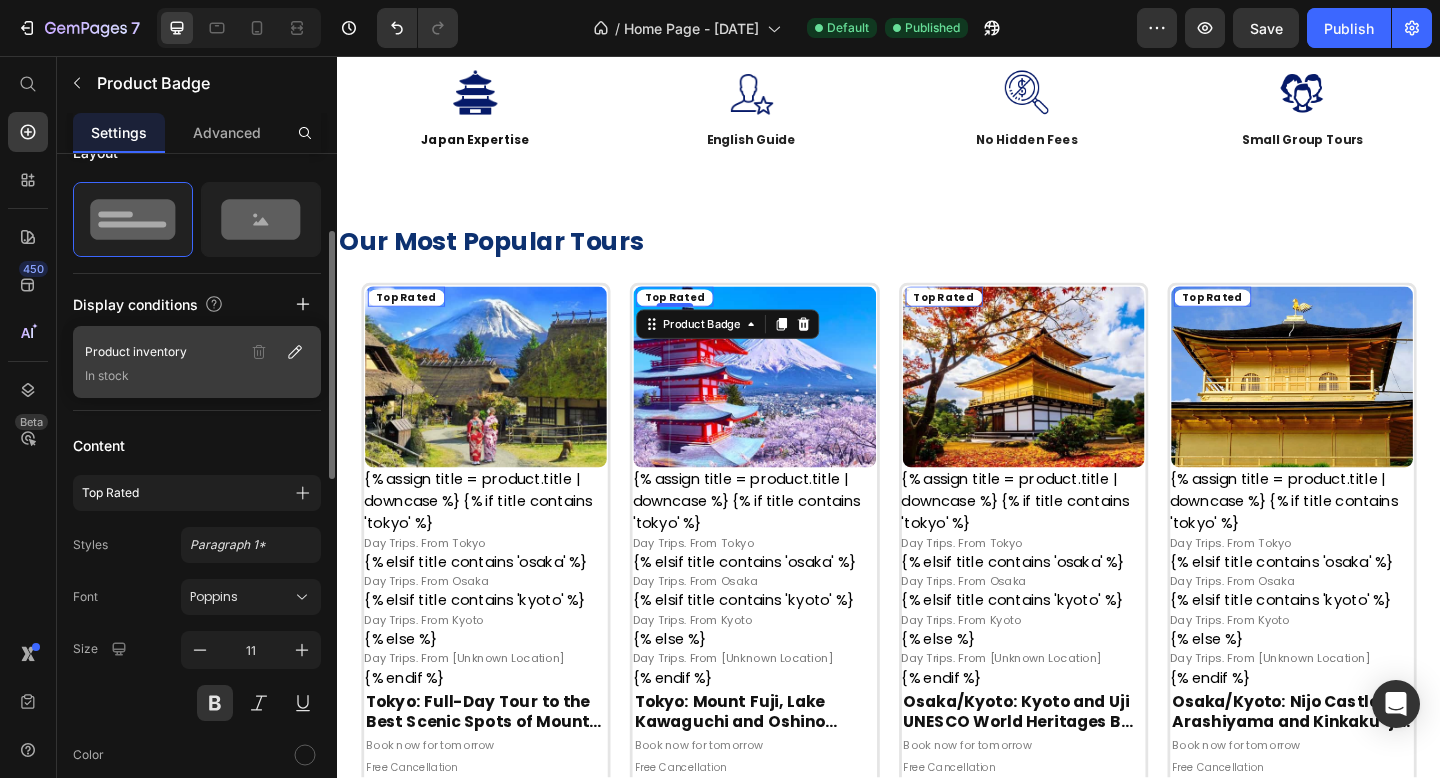 scroll, scrollTop: 201, scrollLeft: 0, axis: vertical 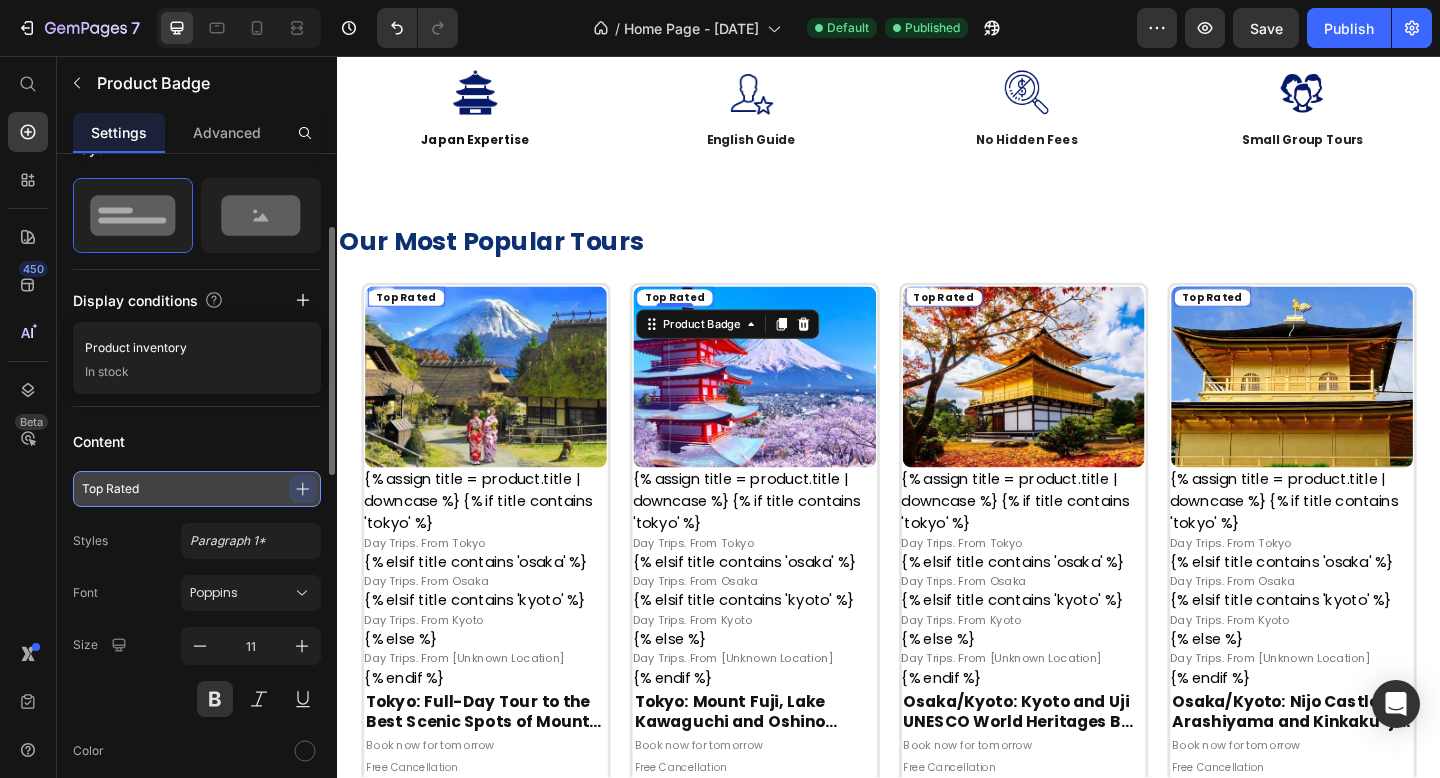 click on "Top Rated" at bounding box center (197, 489) 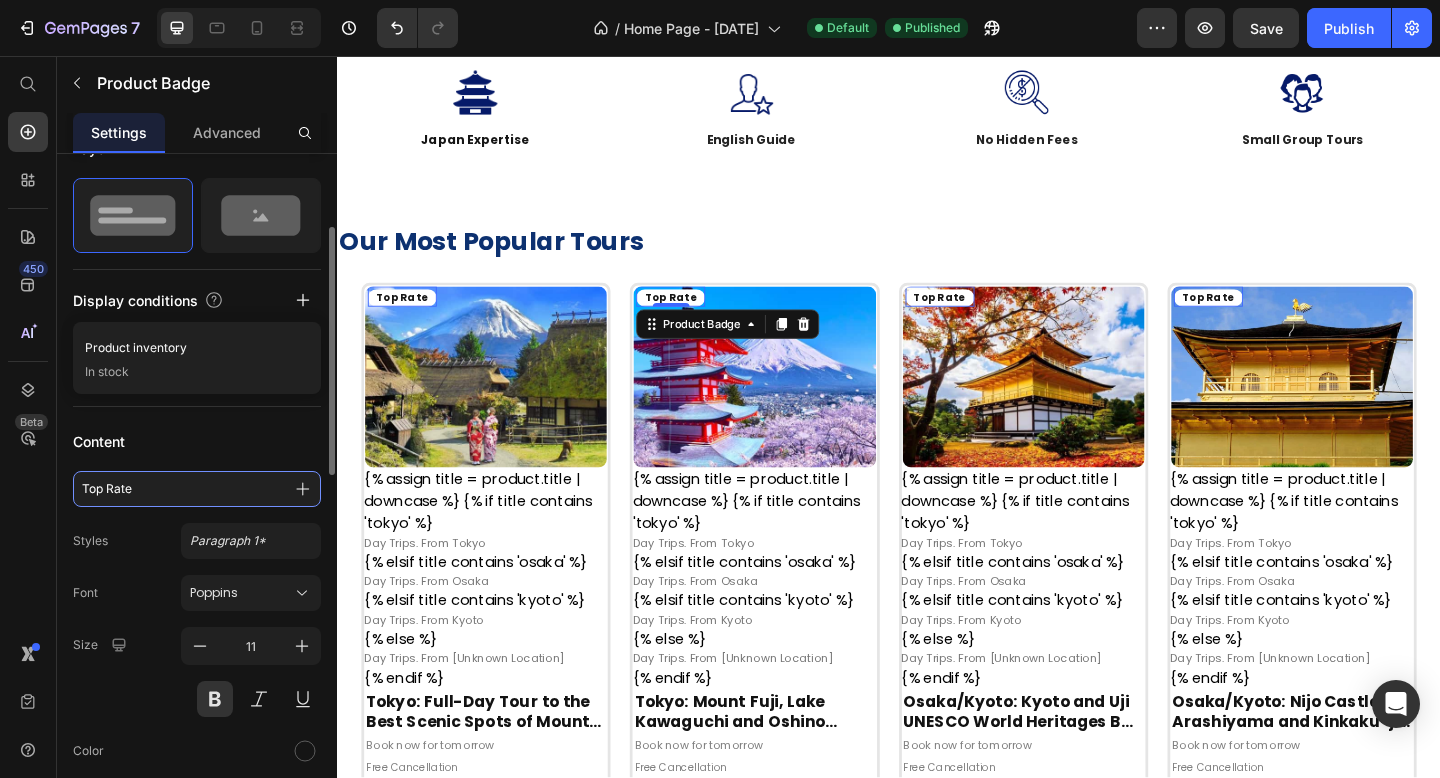 type on "Top Rated" 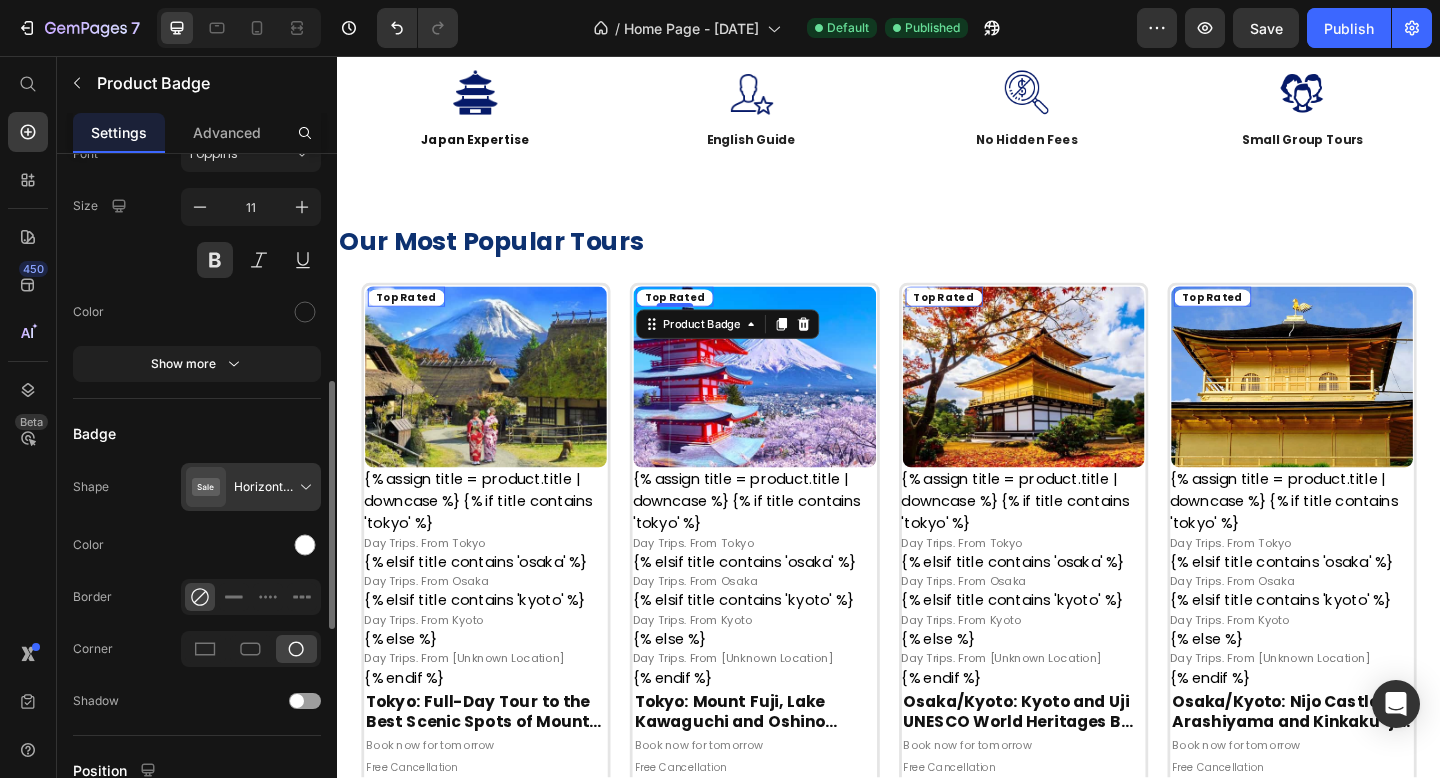 scroll, scrollTop: 642, scrollLeft: 0, axis: vertical 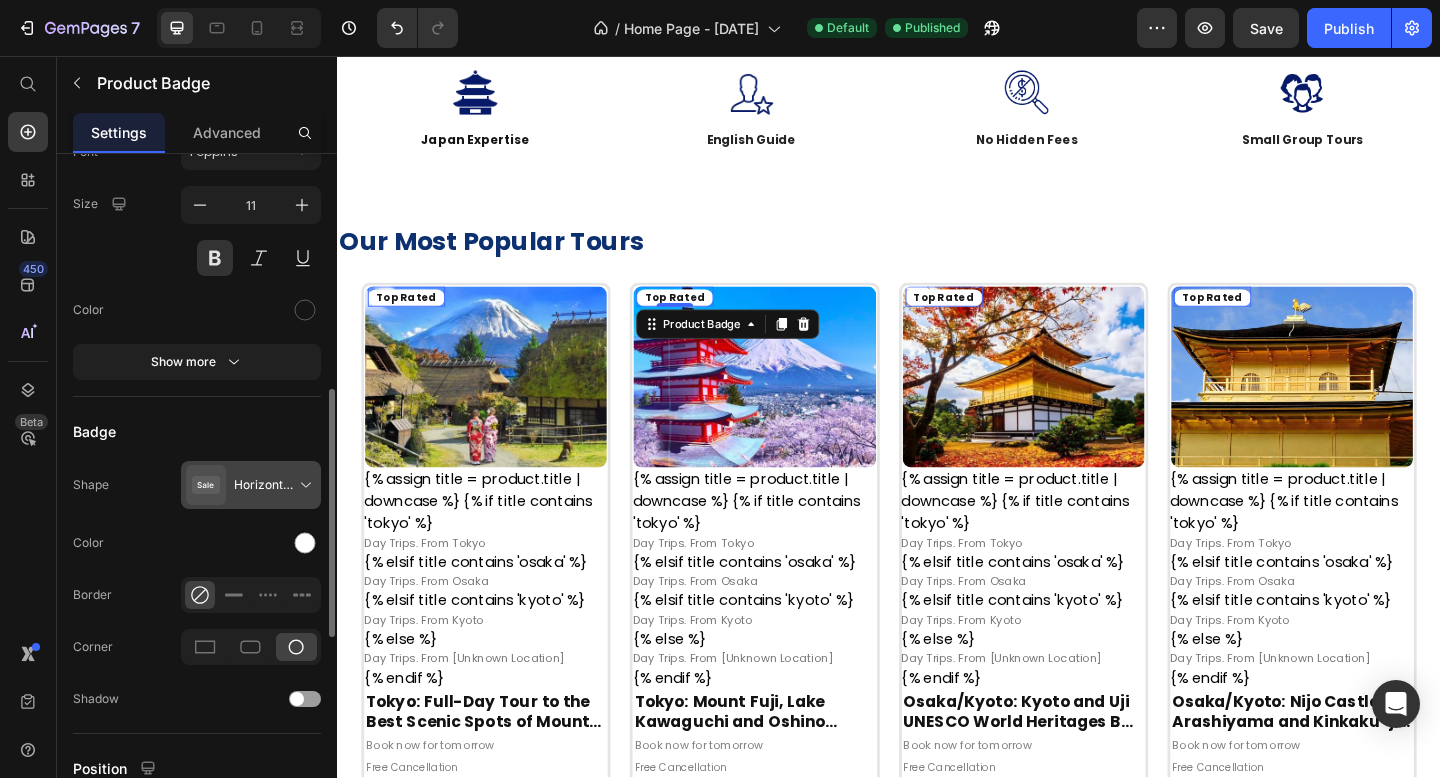 click at bounding box center [255, 485] 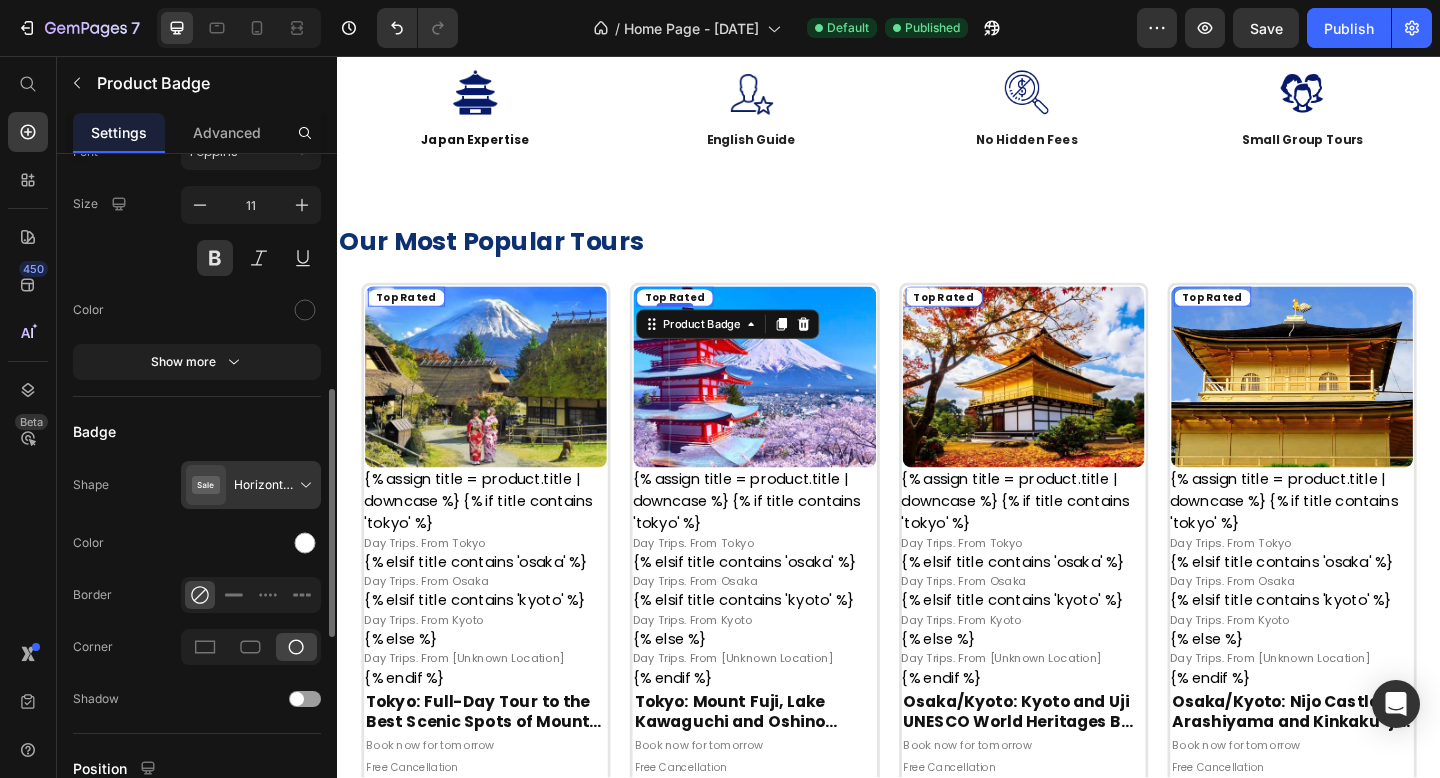 click on "Shape Horizontal rectangle" 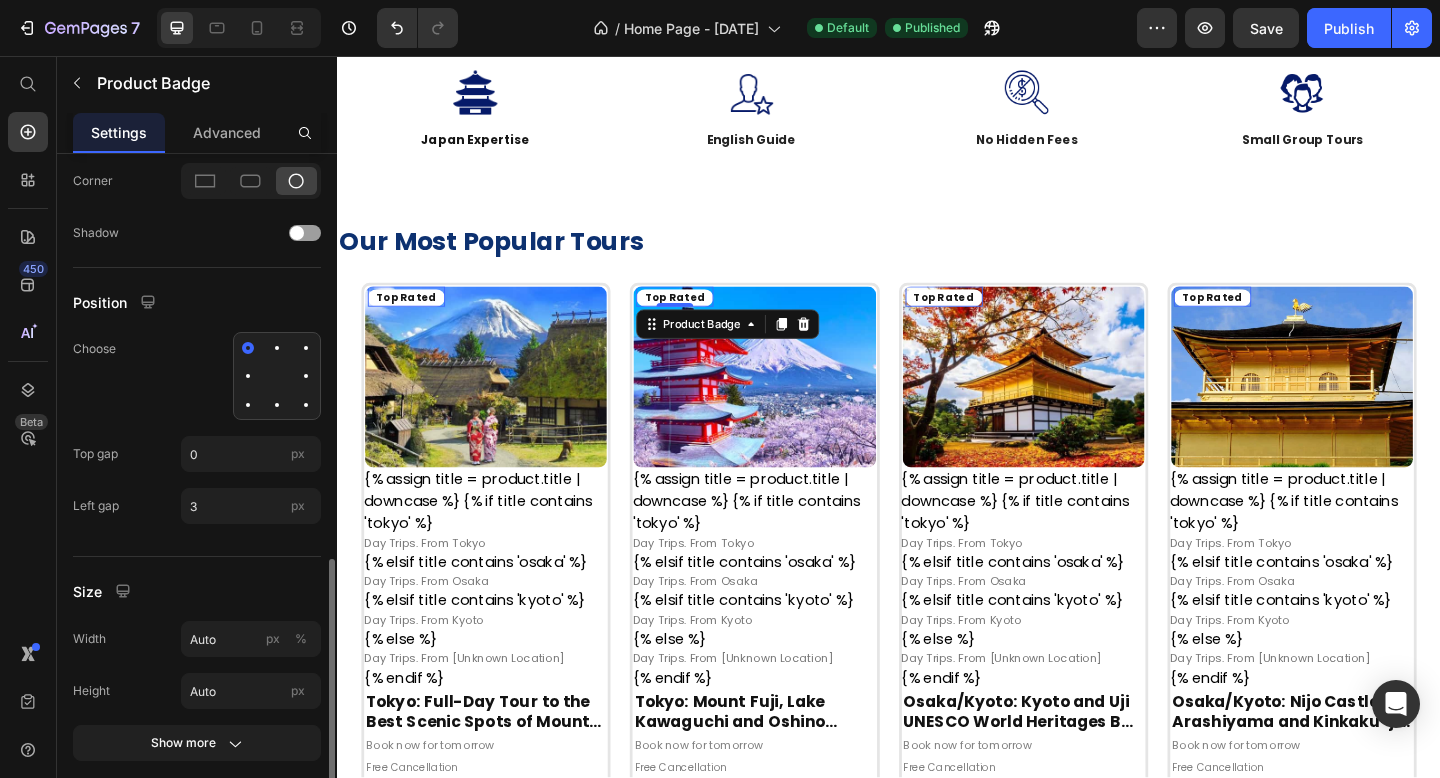 scroll, scrollTop: 1182, scrollLeft: 0, axis: vertical 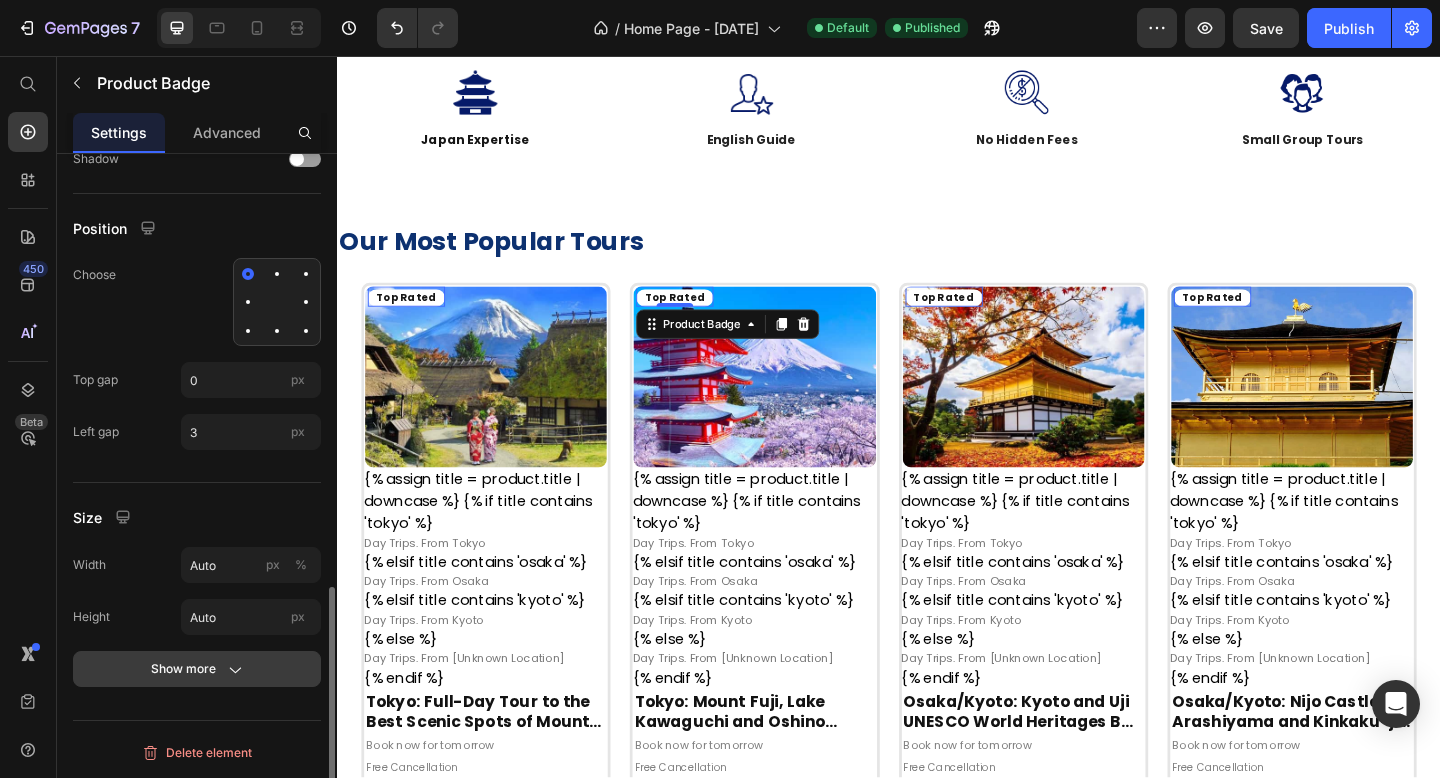 click on "Show more" at bounding box center [197, 669] 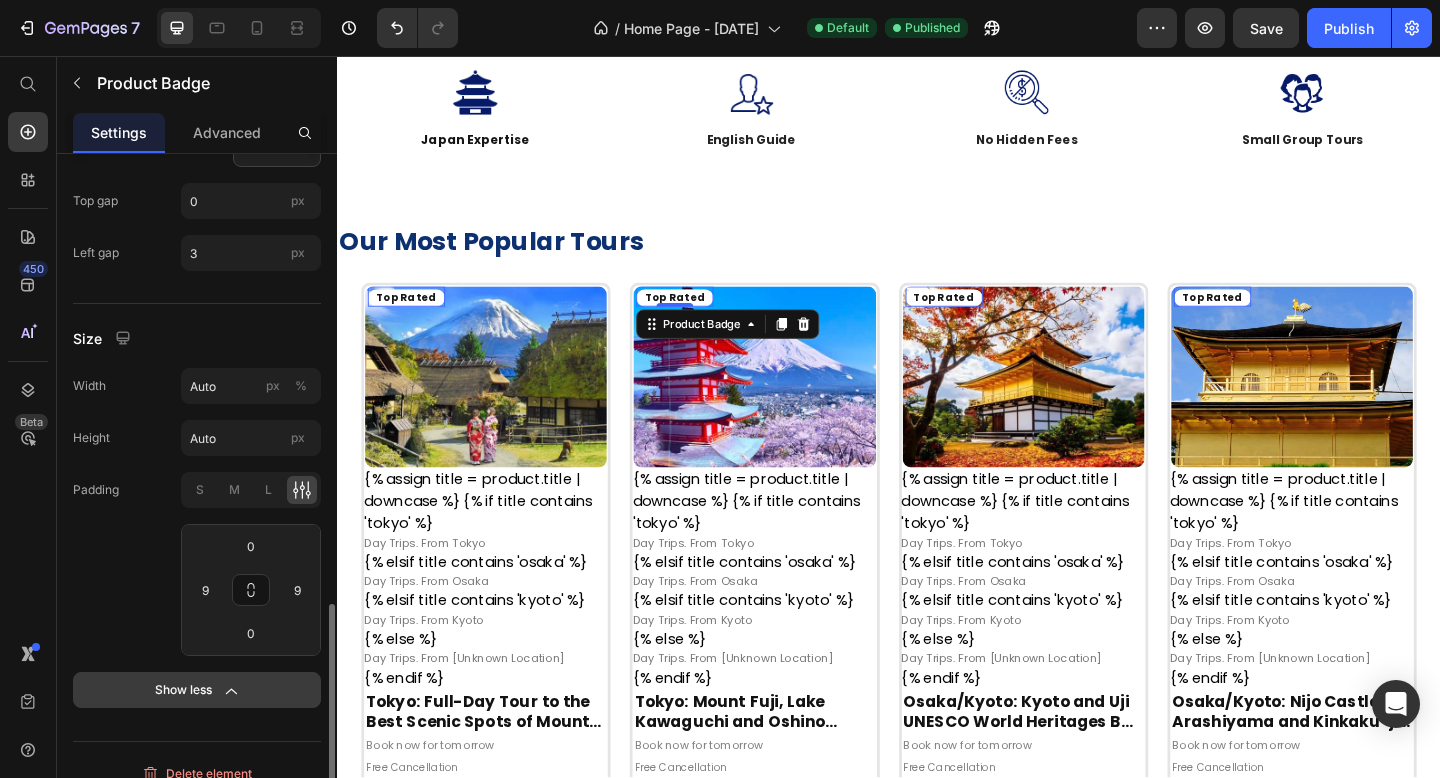 scroll, scrollTop: 1382, scrollLeft: 0, axis: vertical 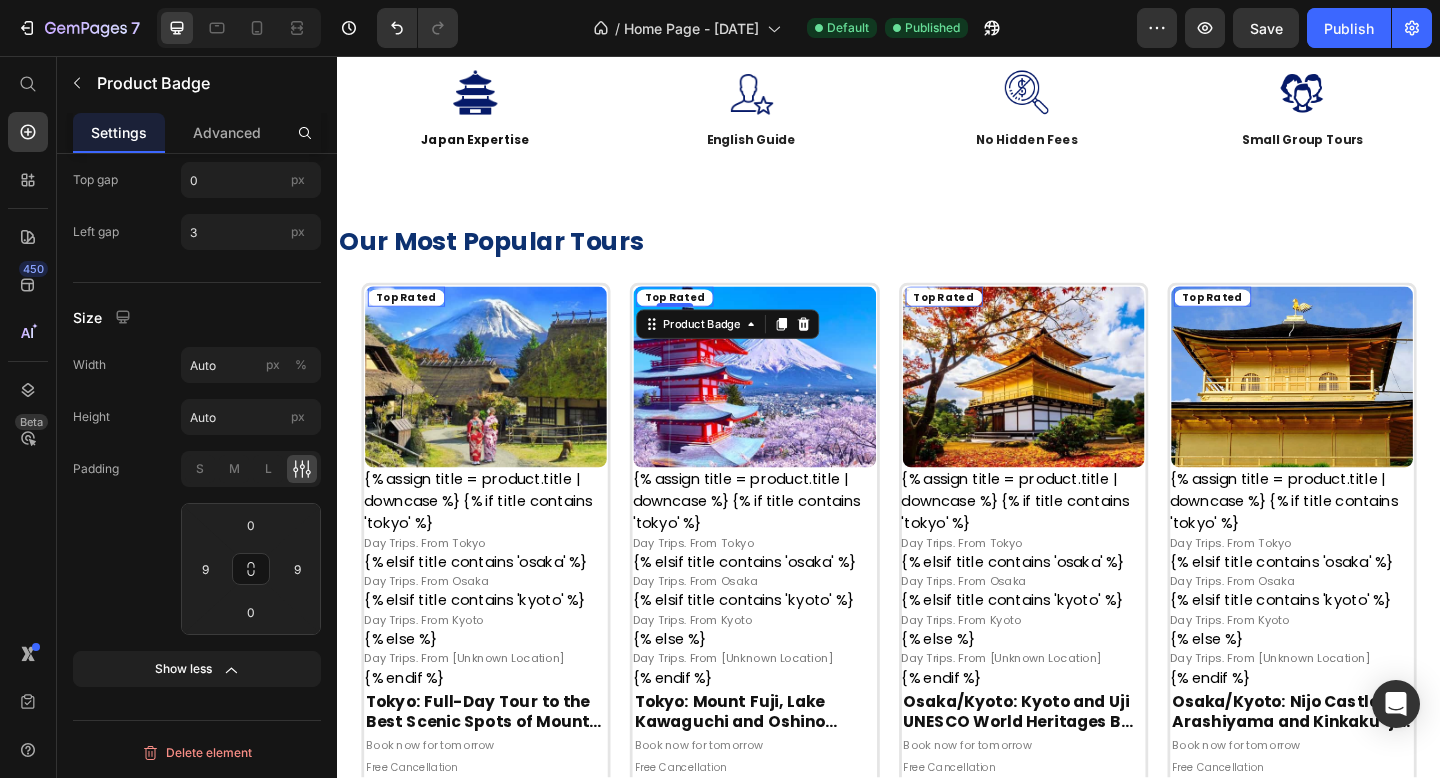 click on "Top Rated" at bounding box center (412, 320) 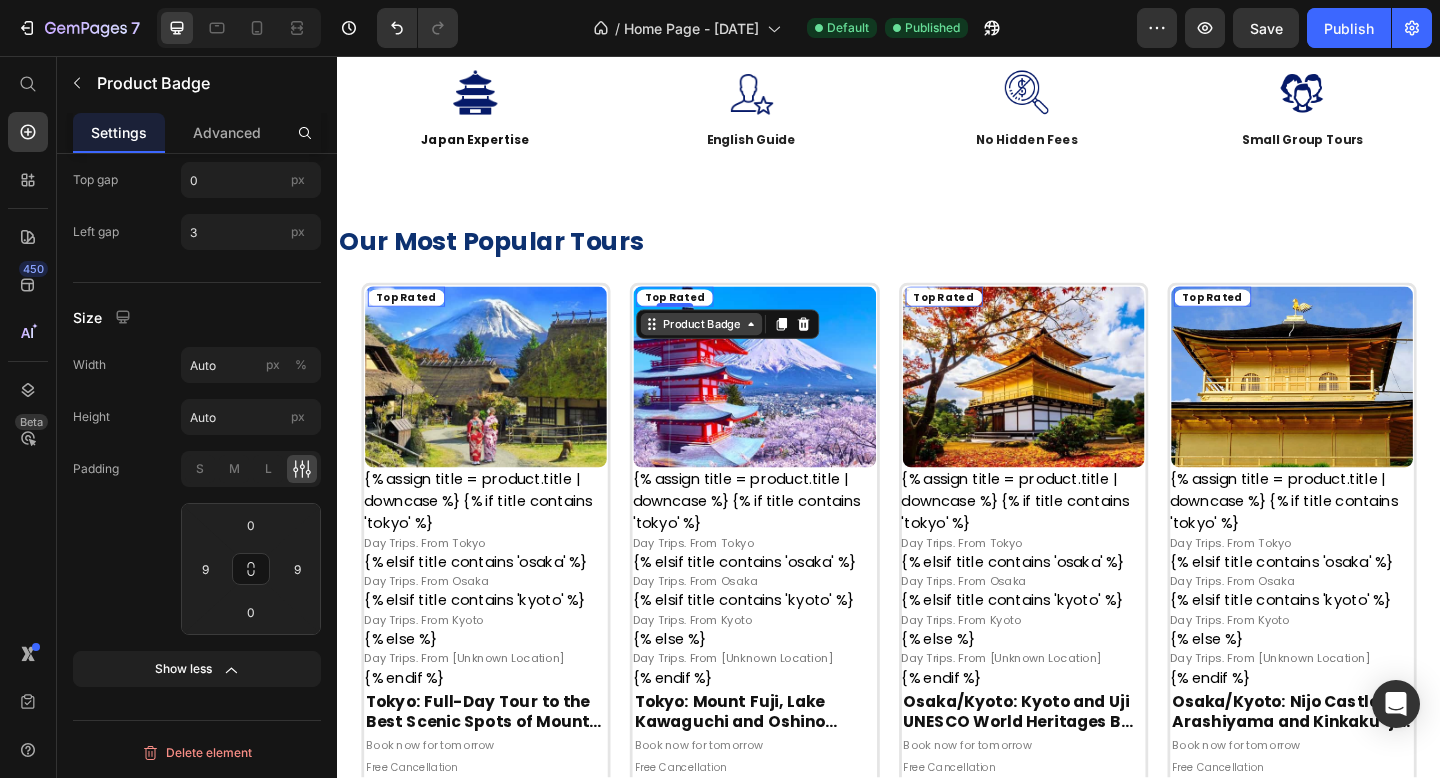 click on "Product Badge" at bounding box center [421, 295] 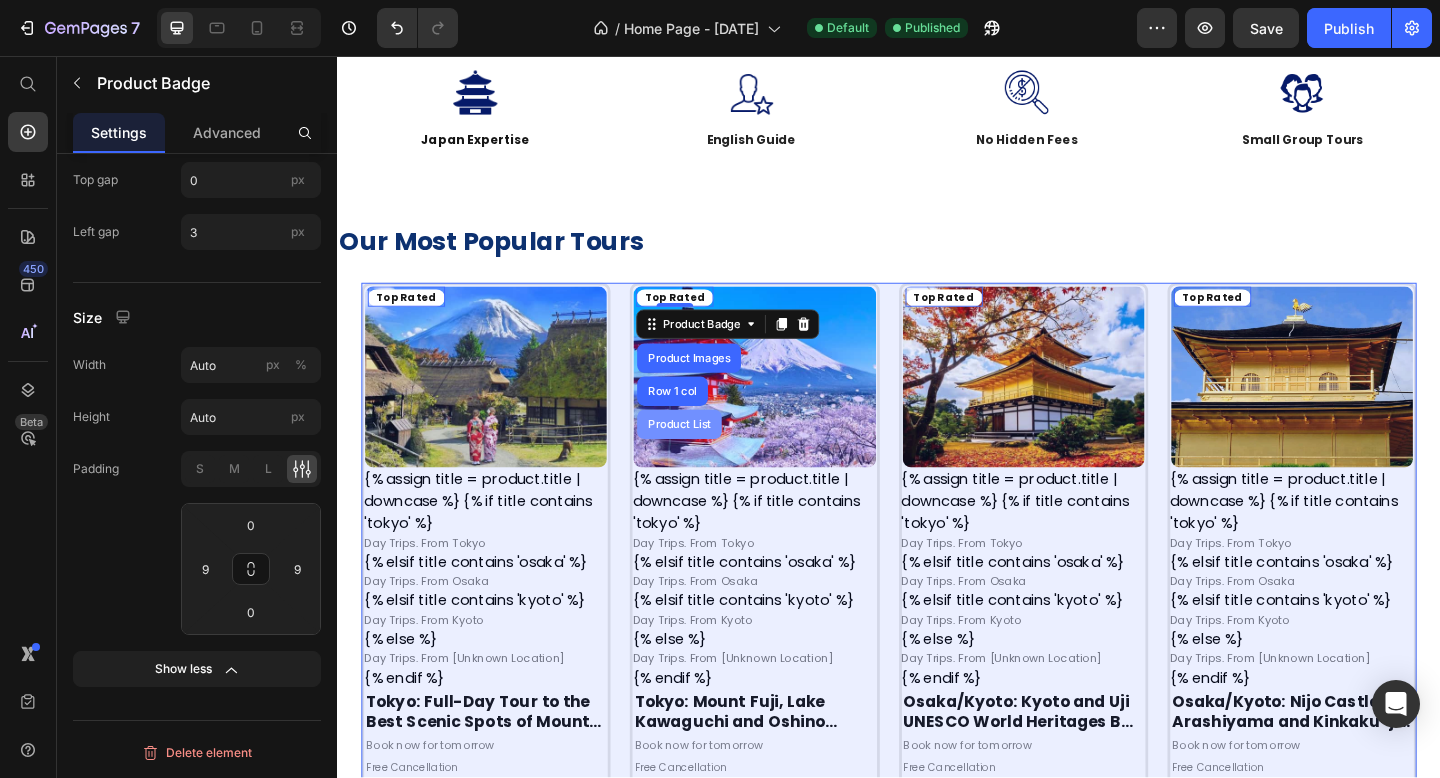 click on "Product List" at bounding box center (709, 457) 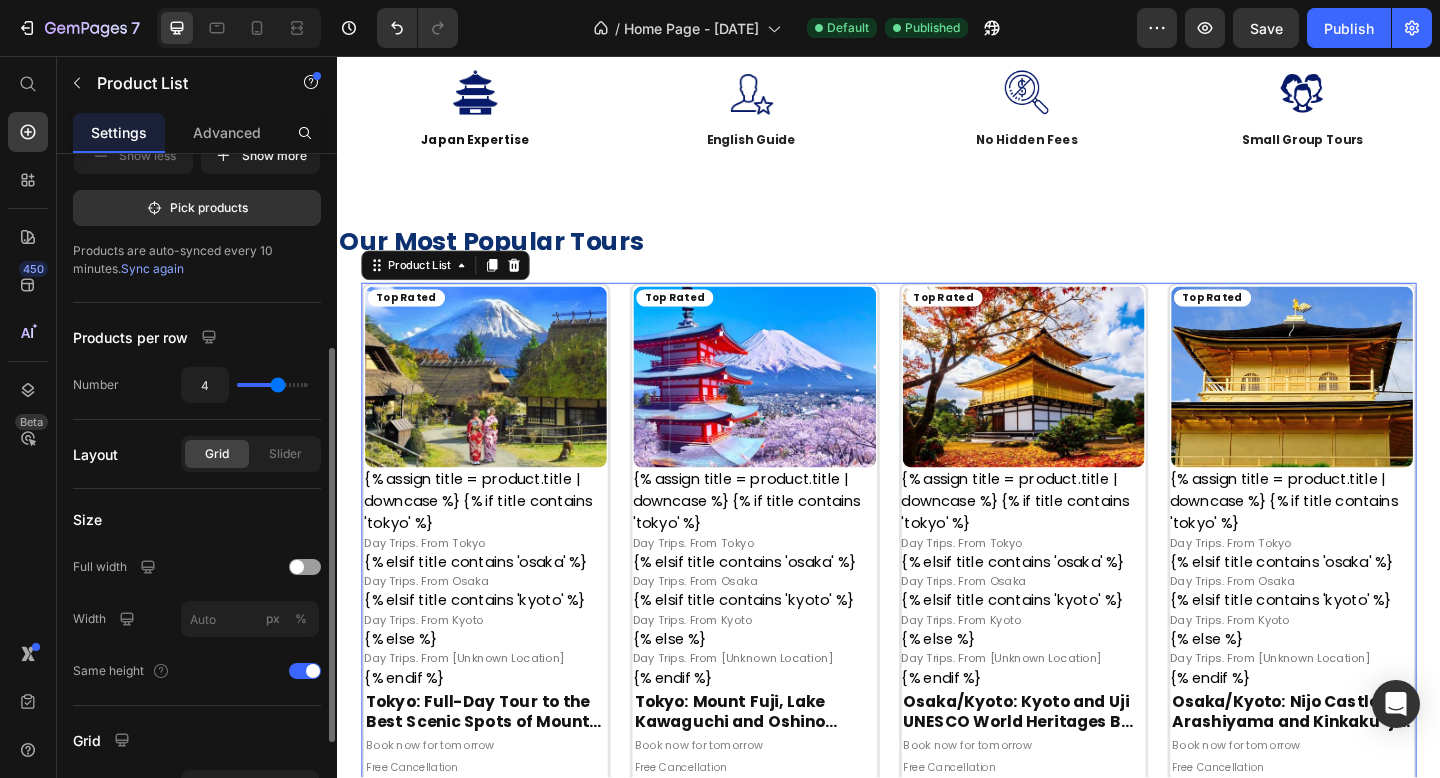 scroll, scrollTop: 345, scrollLeft: 0, axis: vertical 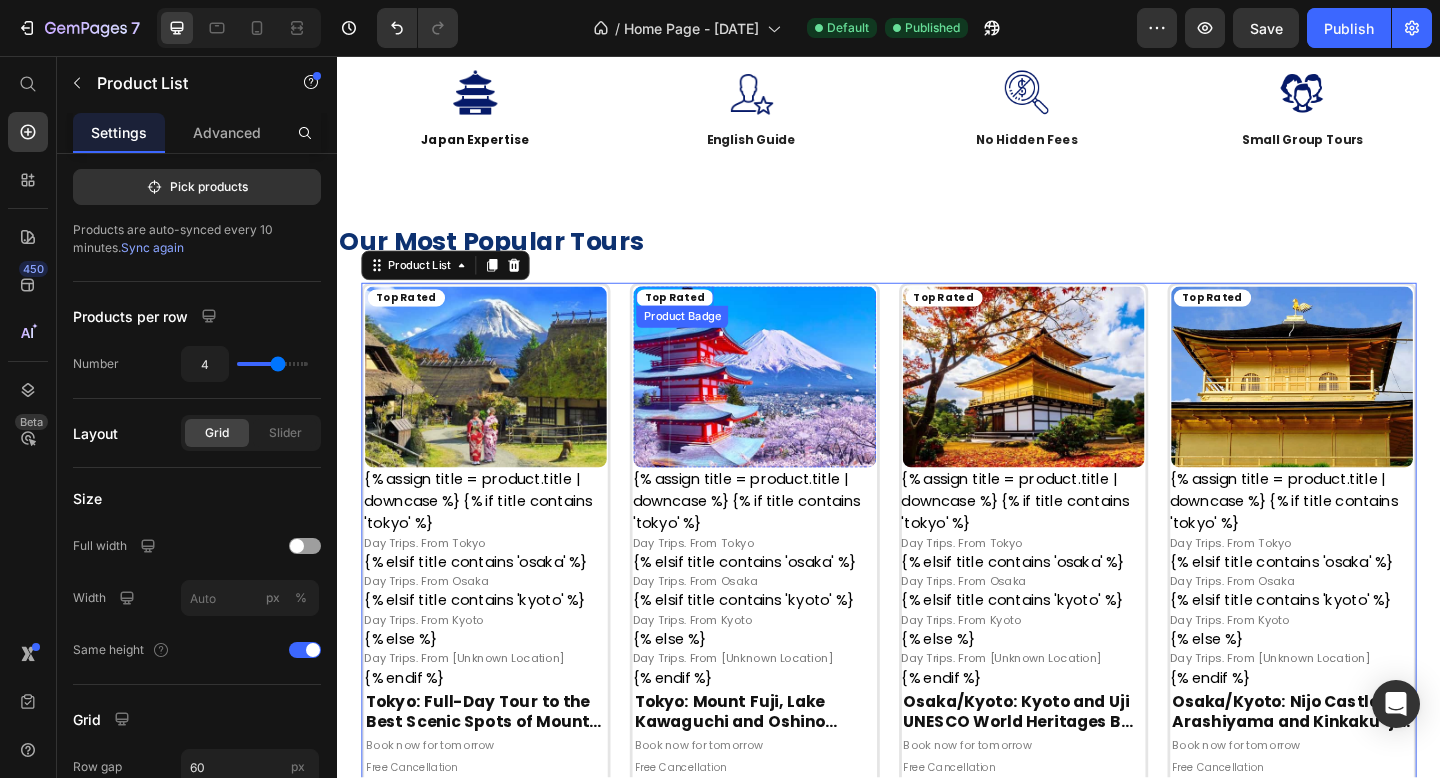 click on "Top Rated" at bounding box center [412, 320] 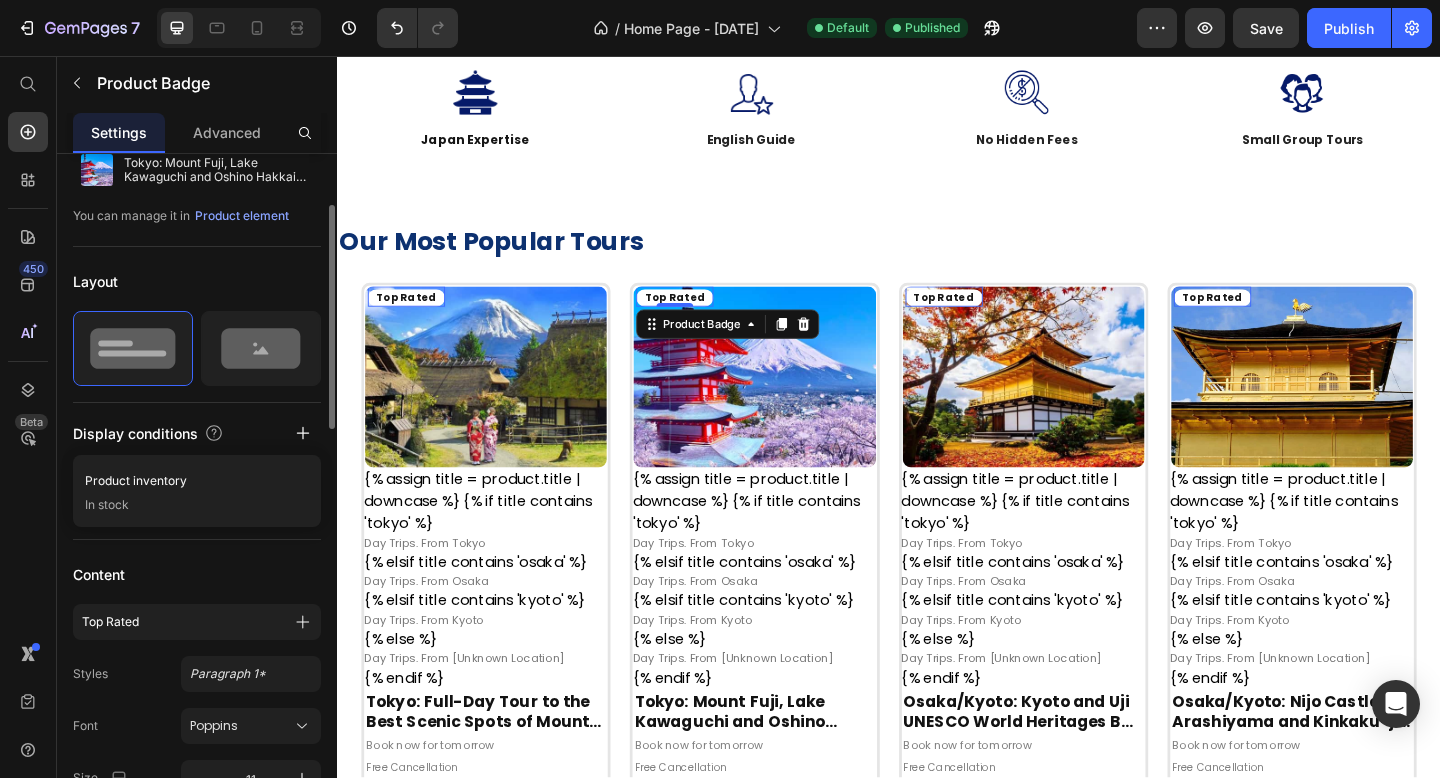 scroll, scrollTop: 93, scrollLeft: 0, axis: vertical 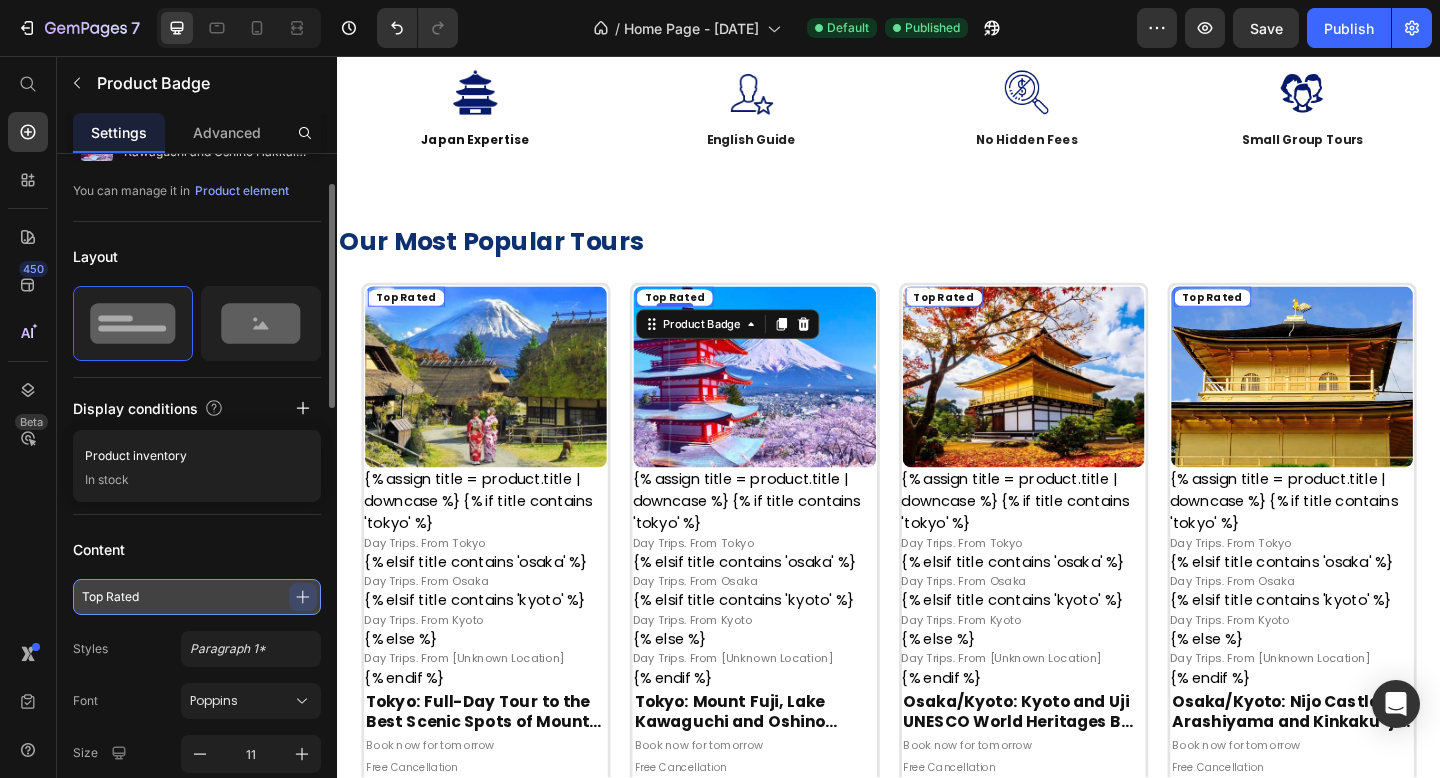 click on "Top Rated" at bounding box center [197, 597] 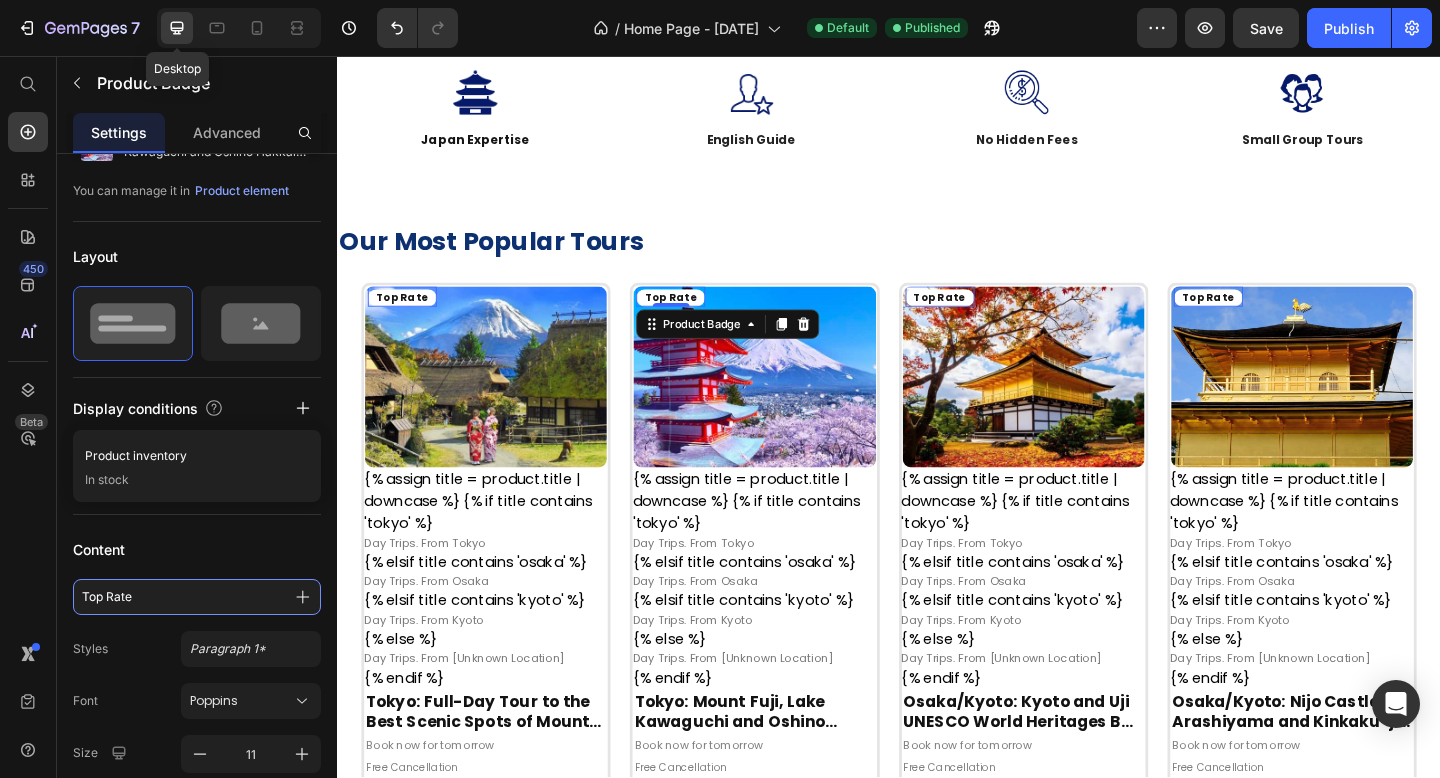 type on "Top Rated" 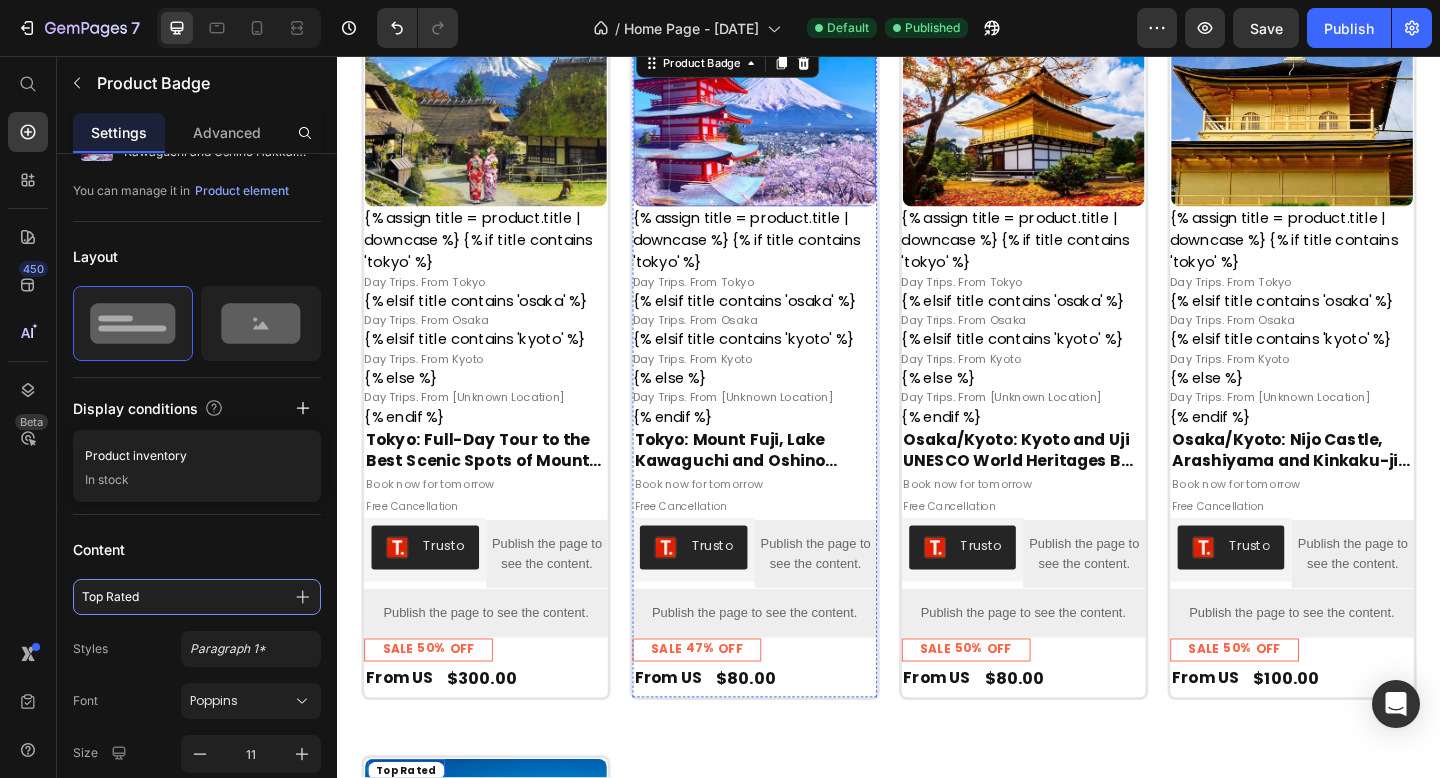 scroll, scrollTop: 441, scrollLeft: 0, axis: vertical 